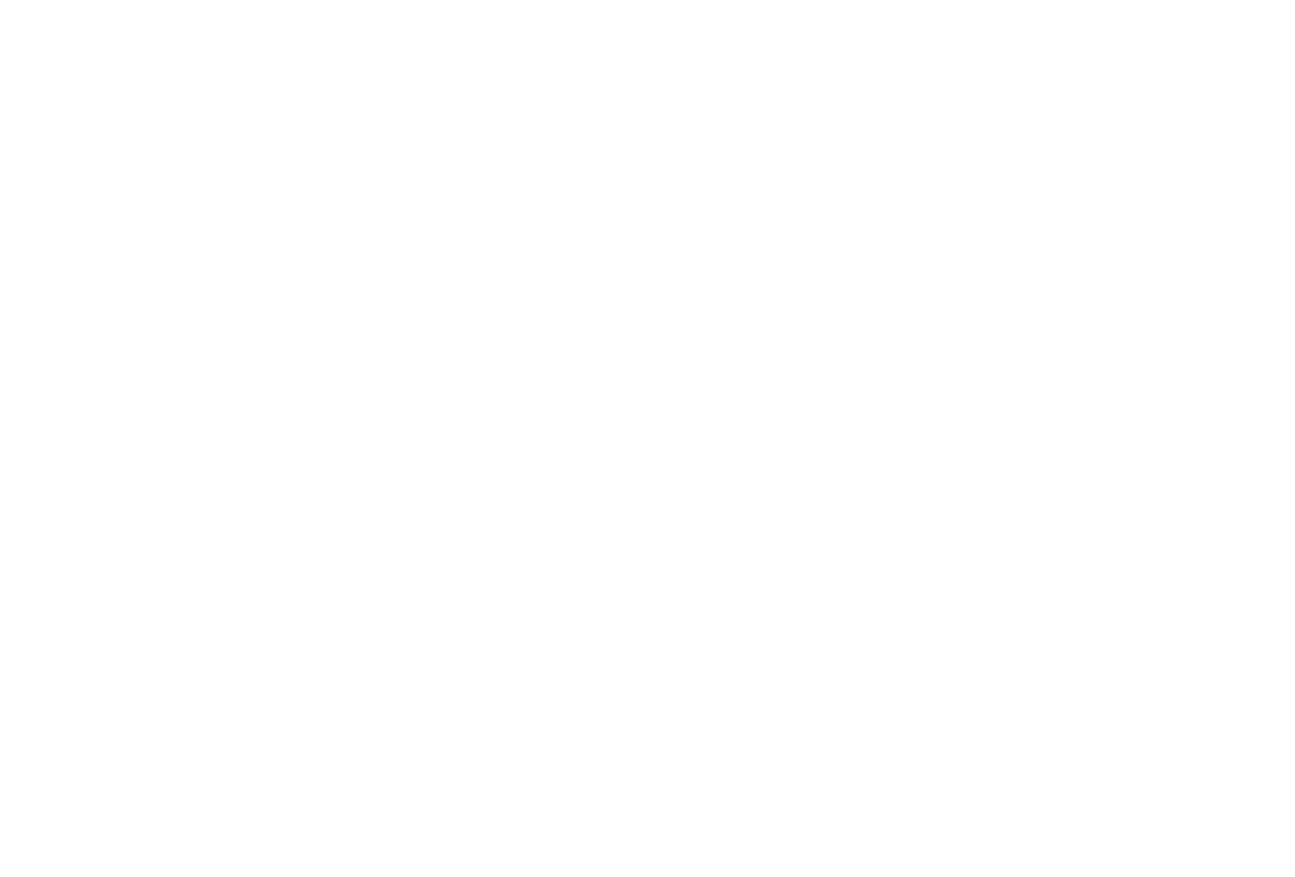 scroll, scrollTop: 0, scrollLeft: 0, axis: both 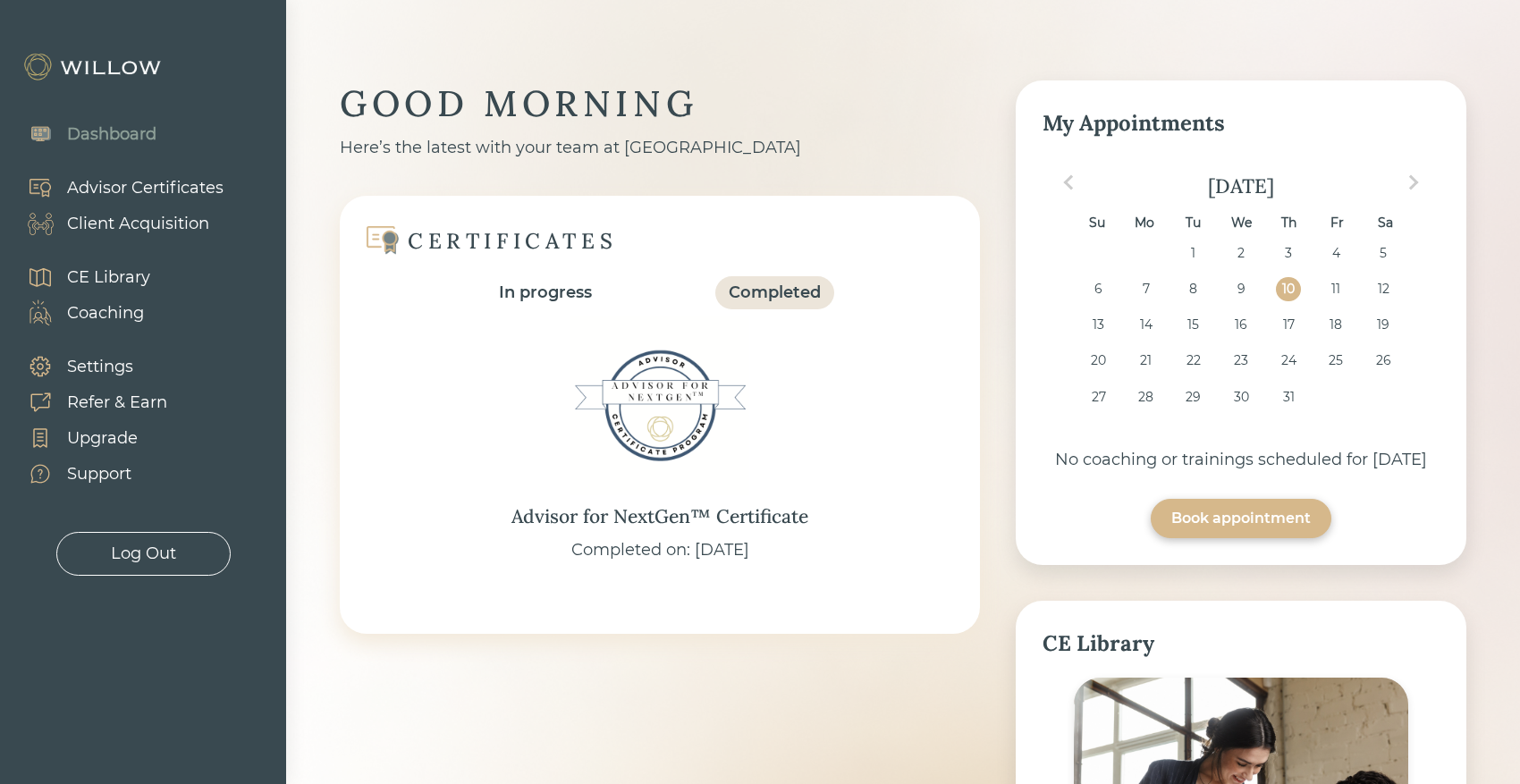 click on "Client Acquisition" at bounding box center (138, 223) 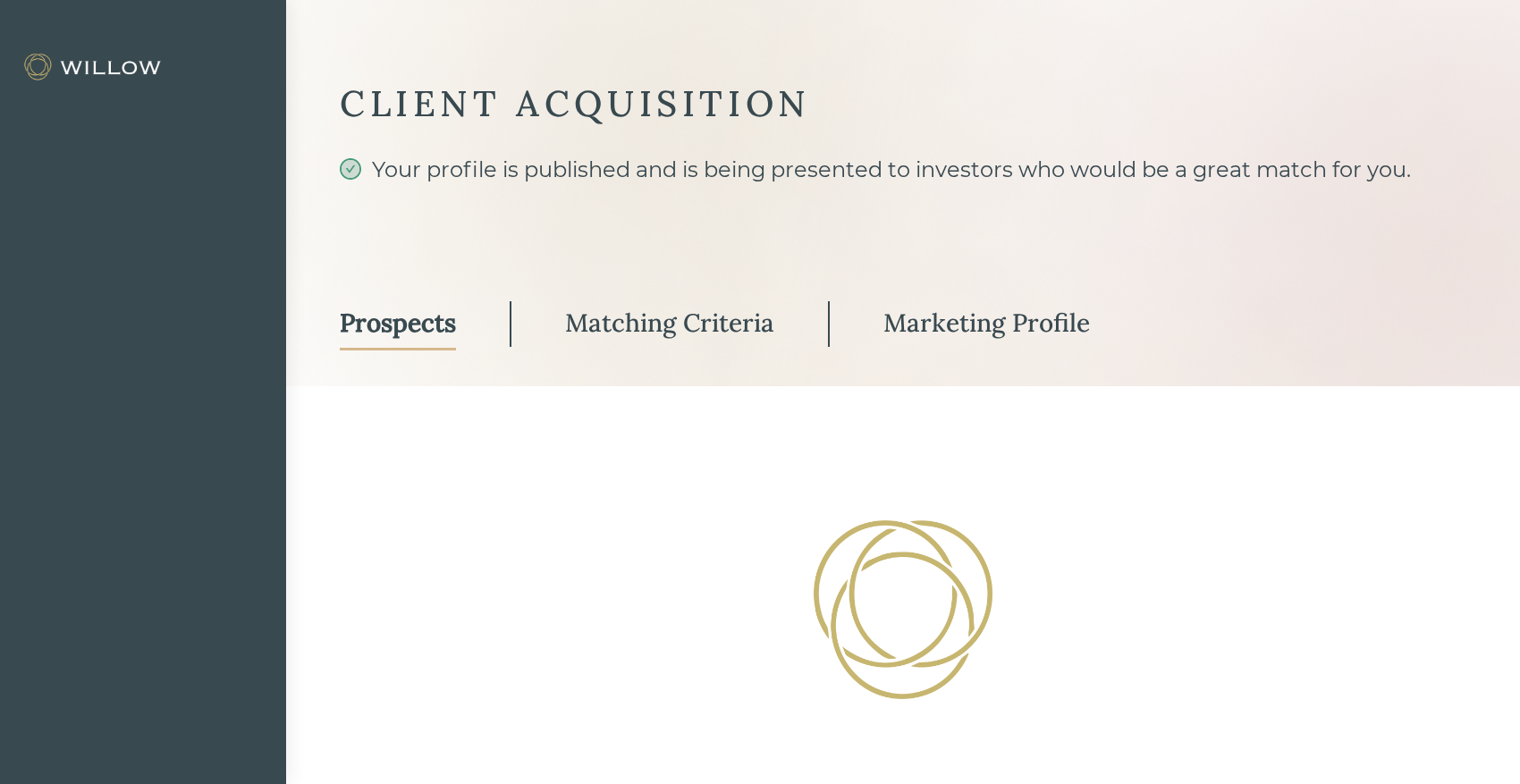 select on "3" 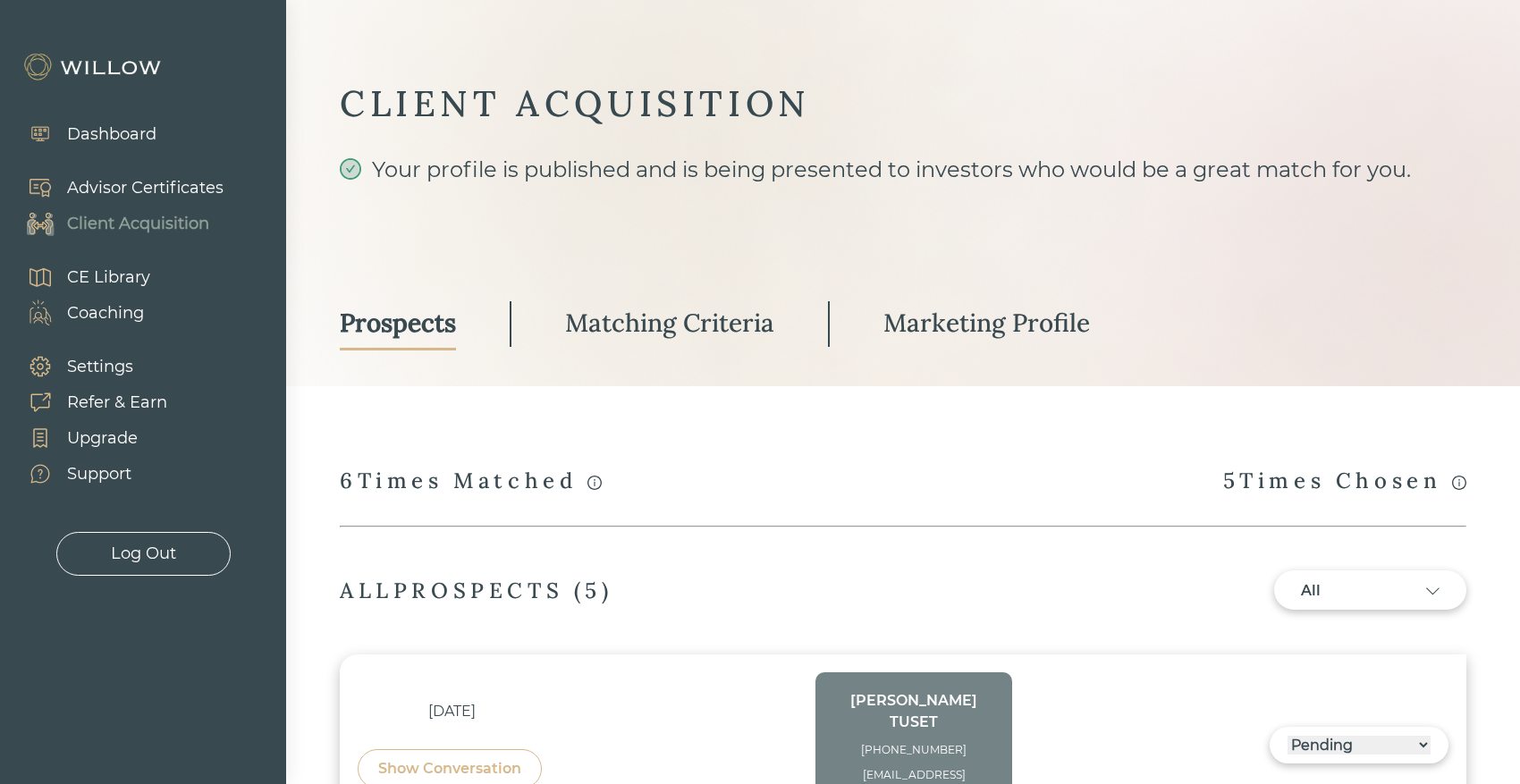 click on "Matching Criteria" at bounding box center (670, 323) 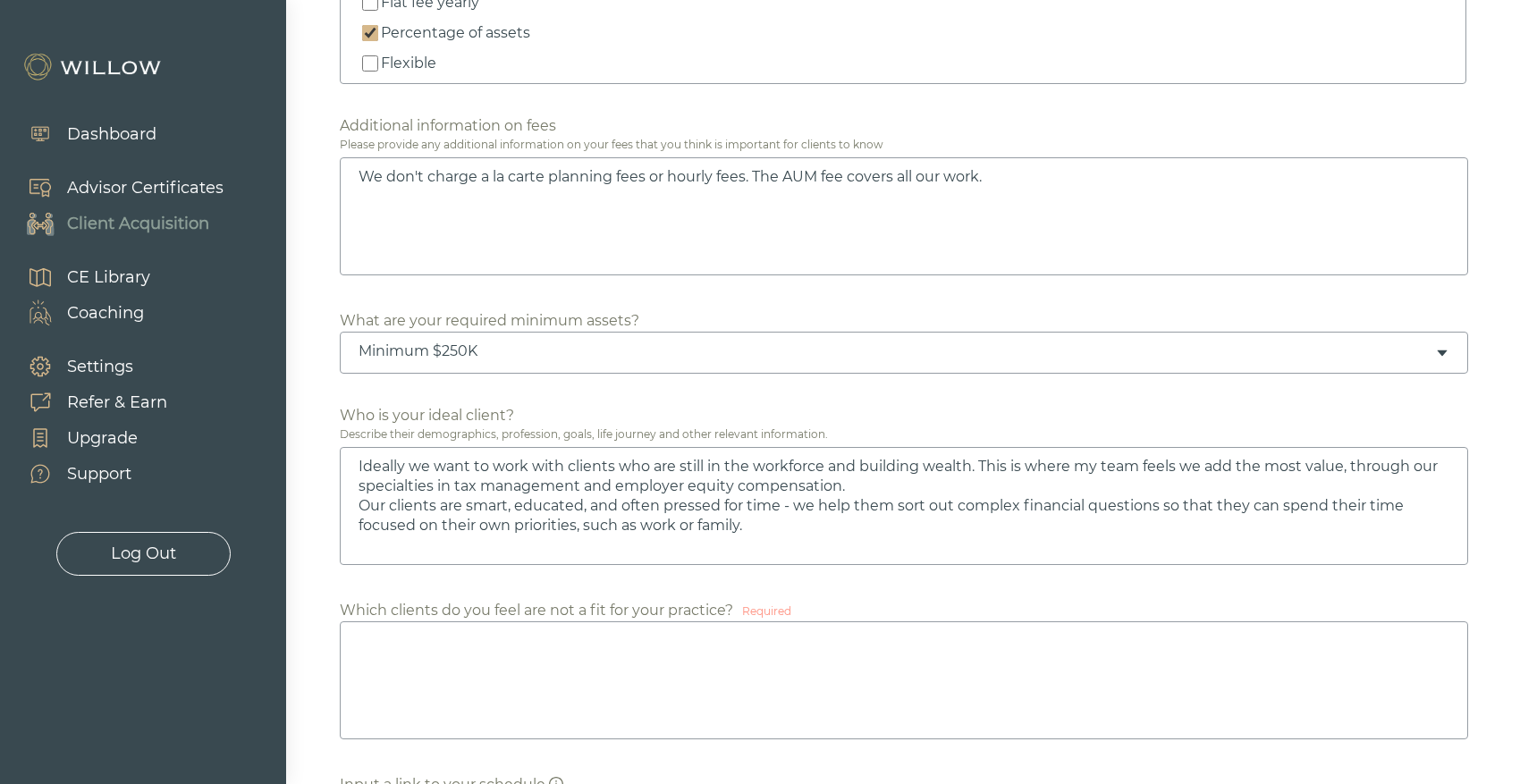 scroll, scrollTop: 905, scrollLeft: 0, axis: vertical 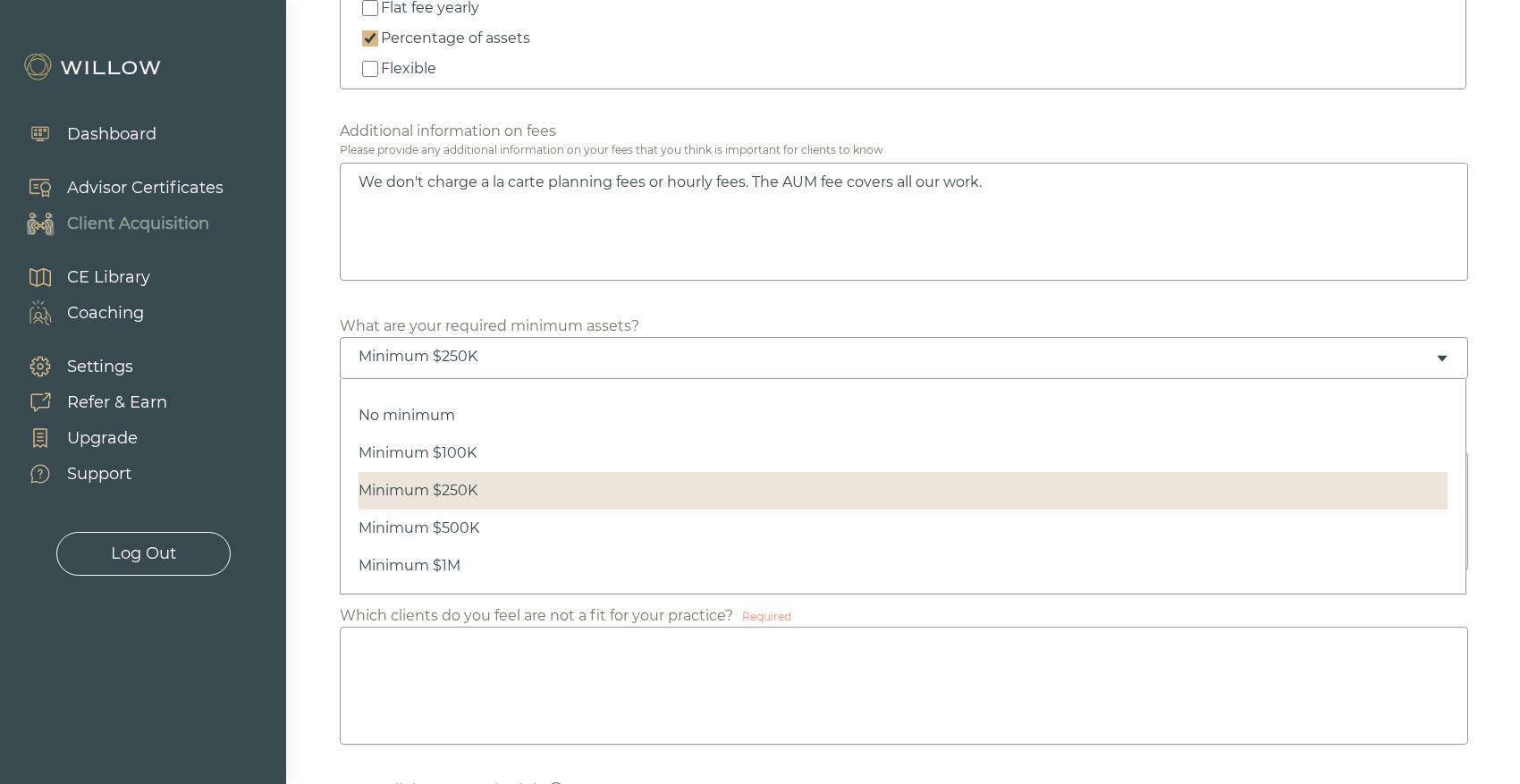 click 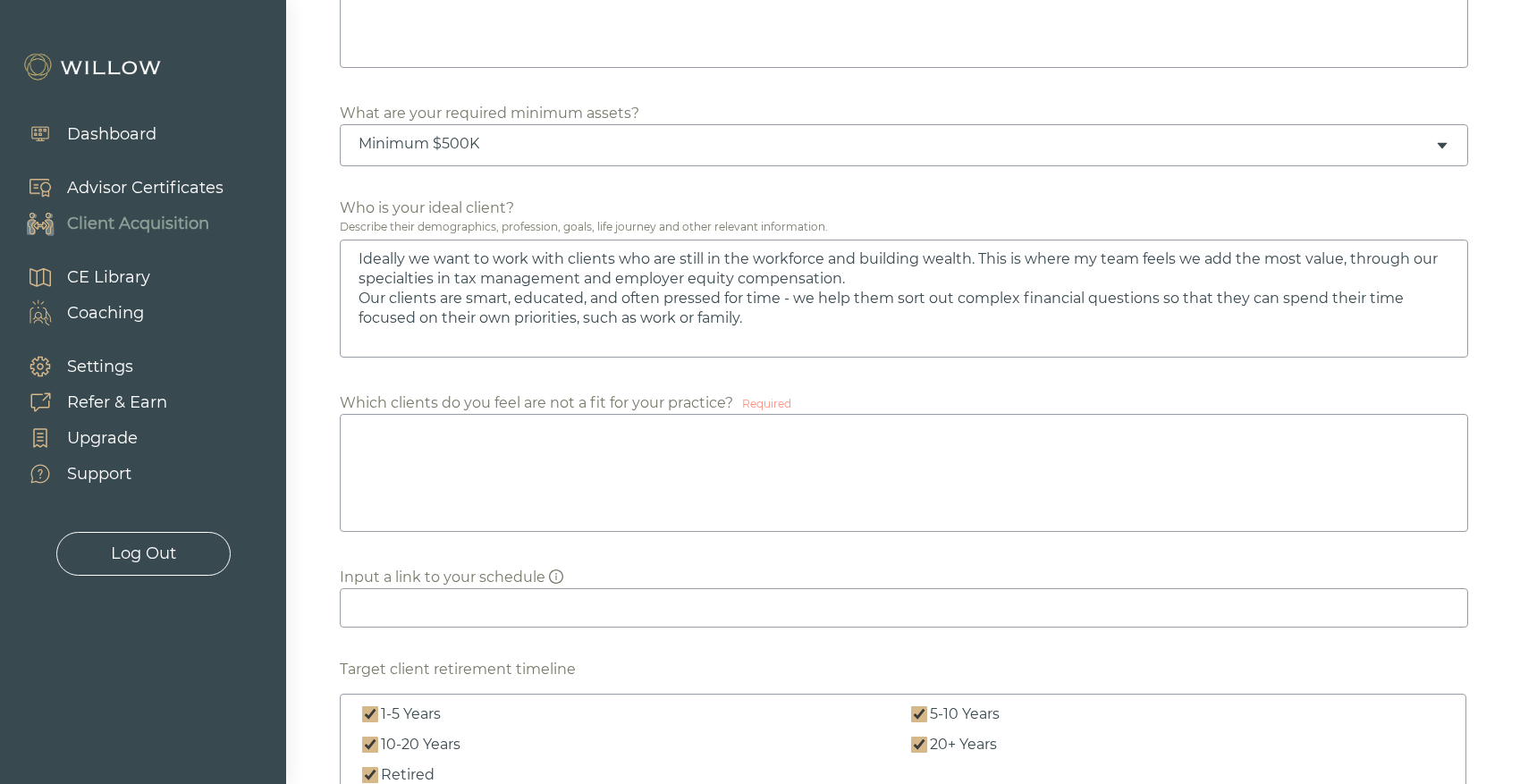 scroll, scrollTop: 1119, scrollLeft: 0, axis: vertical 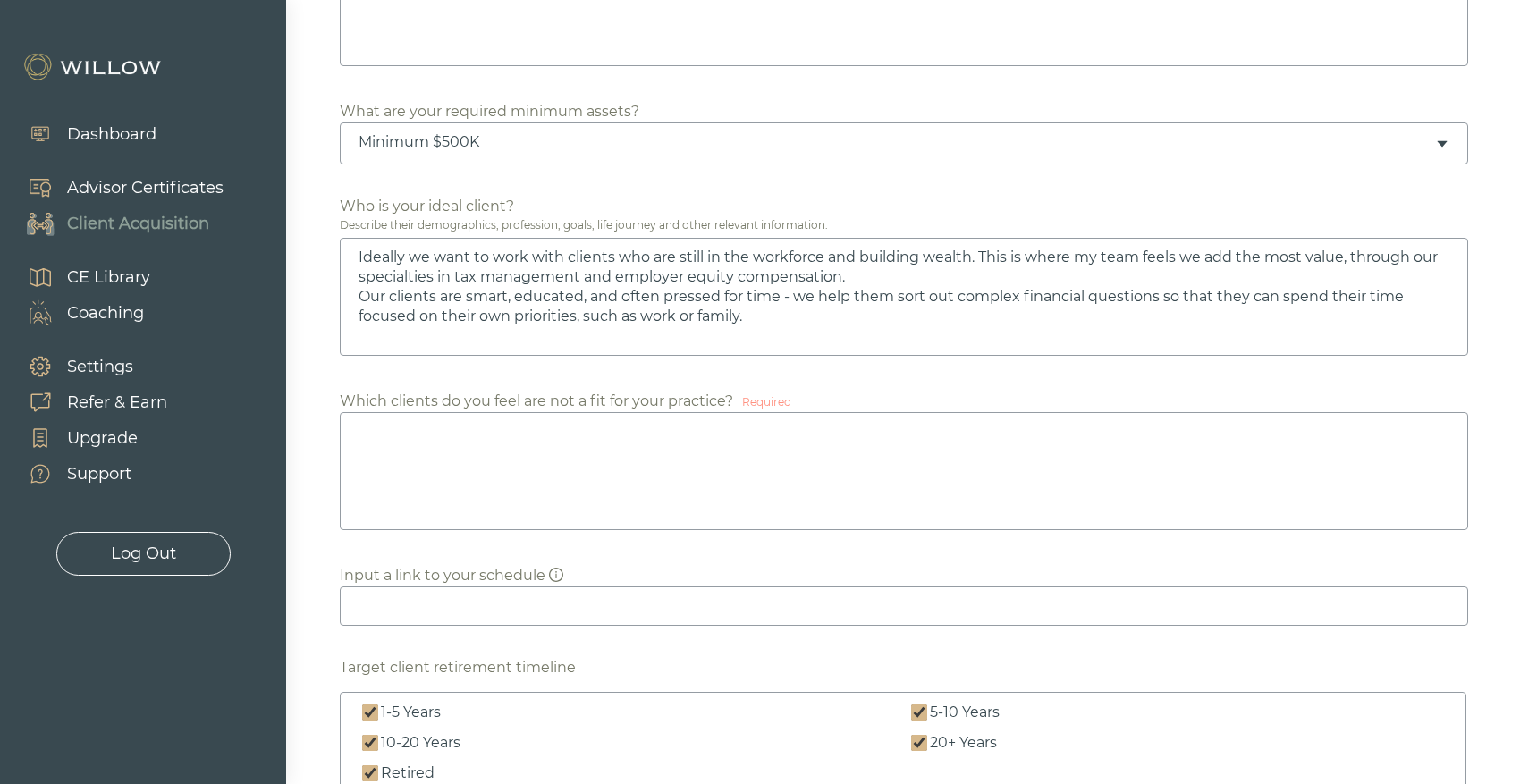 click on "Ideally we want to work with clients who are still in the workforce and building wealth. This is where my team feels we add the most value, through our specialties in tax management and employer equity compensation.
Our clients are smart, educated, and often pressed for time - we help them sort out complex financial questions so that they can spend their time focused on their own priorities, such as work or family." at bounding box center [904, 297] 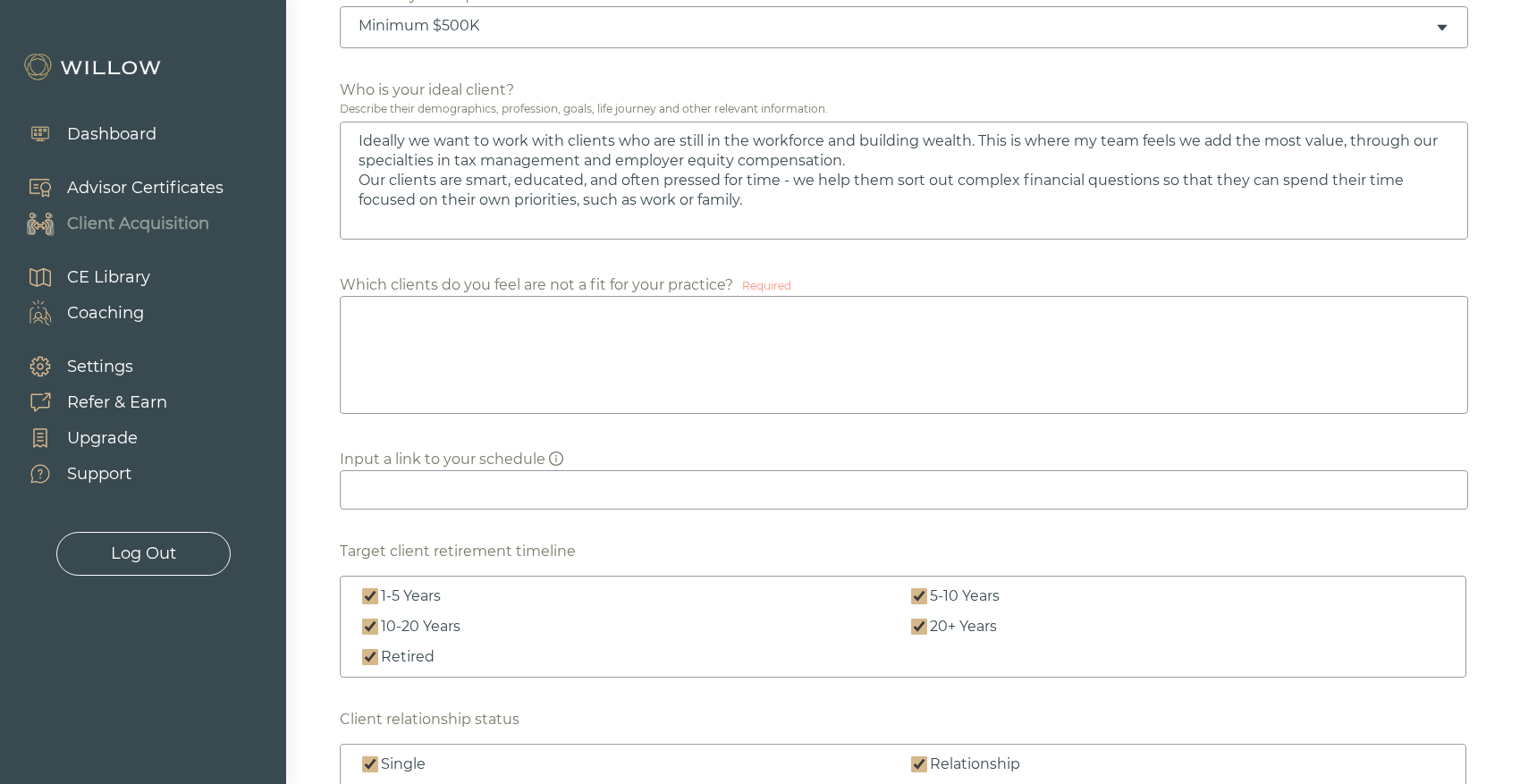 scroll, scrollTop: 1261, scrollLeft: 0, axis: vertical 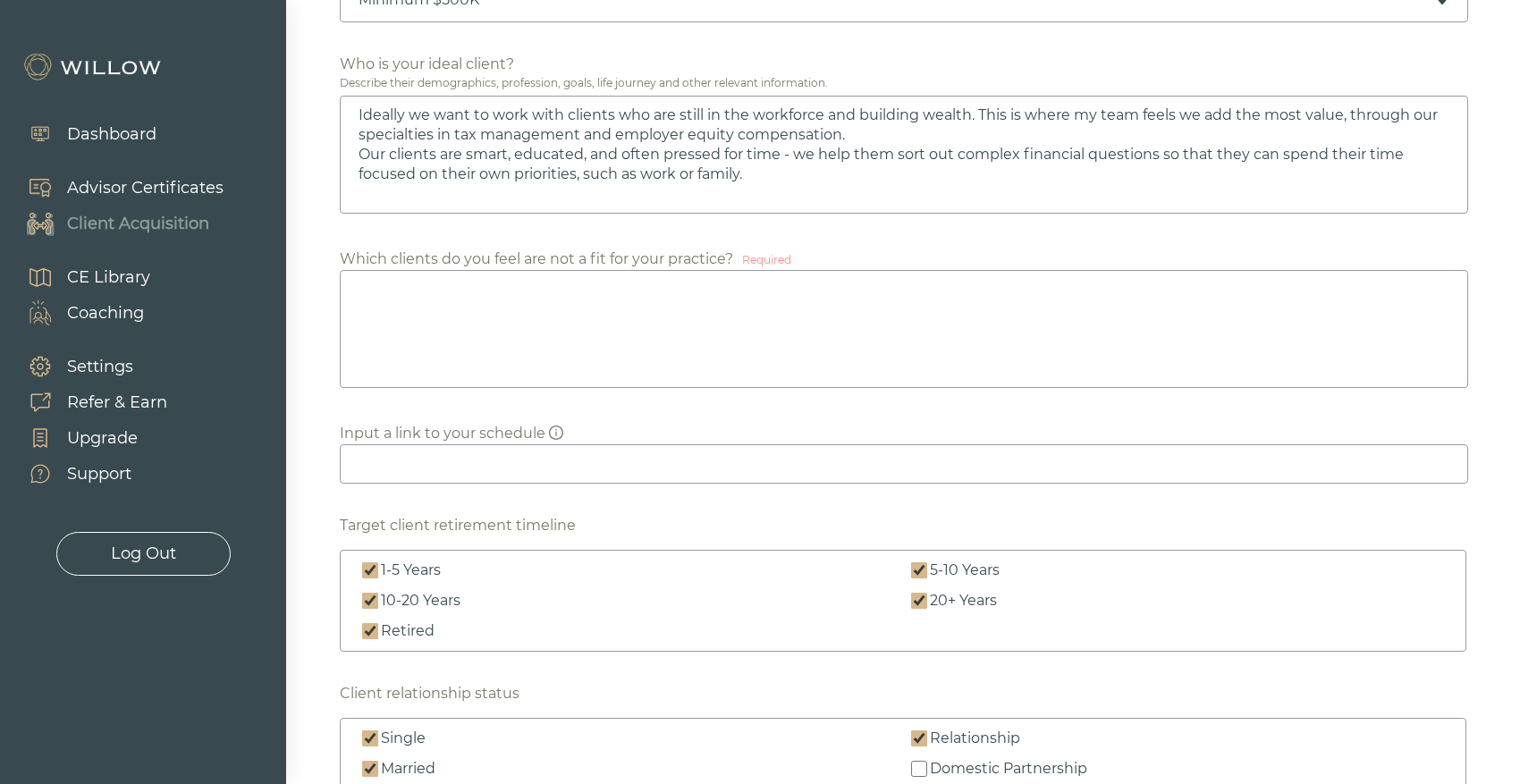 click at bounding box center (904, 329) 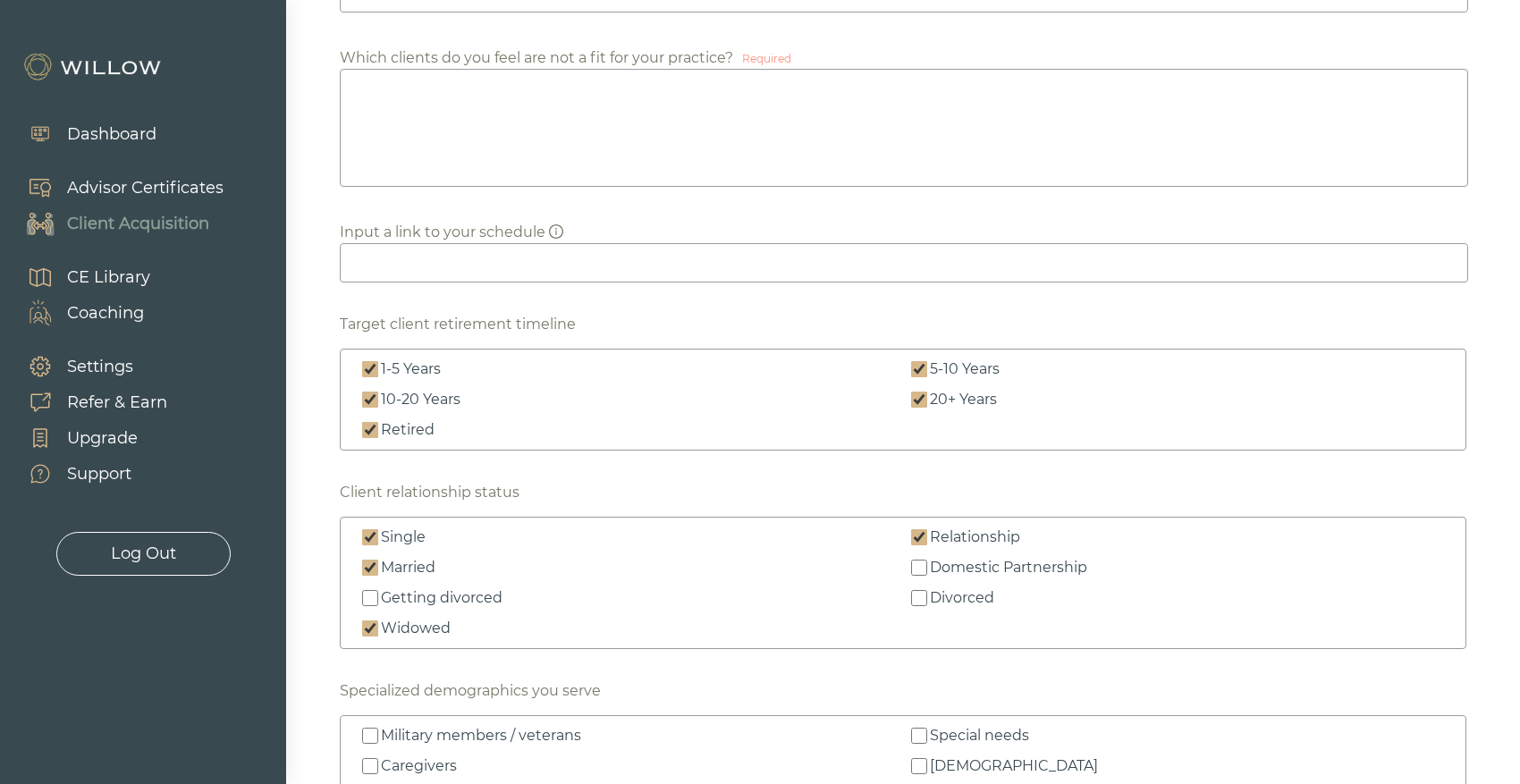 scroll, scrollTop: 1476, scrollLeft: 0, axis: vertical 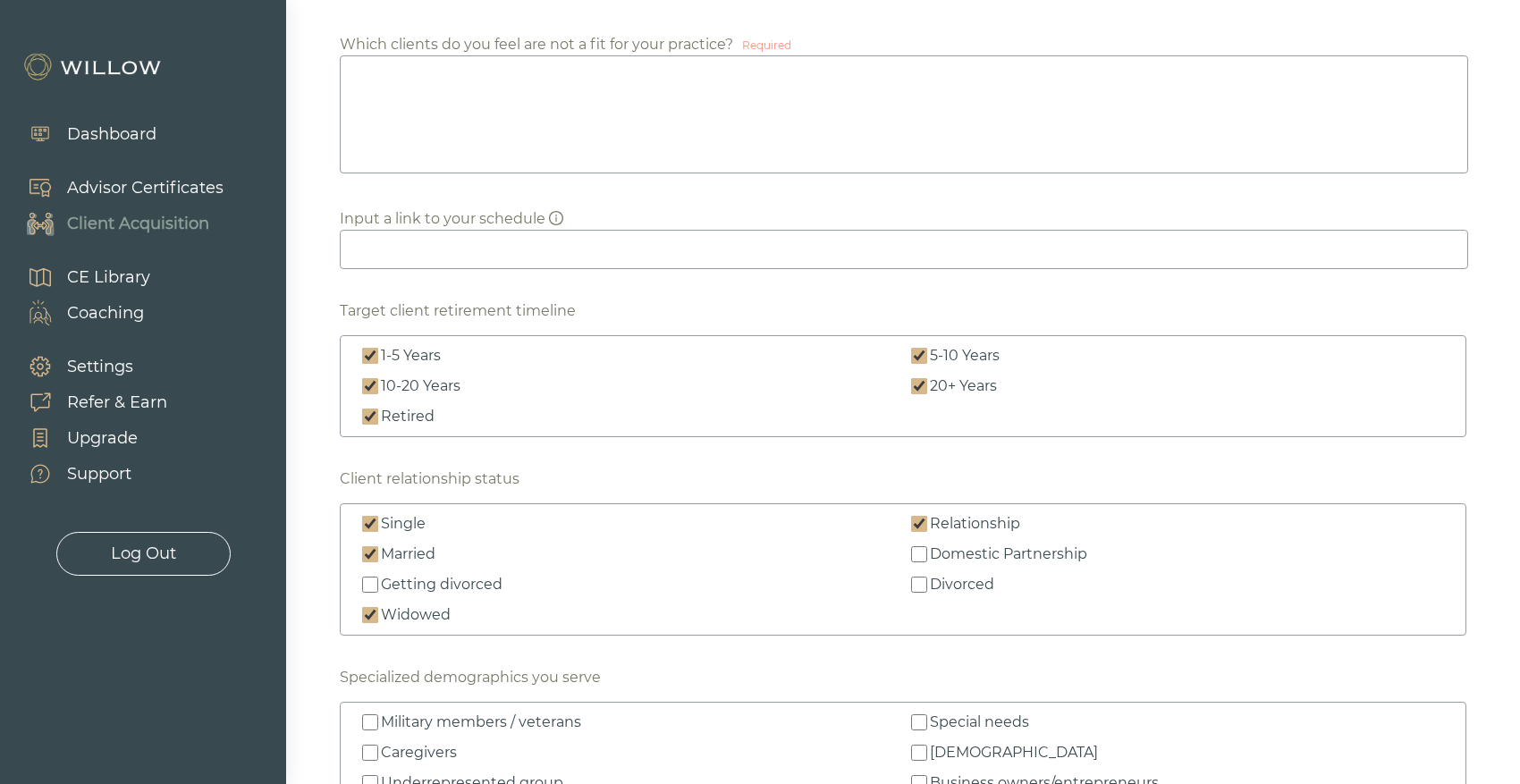 click on "Retired" at bounding box center [370, 417] 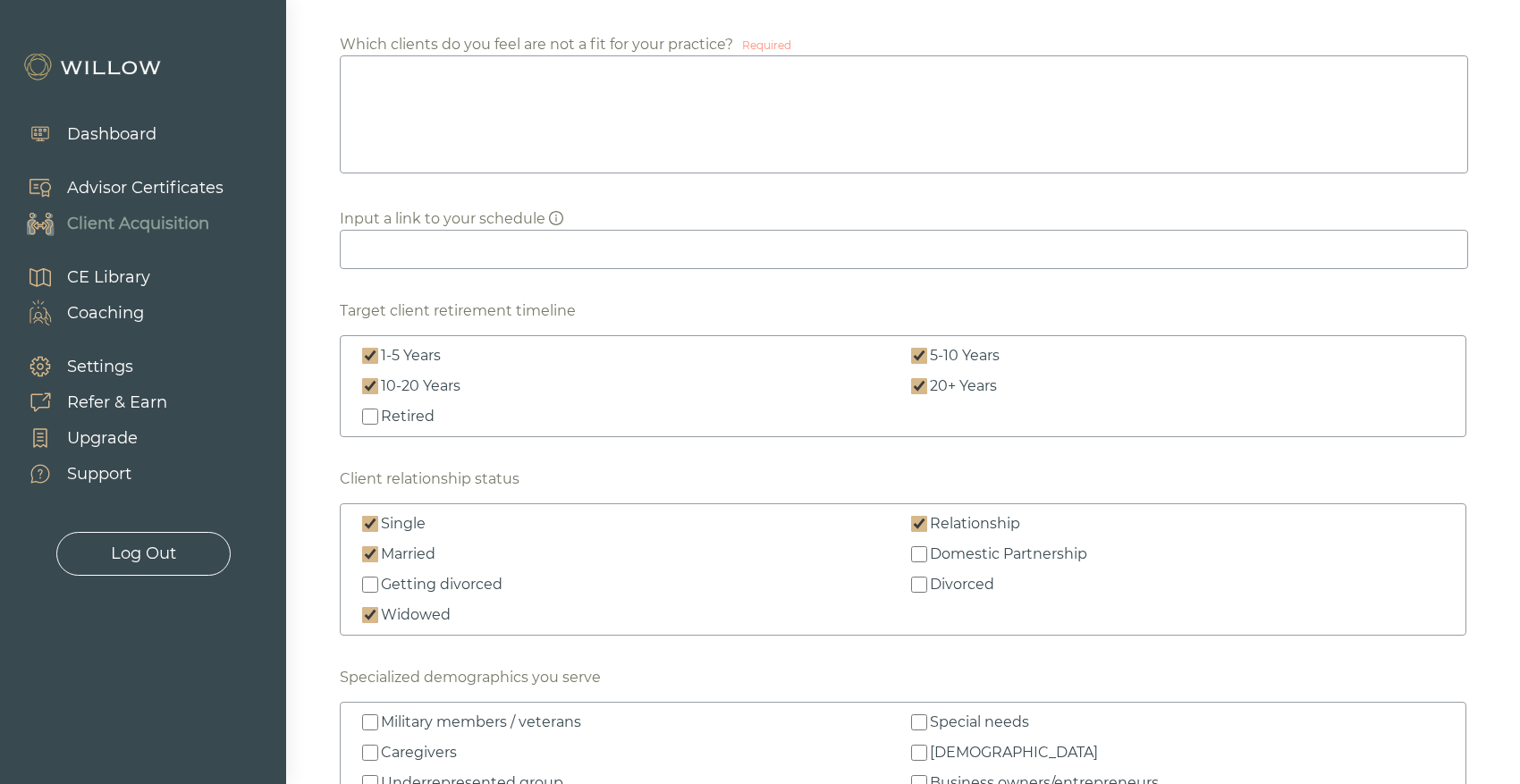 checkbox on "false" 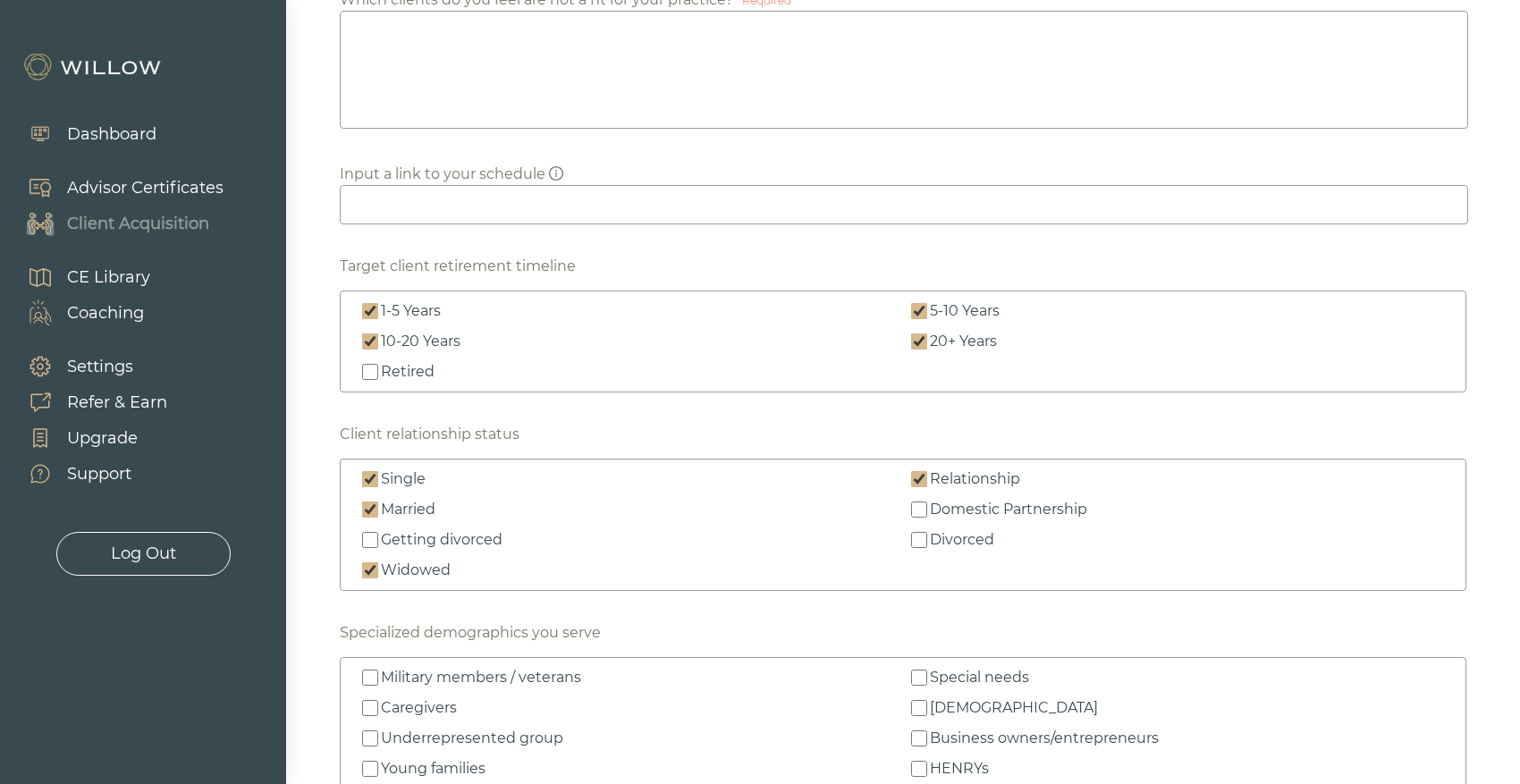 scroll, scrollTop: 1523, scrollLeft: 0, axis: vertical 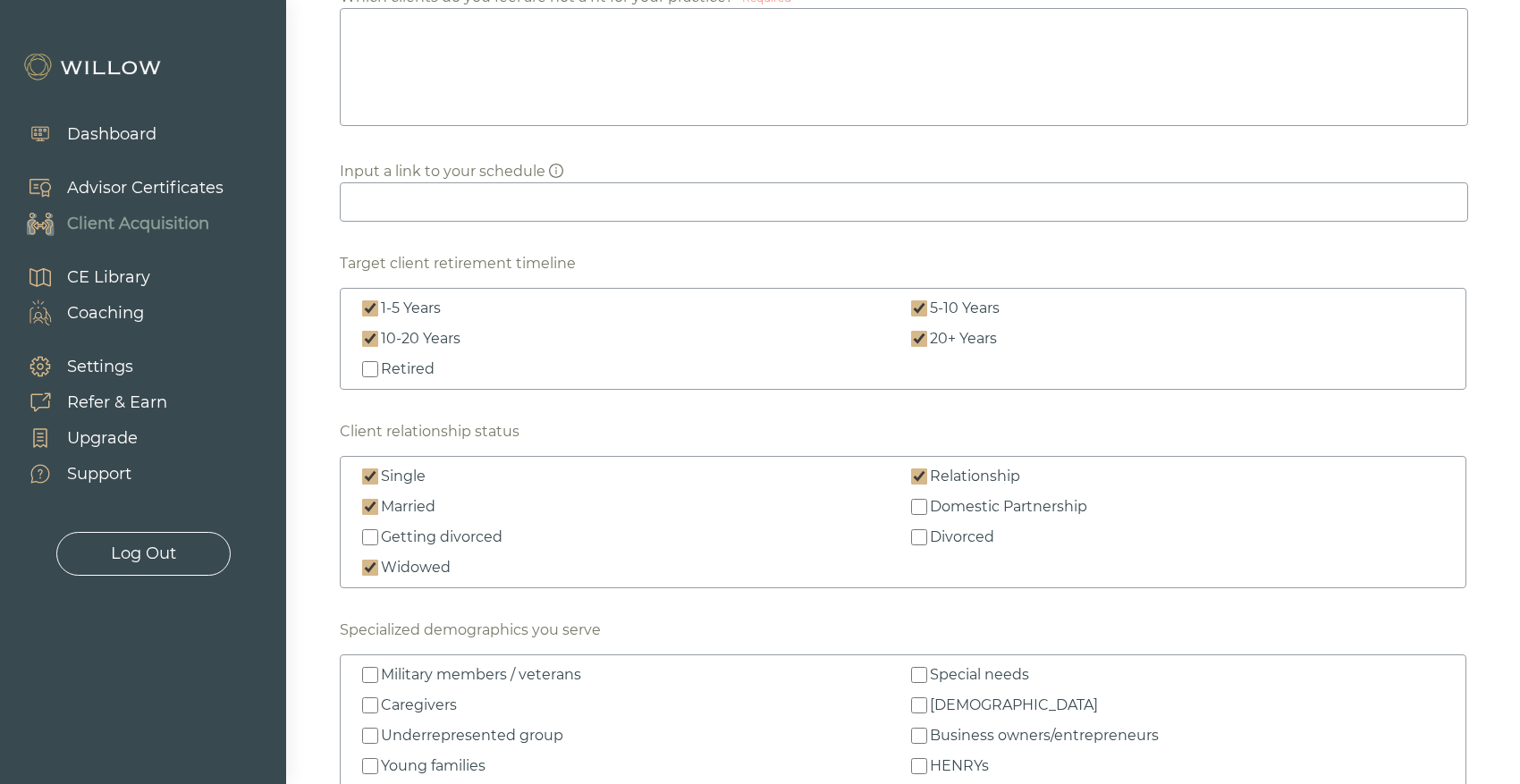 click on "1-5 Years" at bounding box center (629, 308) 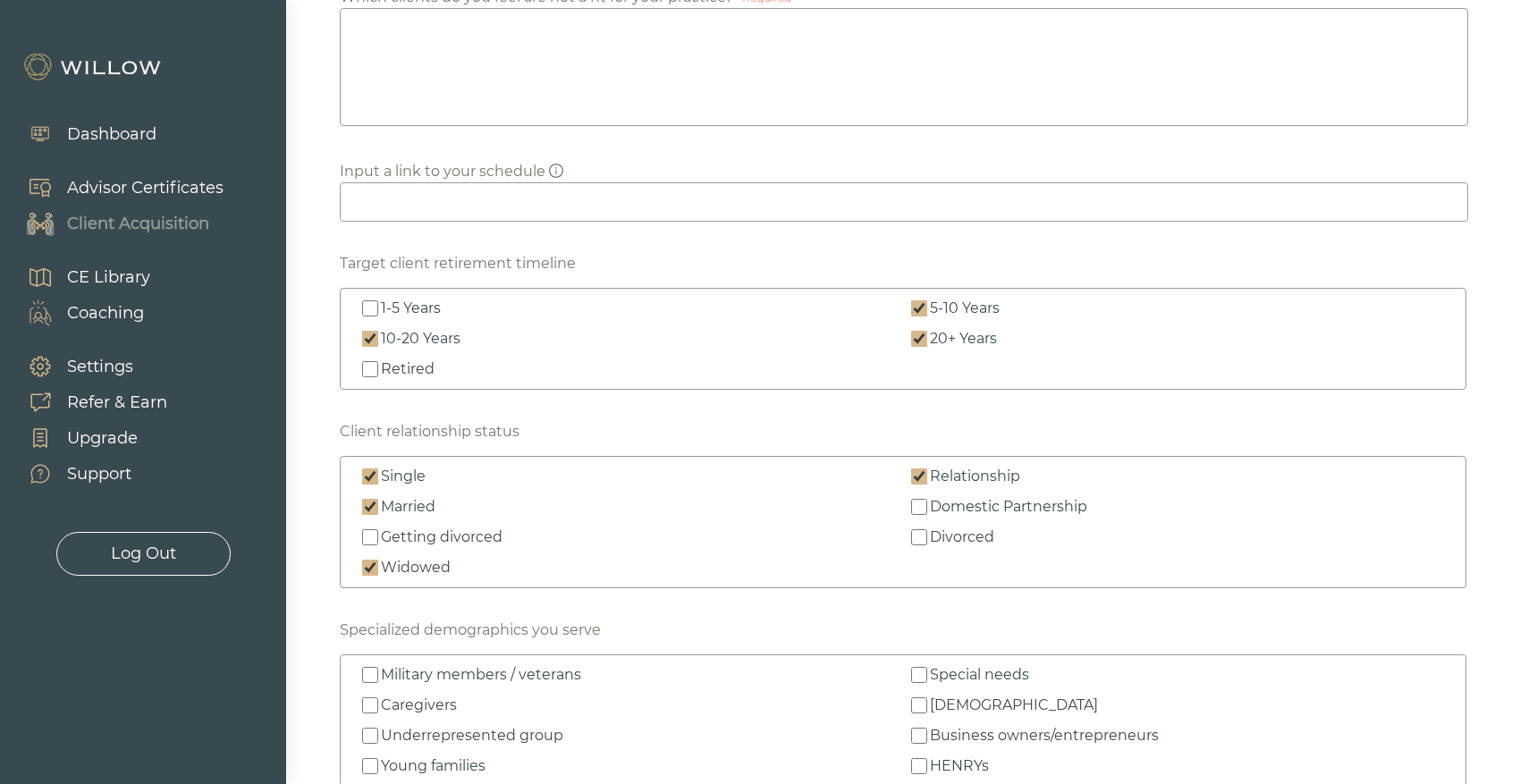 checkbox on "false" 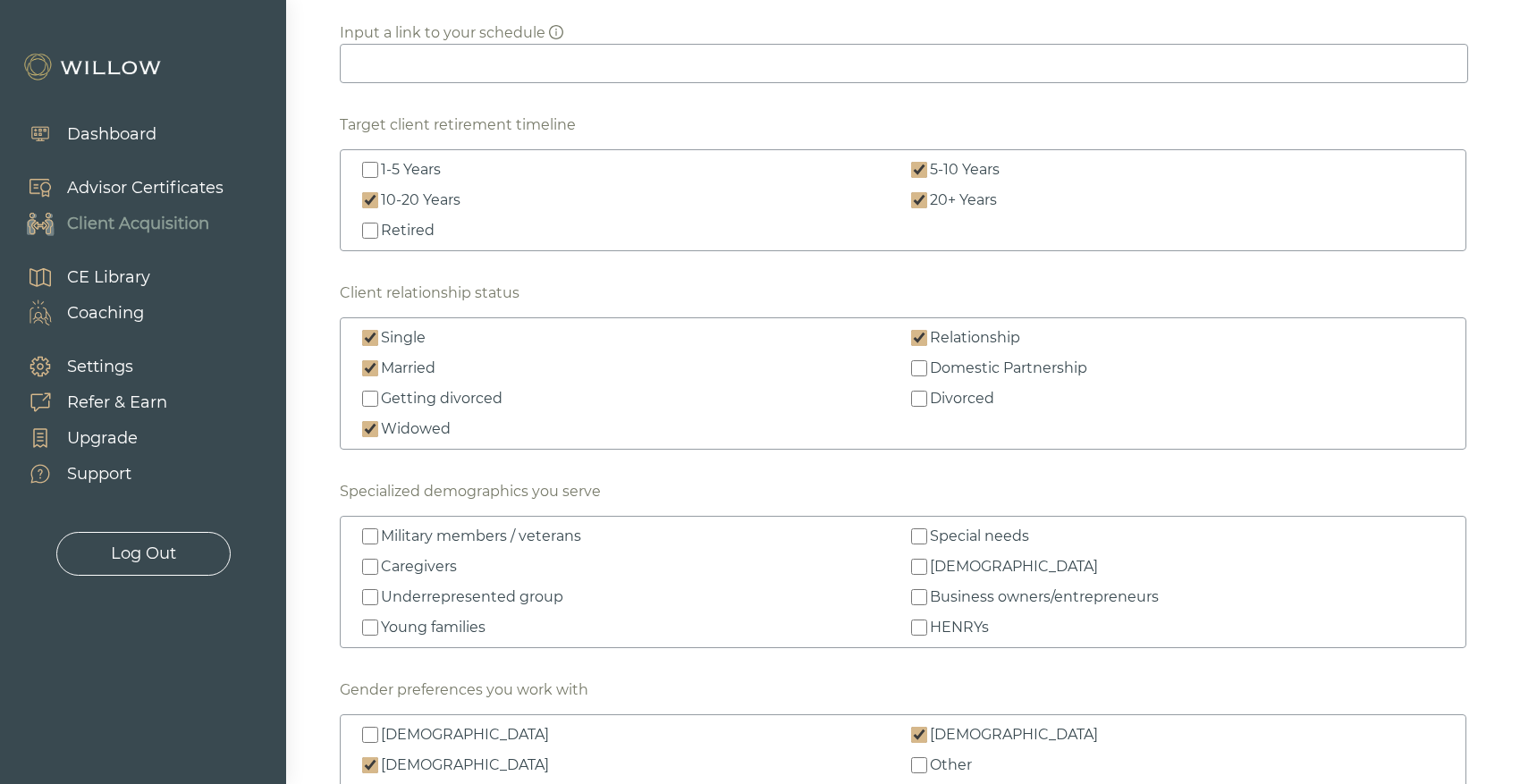 scroll, scrollTop: 1664, scrollLeft: 0, axis: vertical 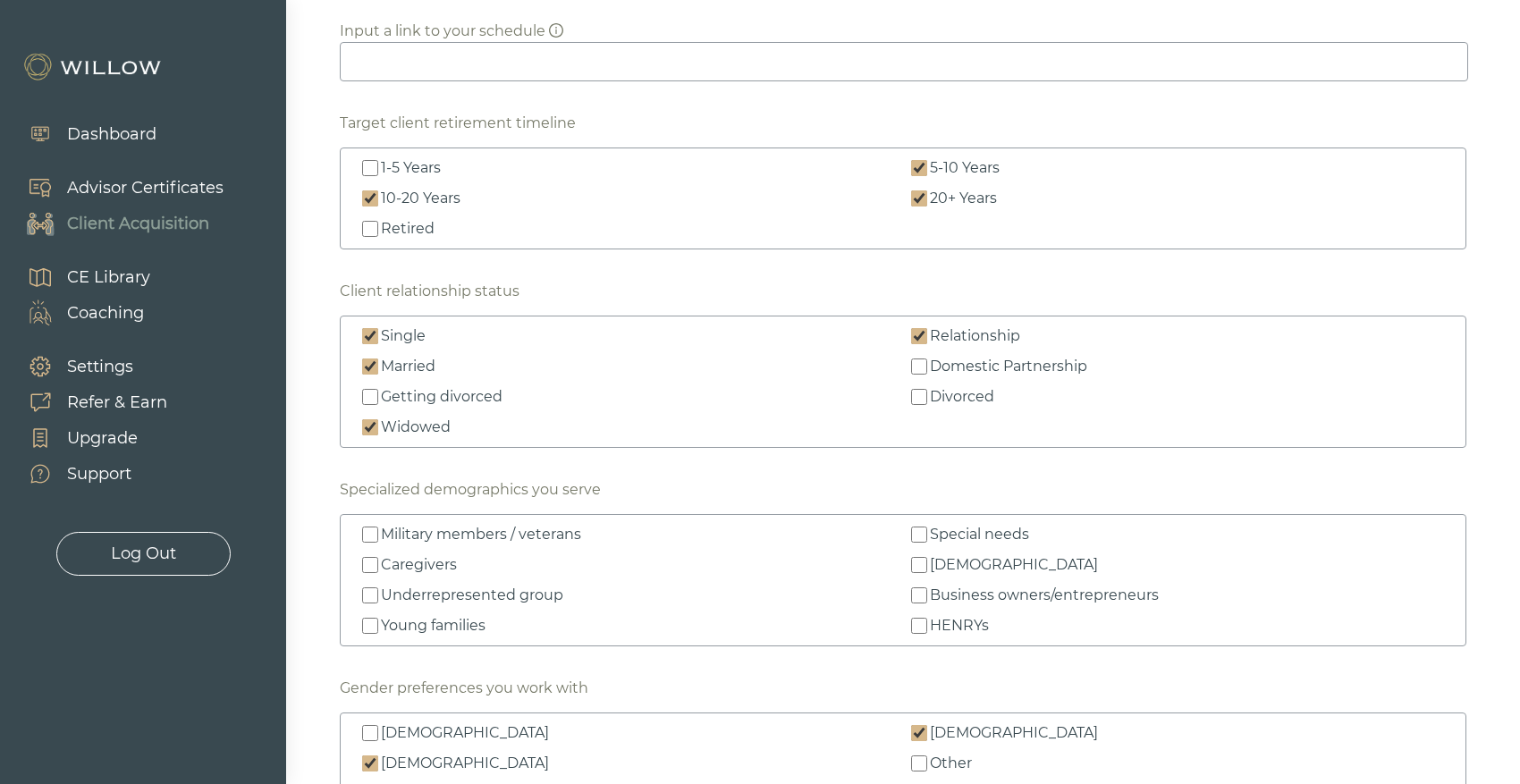 click on "Widowed" at bounding box center [370, 427] 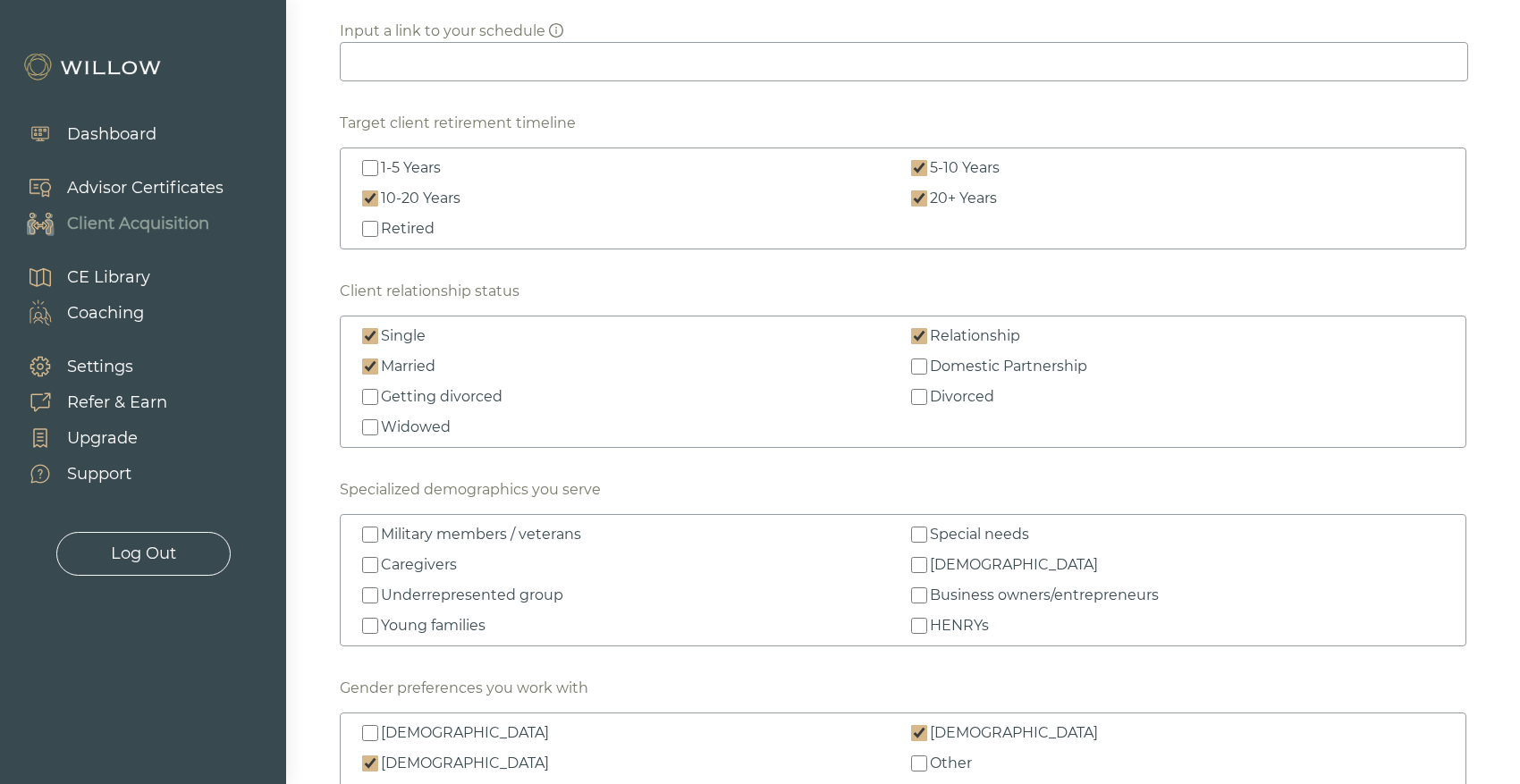 type on "Ideally we want to work with clients who are still in the workforce and building wealth. This is where my team feels we add the most value, through our specialties in tax management and employer equity compensation.
Our clients are smart, educated, and often pressed for time - we help them sort out complex financial questions so that they can spend their time focused on their own priorities, such as work or family." 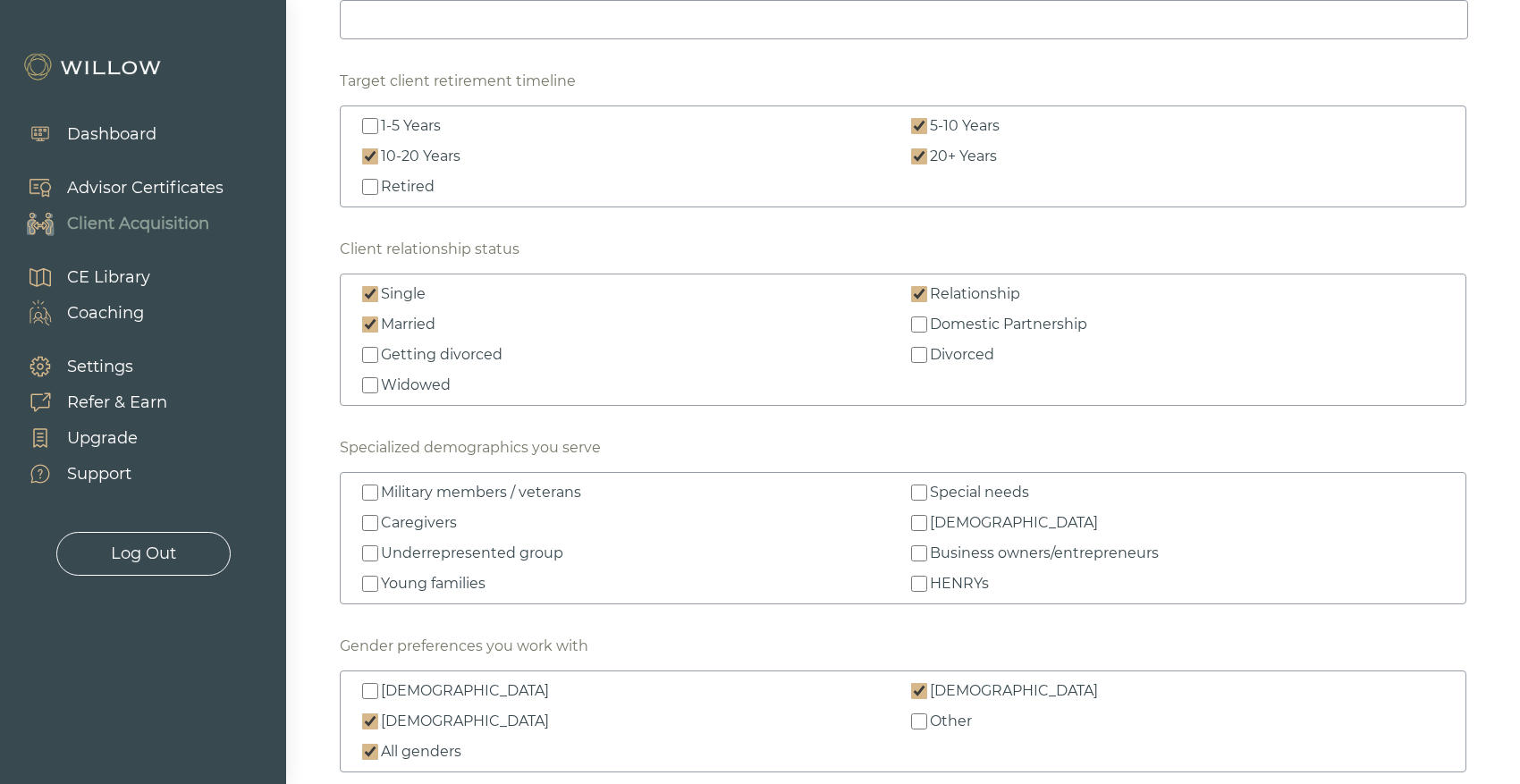 scroll, scrollTop: 1710, scrollLeft: 0, axis: vertical 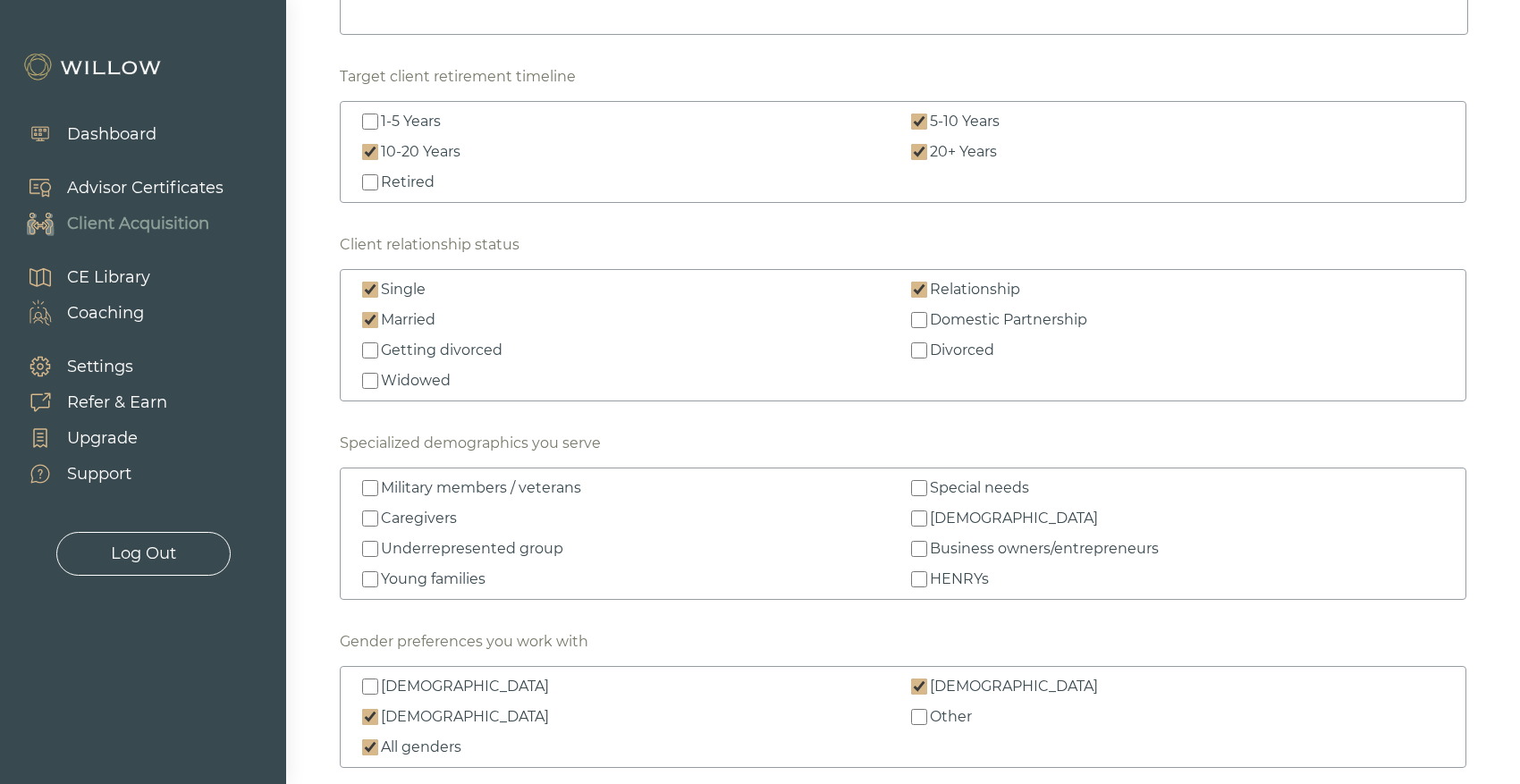 click on "Widowed" at bounding box center [370, 381] 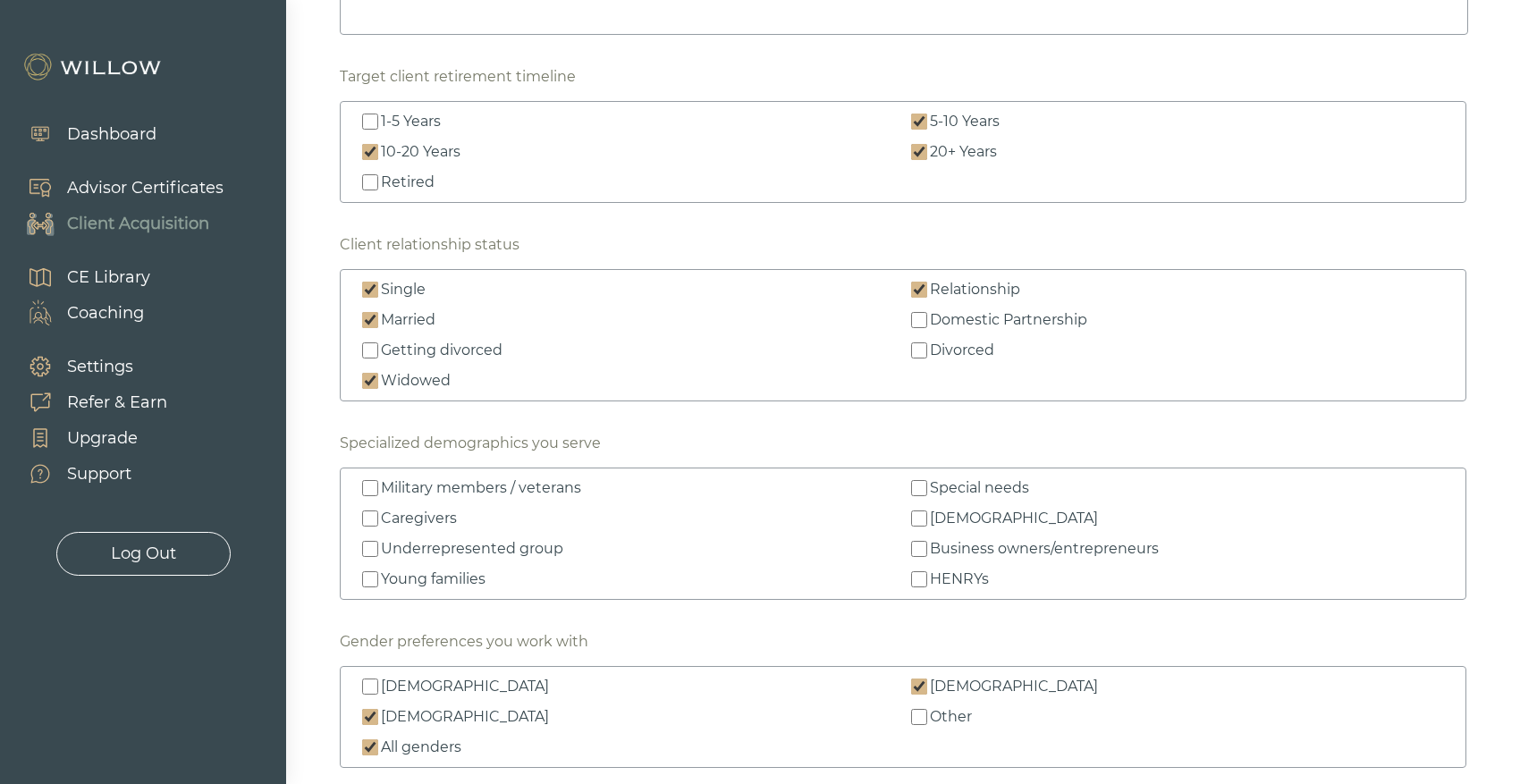 checkbox on "true" 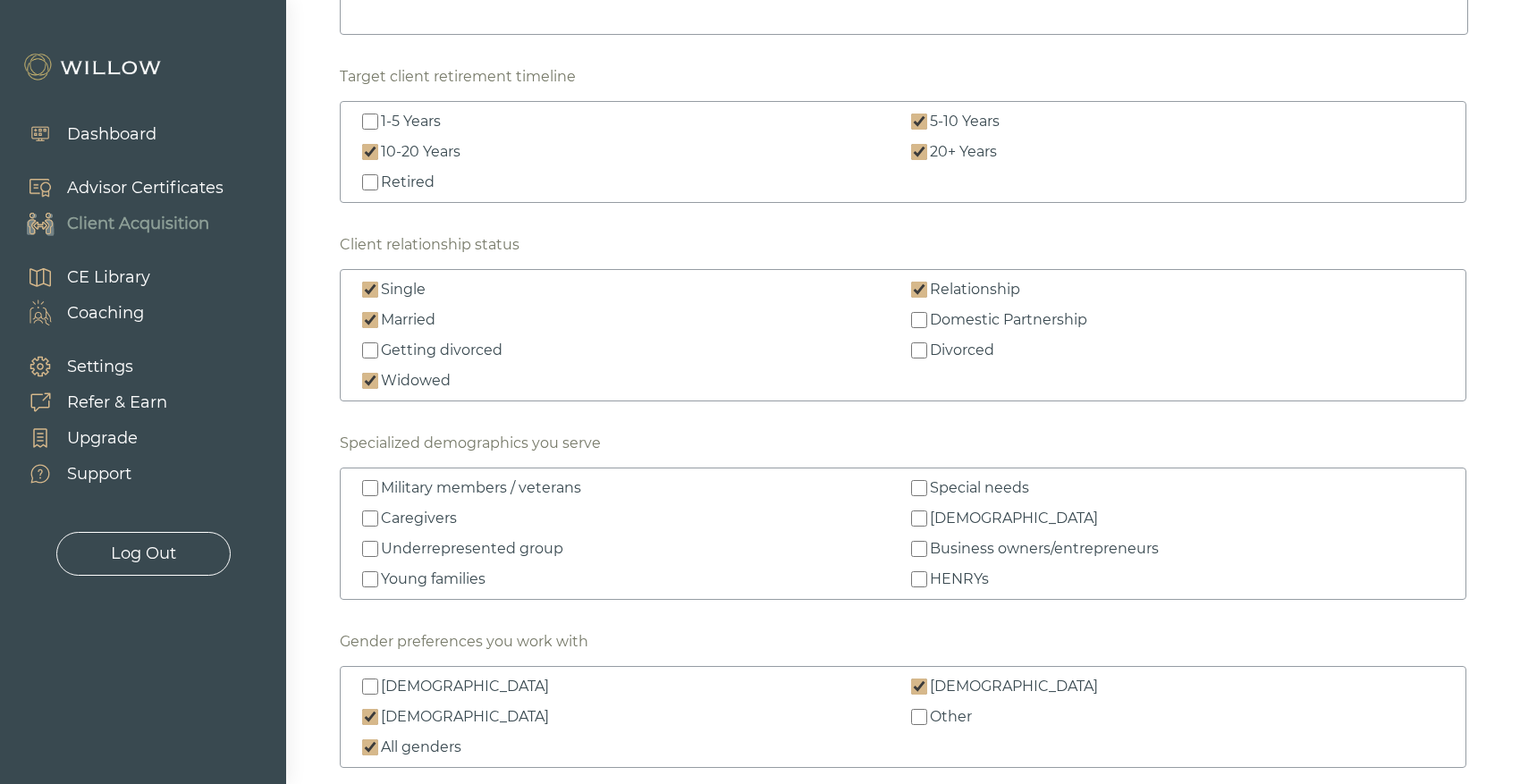 click on "Domestic Partnership" at bounding box center (919, 320) 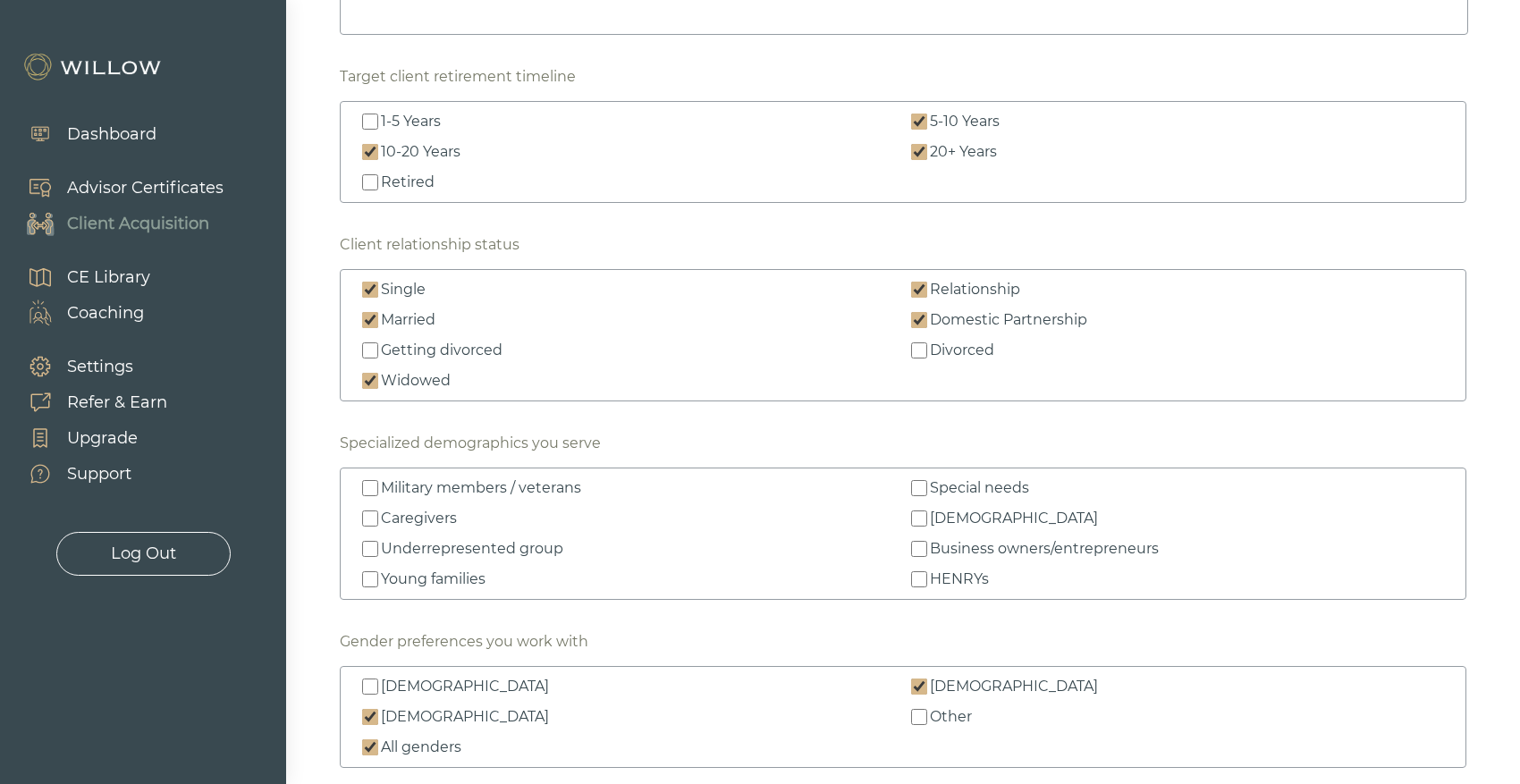 checkbox on "true" 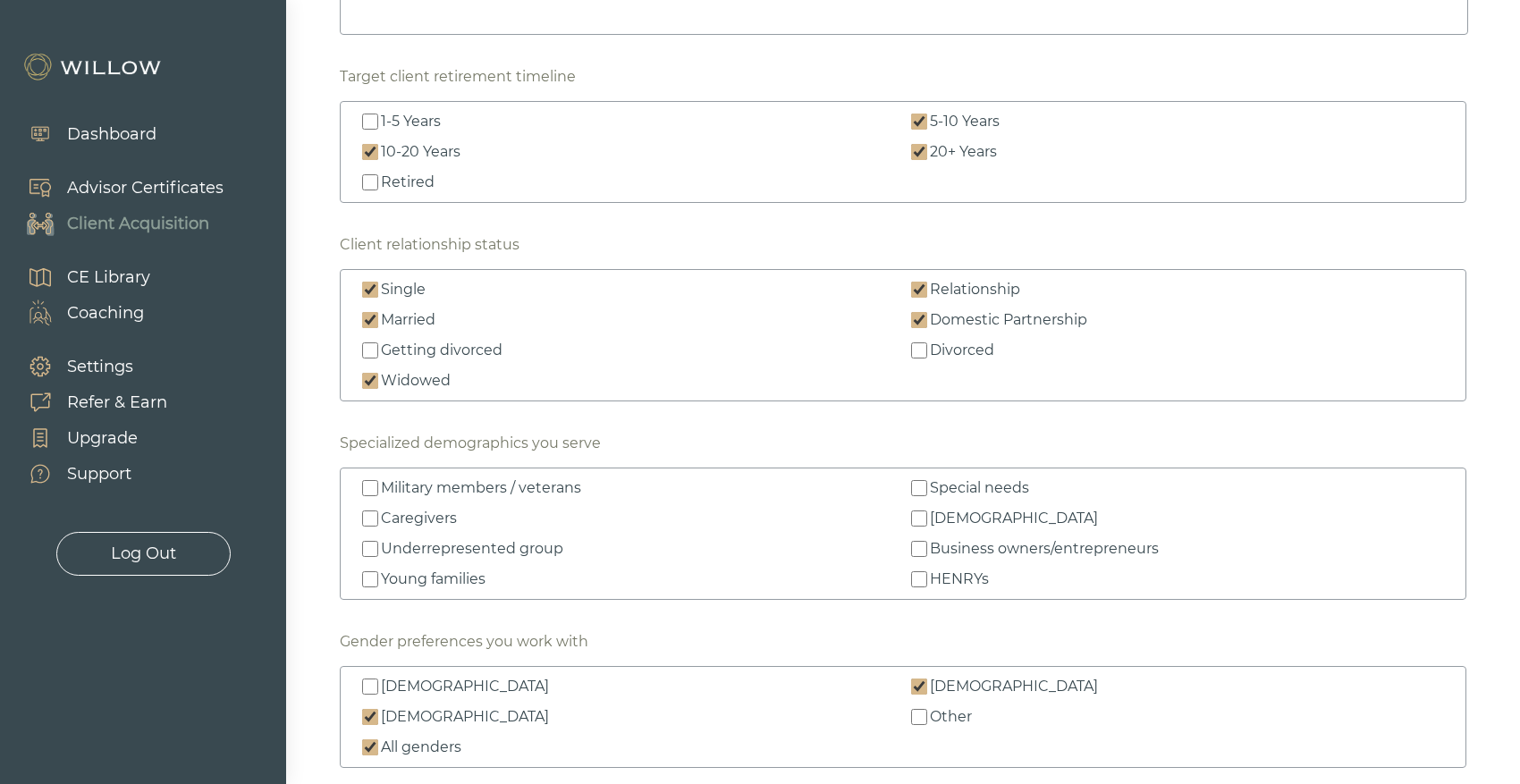 scroll, scrollTop: 1736, scrollLeft: 0, axis: vertical 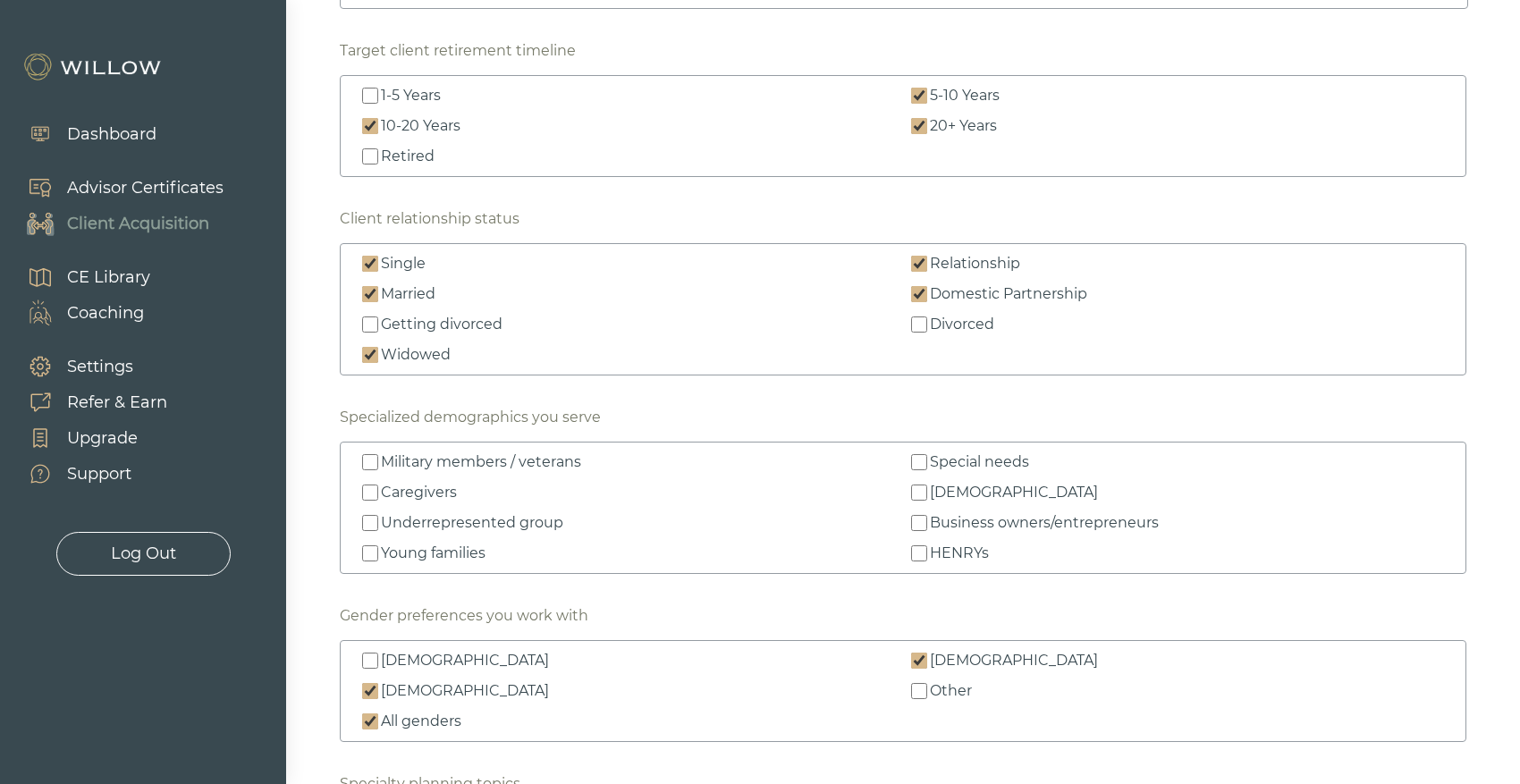 click on "Divorced" at bounding box center [919, 325] 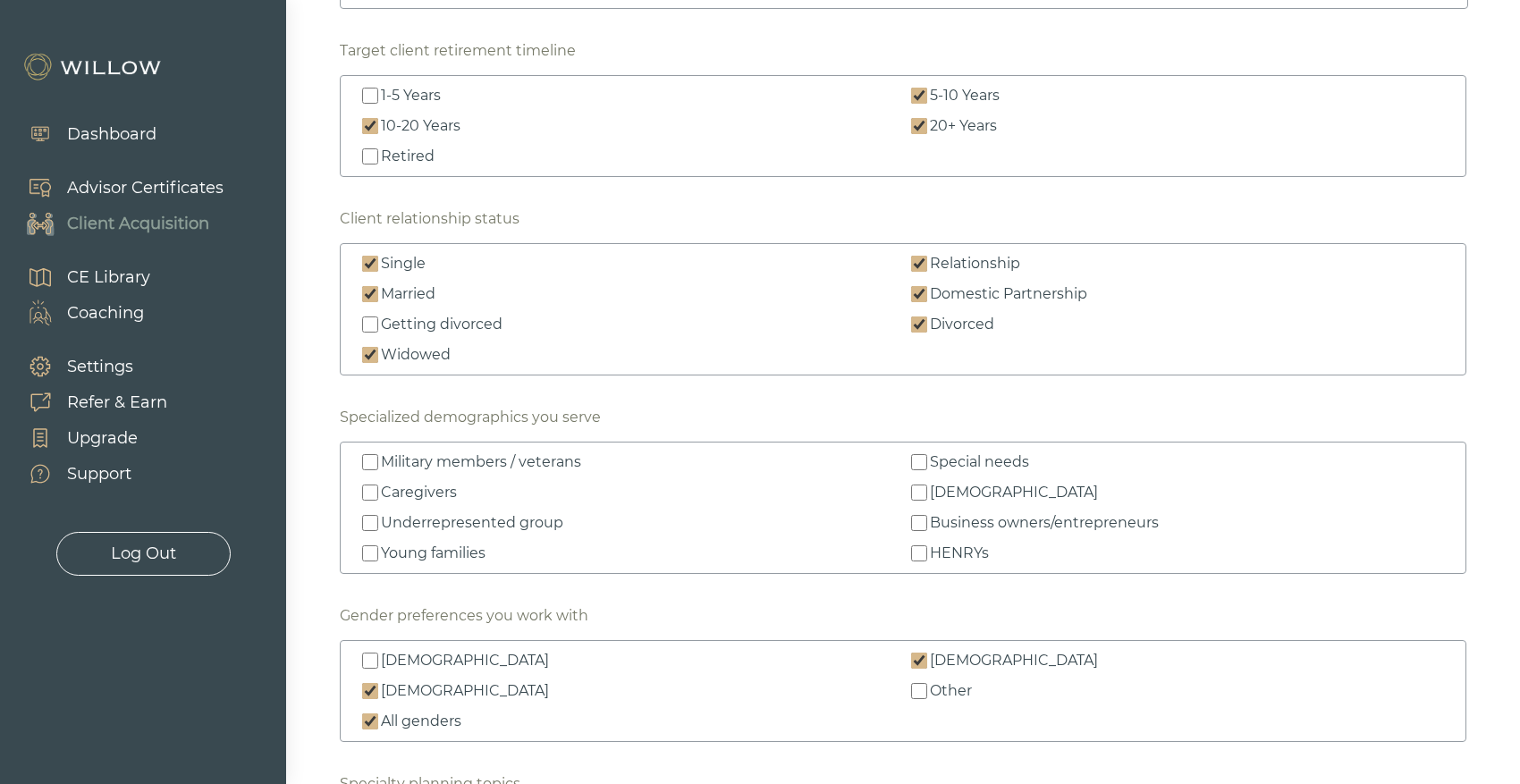 checkbox on "true" 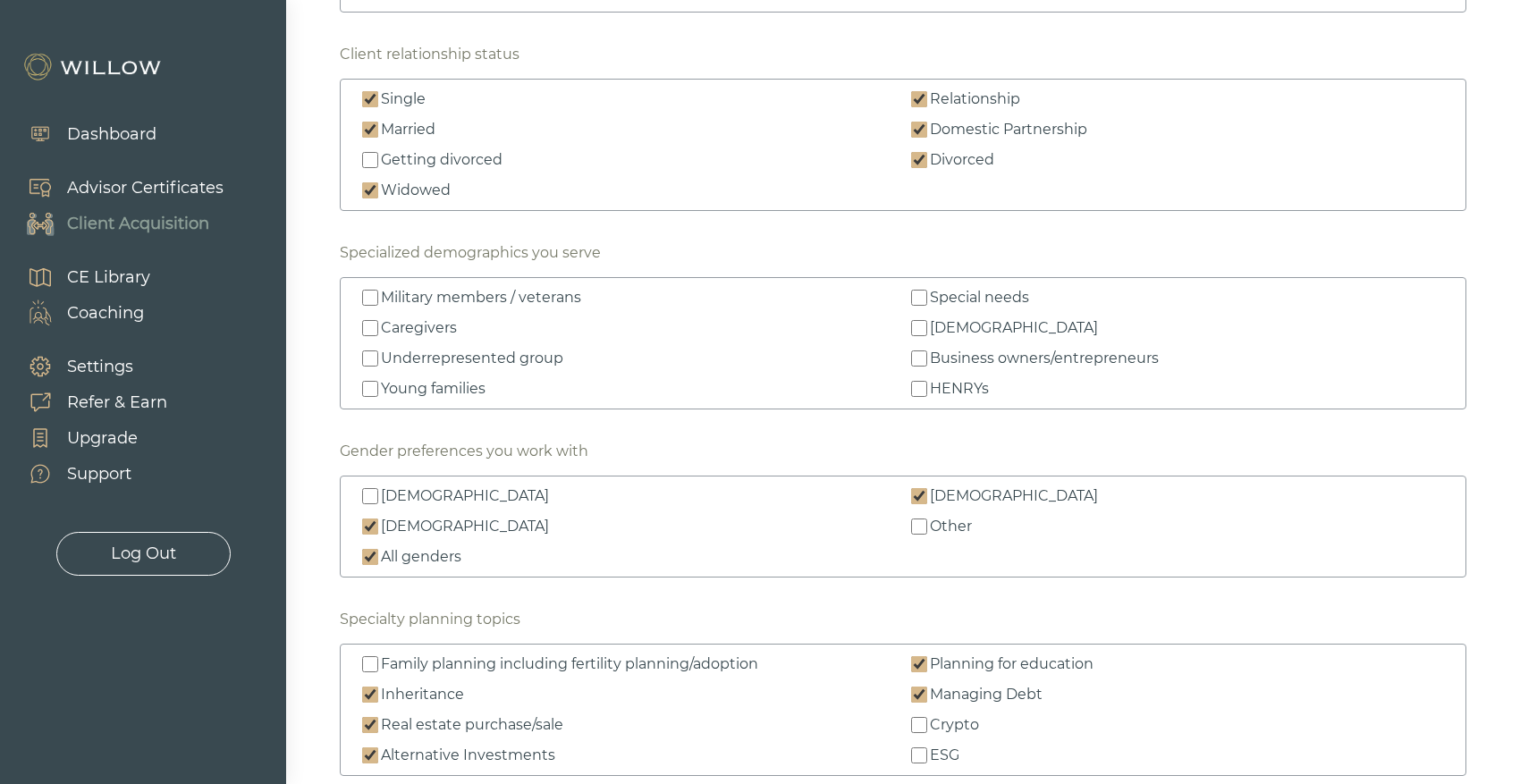 scroll, scrollTop: 1902, scrollLeft: 0, axis: vertical 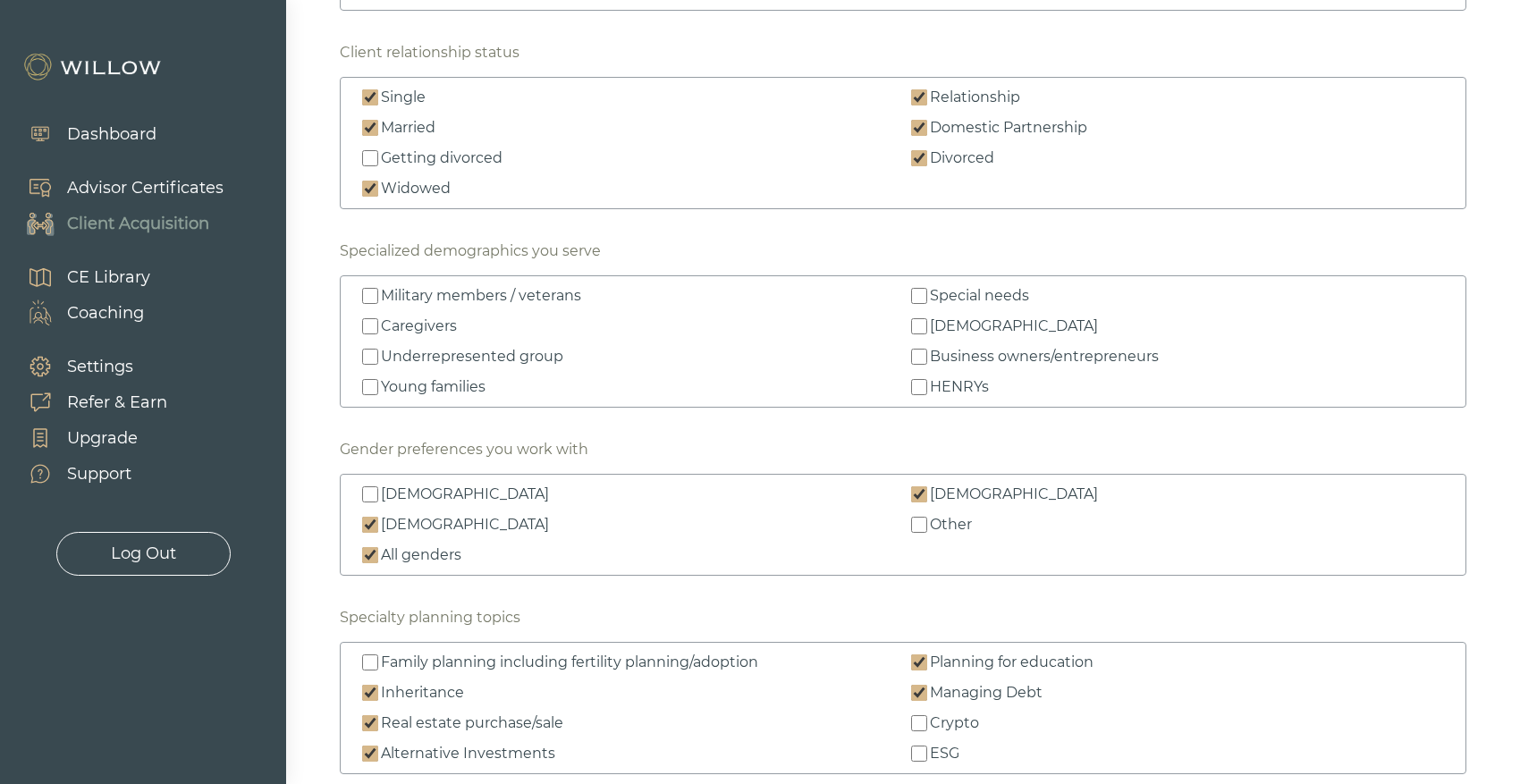 click on "[DEMOGRAPHIC_DATA]" at bounding box center [919, 326] 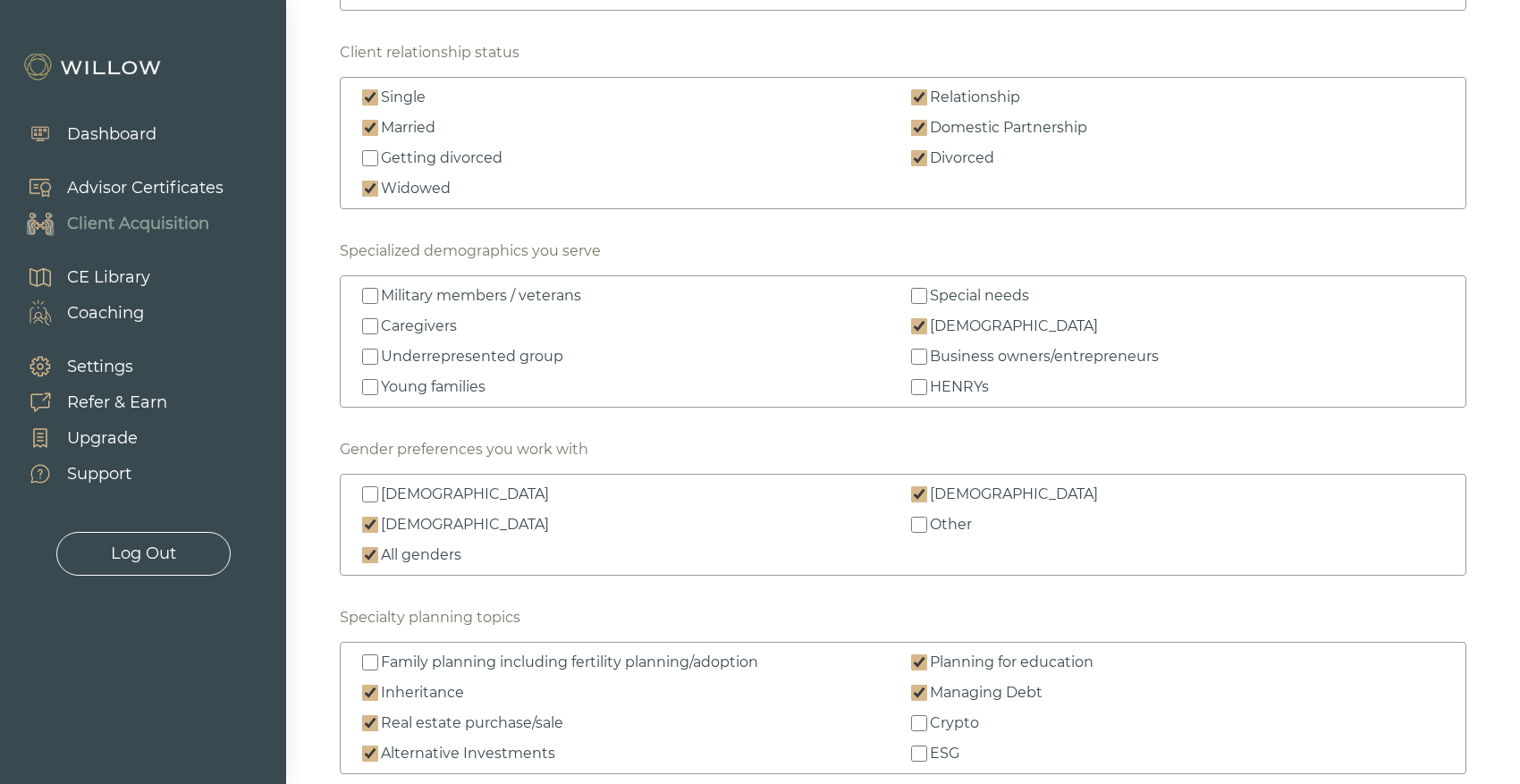 type on "Ideally we want to work with clients who are still in the workforce and building wealth. This is where my team feels we add the most value, through our specialties in tax management and employer equity compensation.
Our clients are smart, educated, and often pressed for time - we help them sort out complex financial questions so that they can spend their time focused on their own priorities, such as work or family." 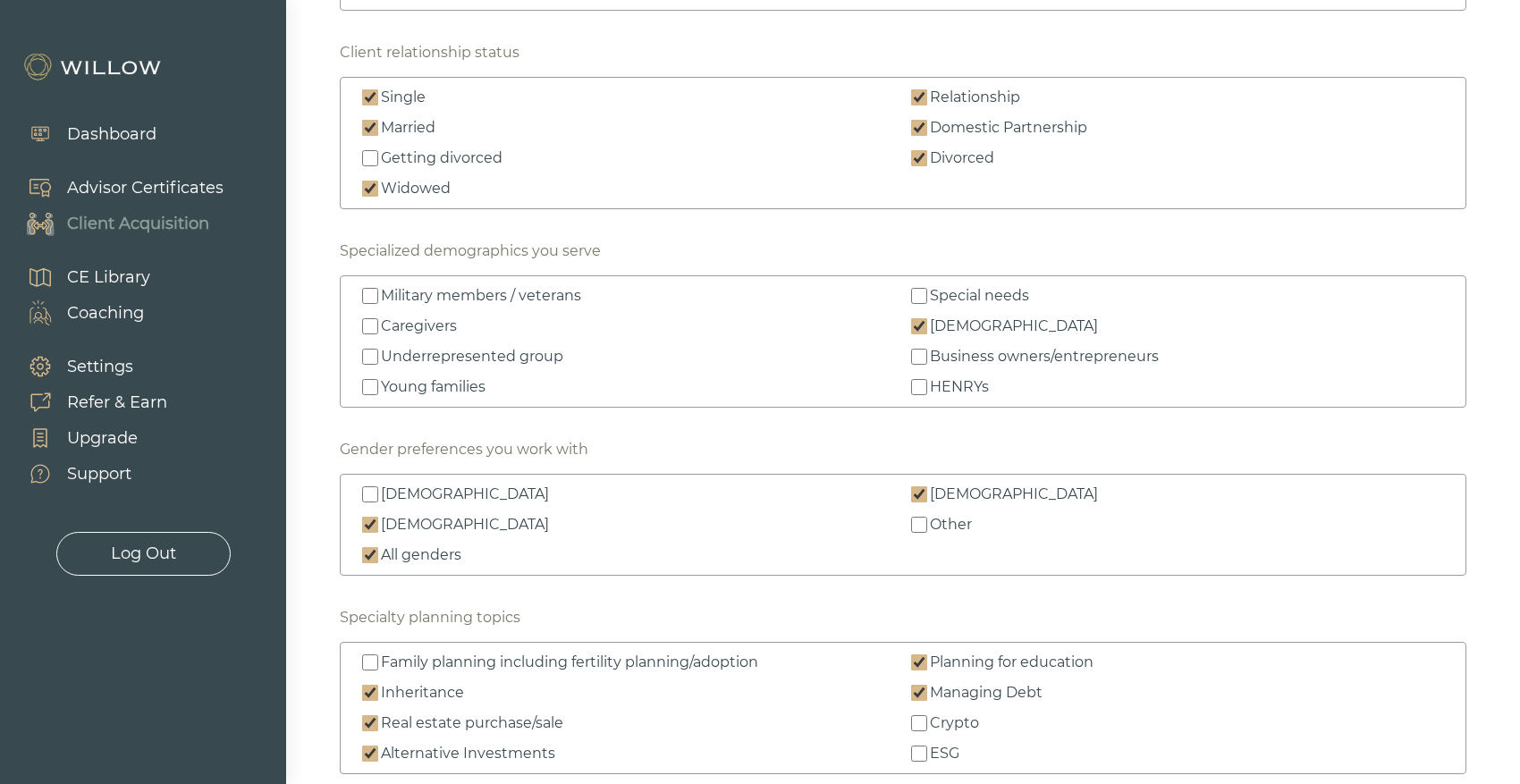 click on "HENRYs" at bounding box center [919, 387] 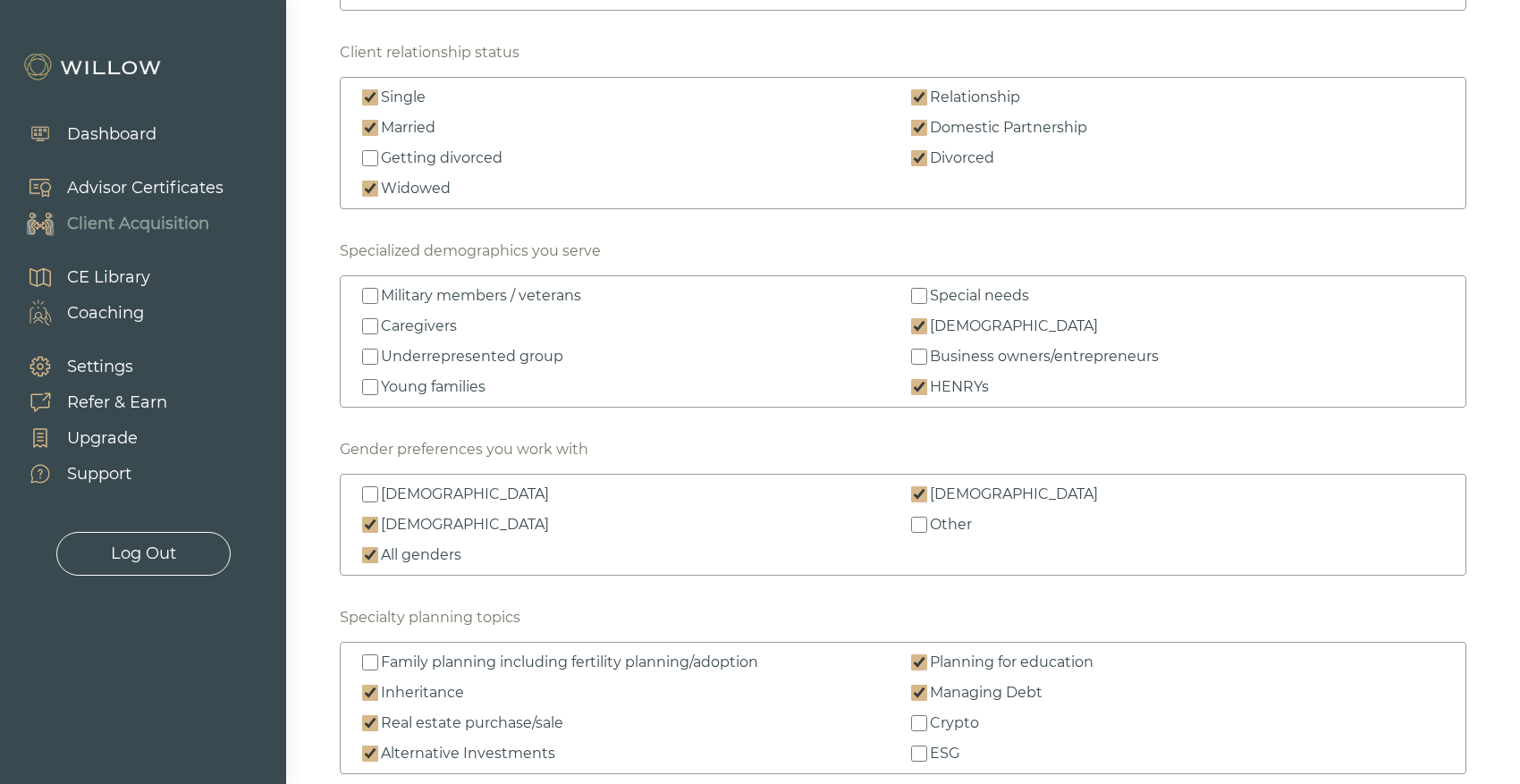 checkbox on "true" 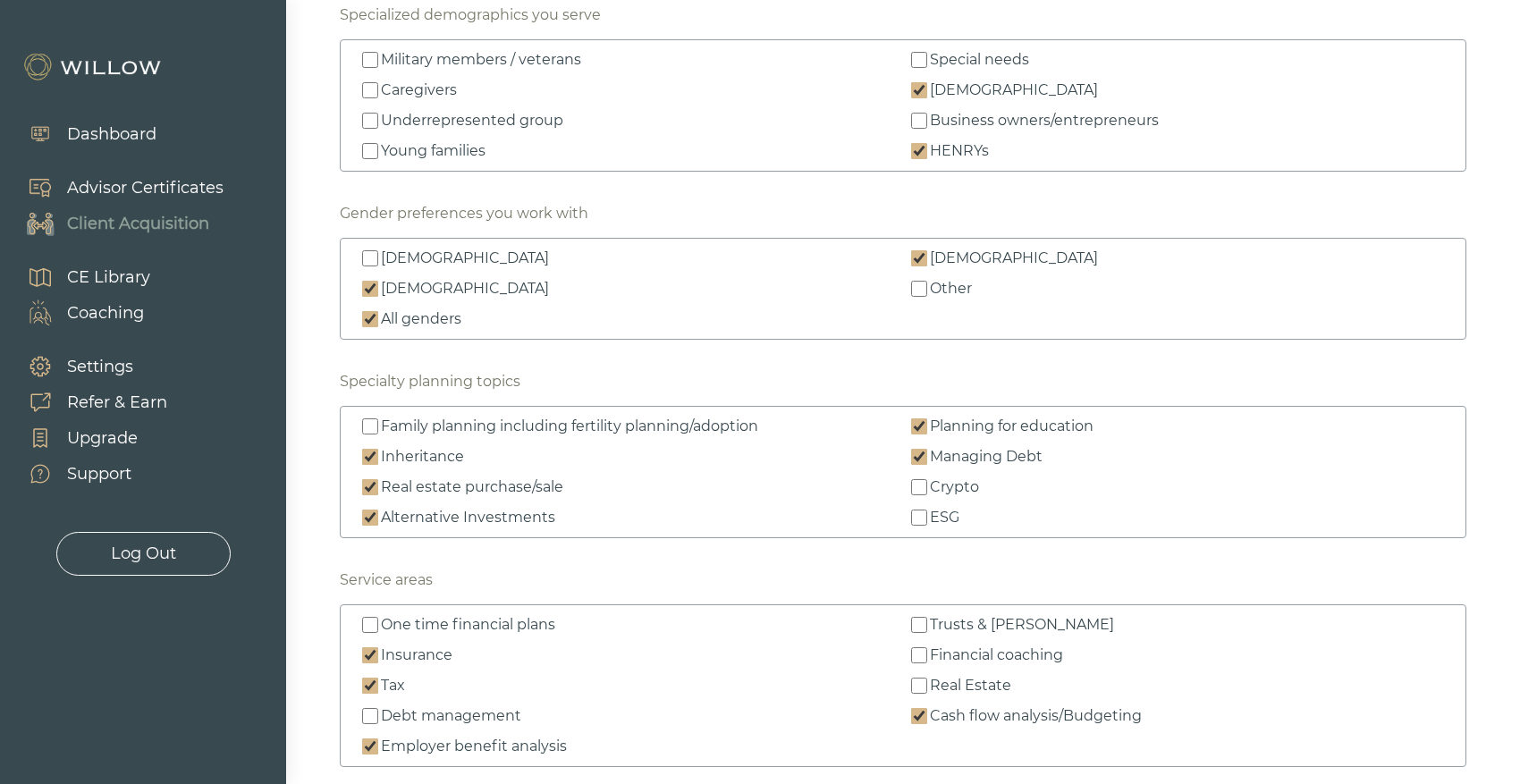 scroll, scrollTop: 2143, scrollLeft: 0, axis: vertical 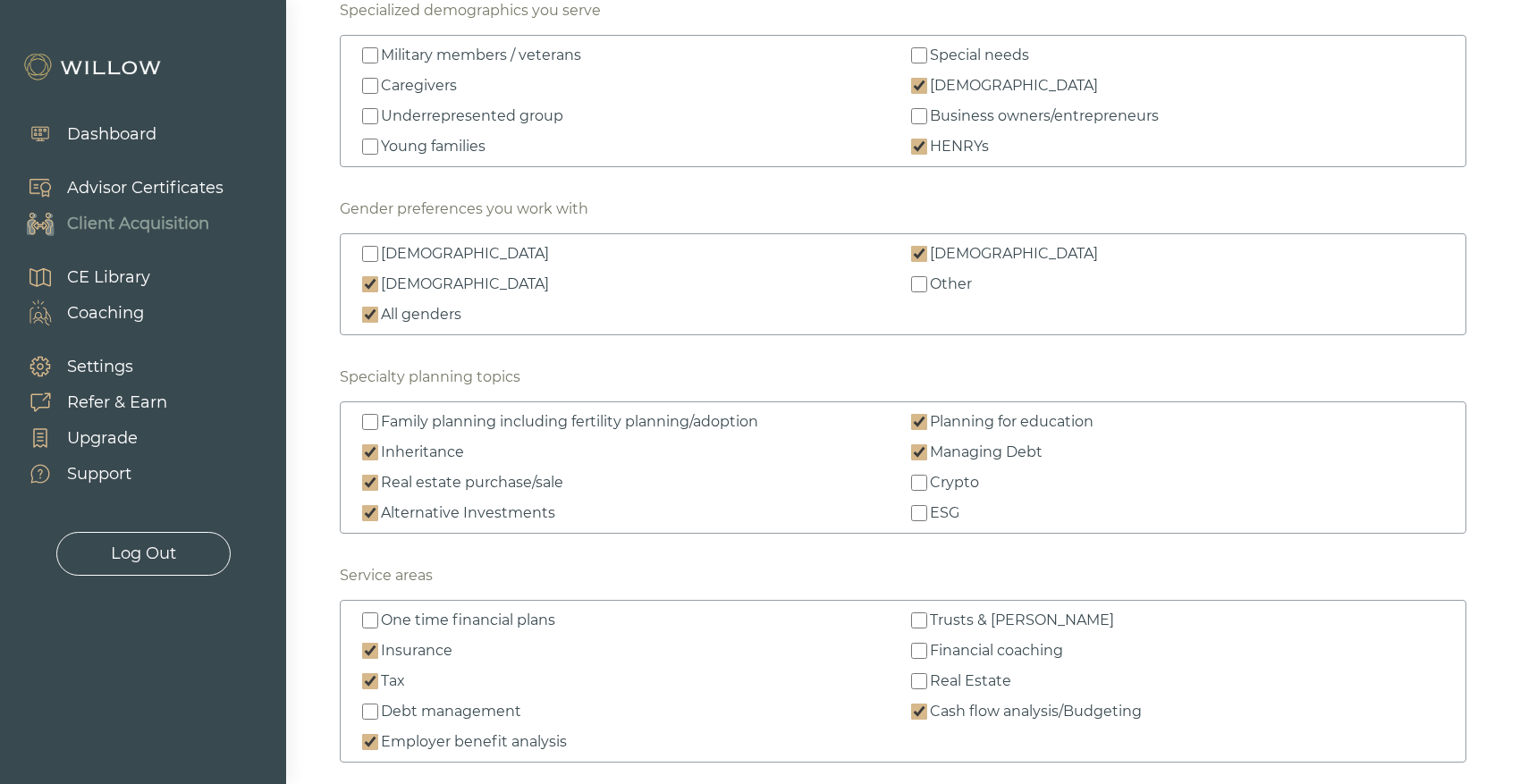 click on "[DEMOGRAPHIC_DATA]" at bounding box center [370, 254] 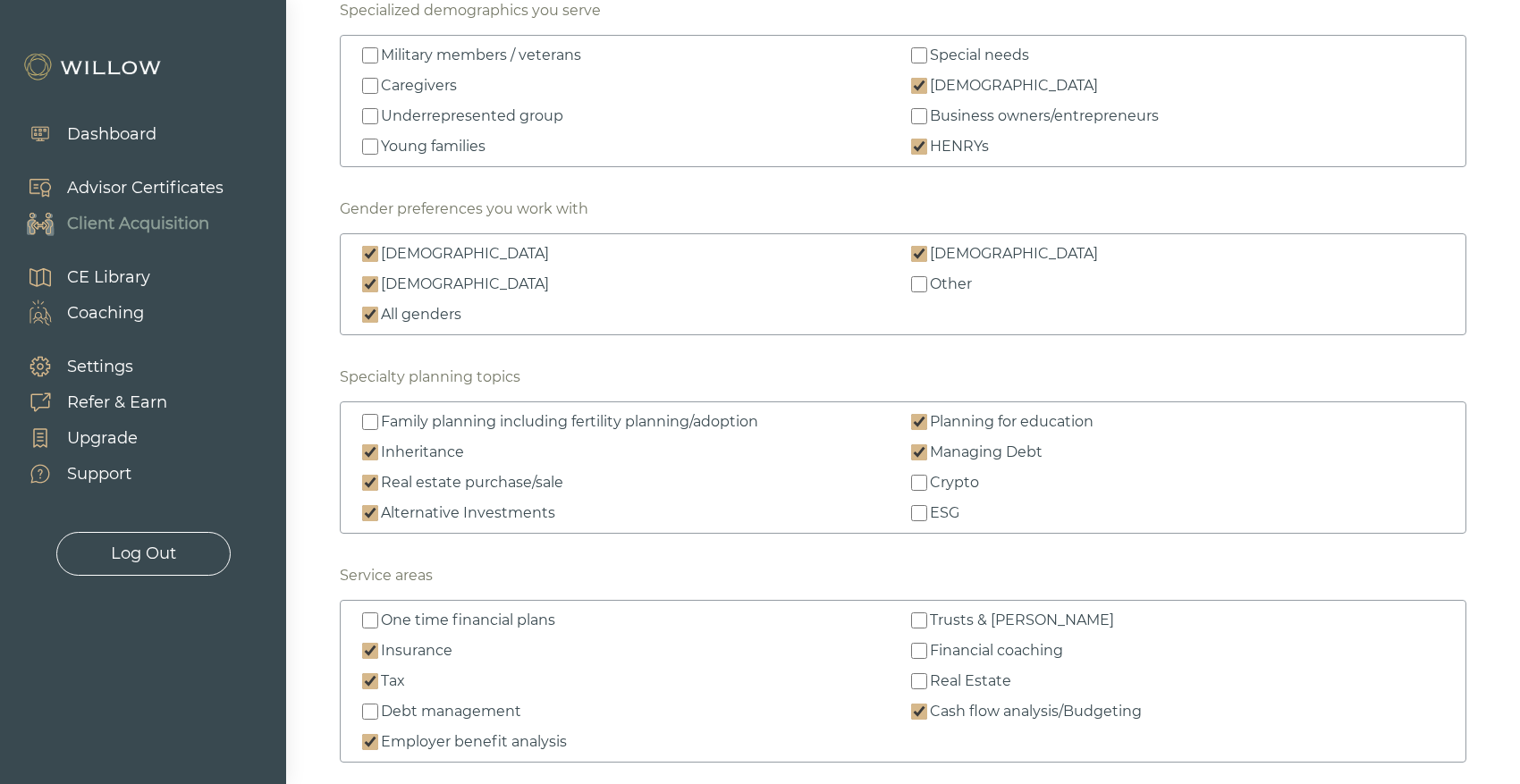 checkbox on "true" 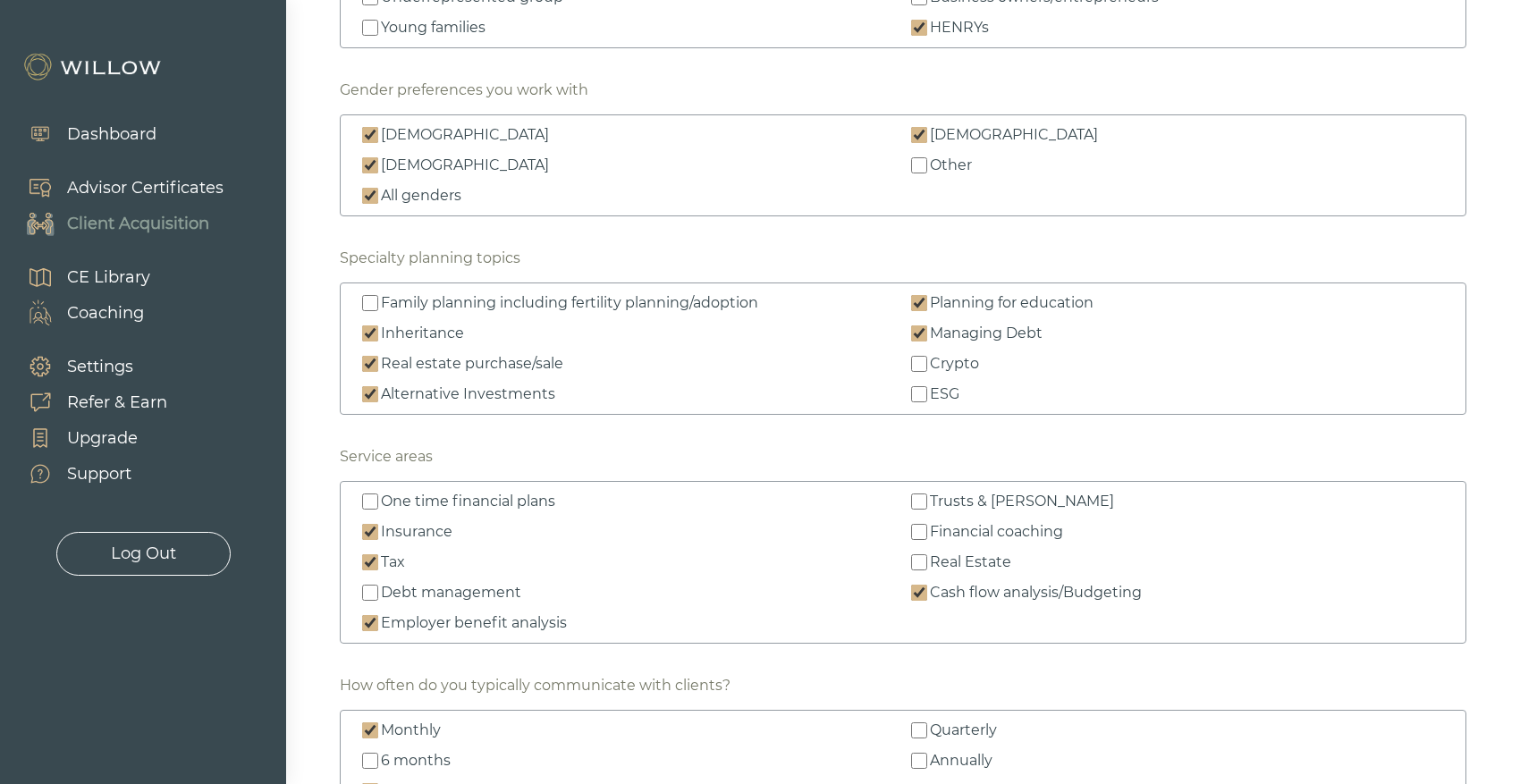 scroll, scrollTop: 2268, scrollLeft: 0, axis: vertical 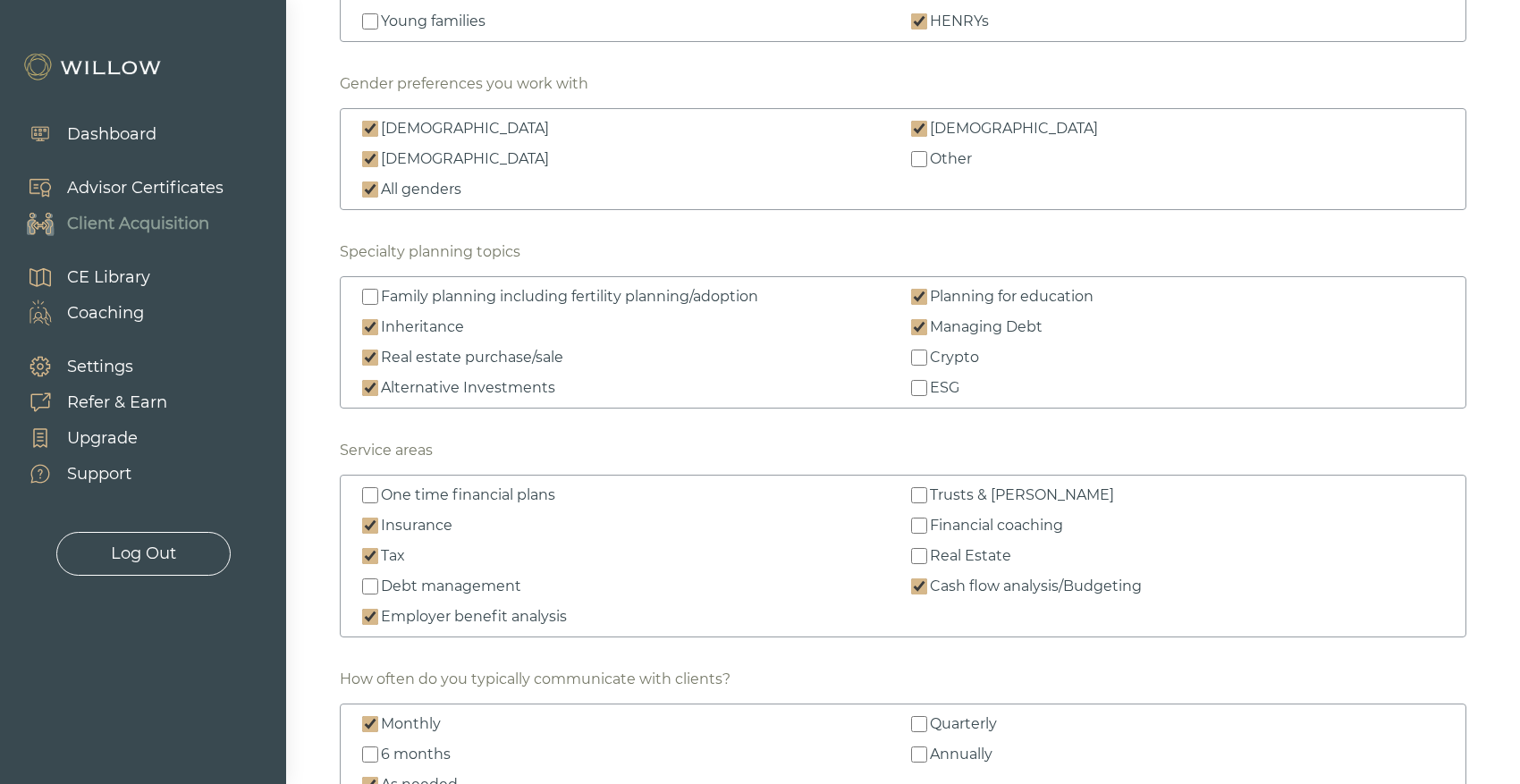 click on "Alternative Investments" at bounding box center [370, 388] 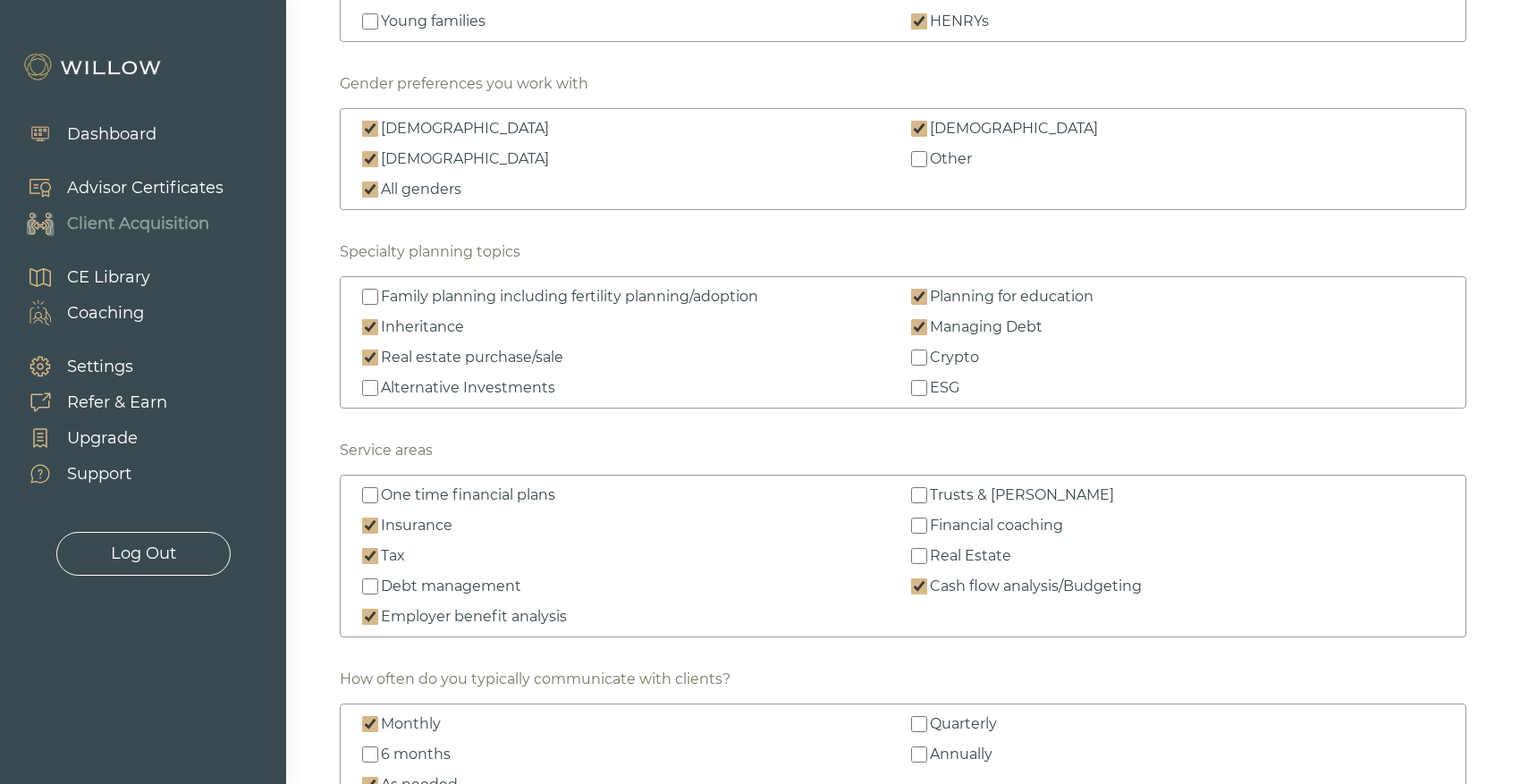 type on "Ideally we want to work with clients who are still in the workforce and building wealth. This is where my team feels we add the most value, through our specialties in tax management and employer equity compensation.
Our clients are smart, educated, and often pressed for time - we help them sort out complex financial questions so that they can spend their time focused on their own priorities, such as work or family." 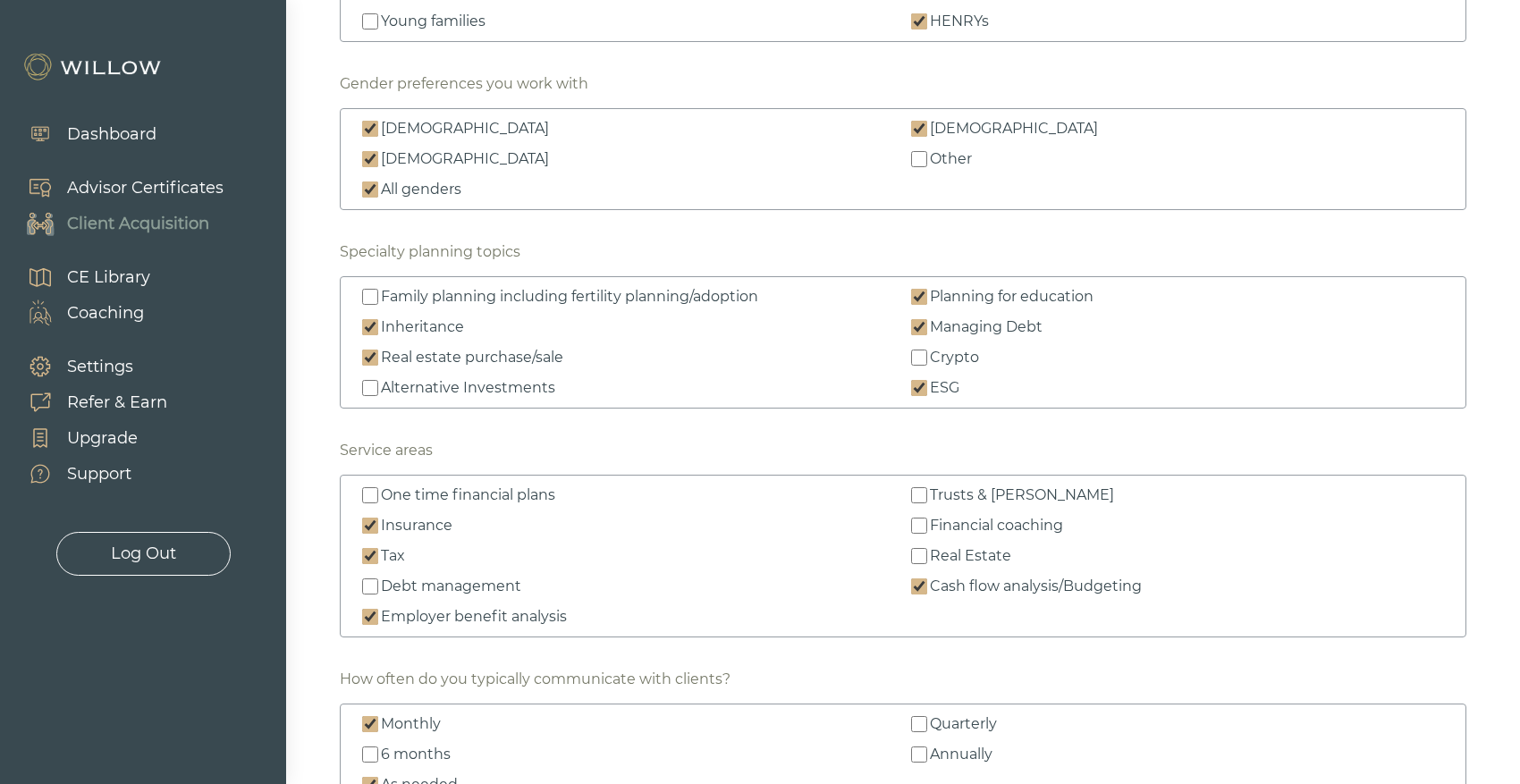 type on "Ideally we want to work with clients who are still in the workforce and building wealth. This is where my team feels we add the most value, through our specialties in tax management and employer equity compensation.
Our clients are smart, educated, and often pressed for time - we help them sort out complex financial questions so that they can spend their time focused on their own priorities, such as work or family." 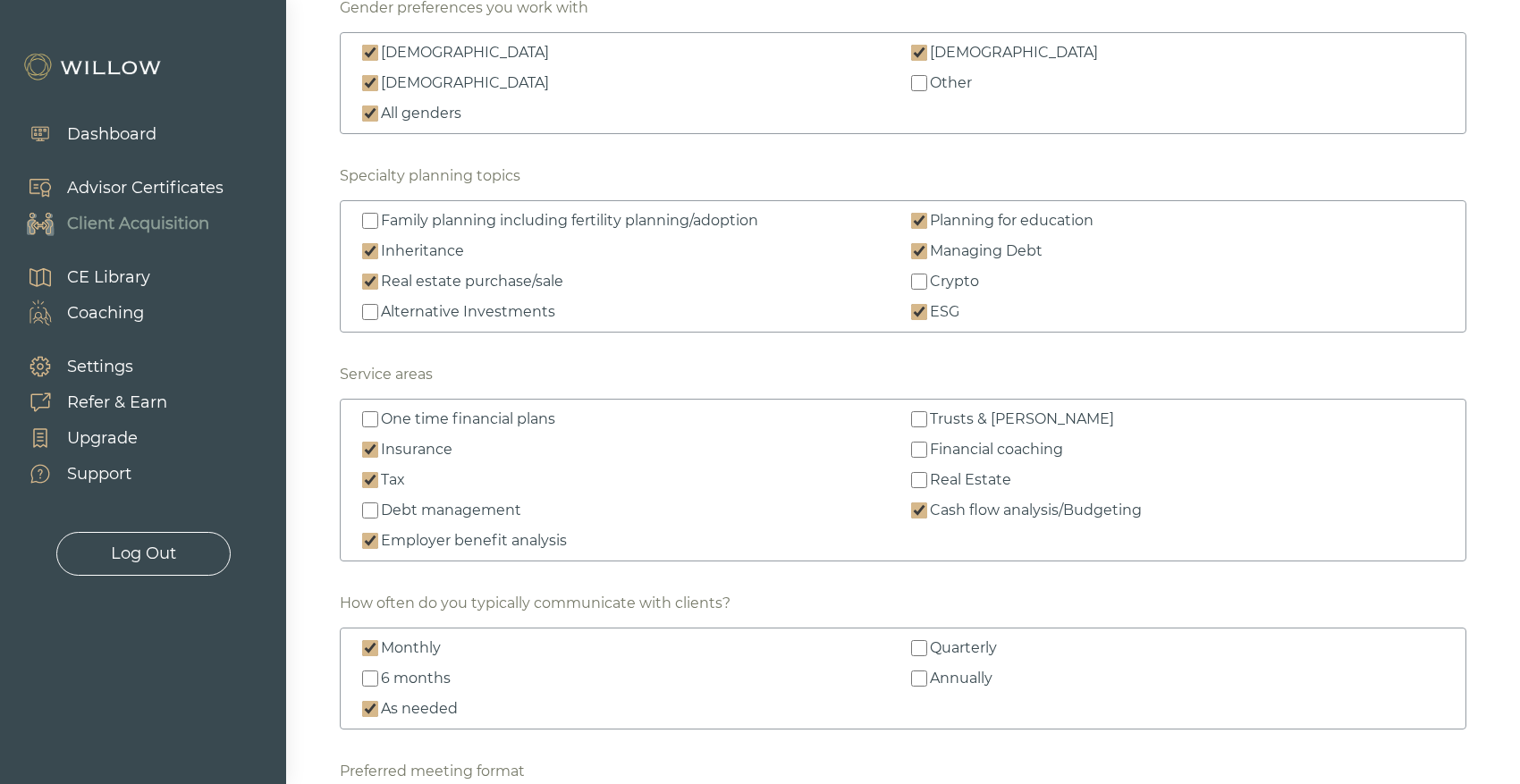 scroll, scrollTop: 2345, scrollLeft: 0, axis: vertical 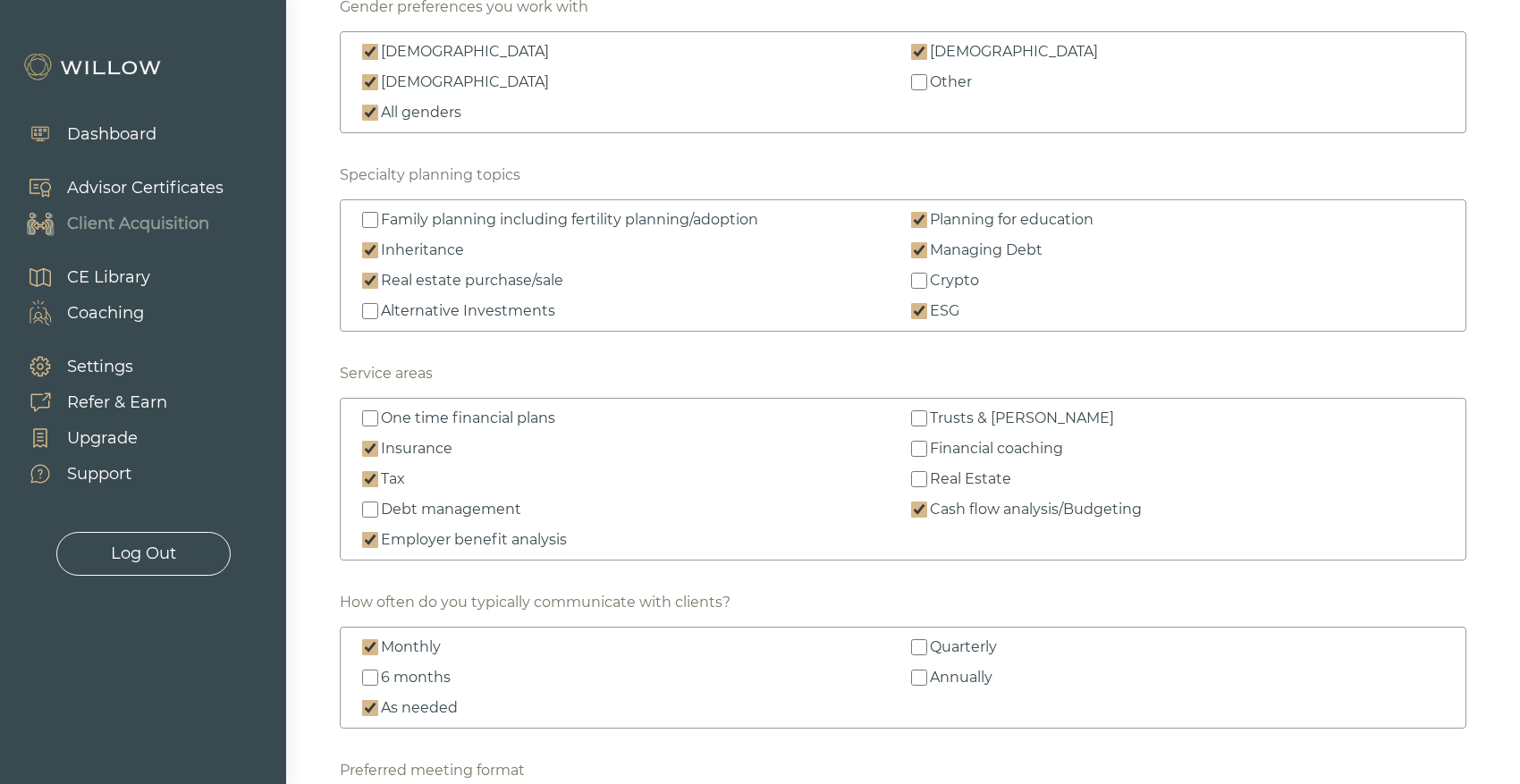click on "Managing Debt" at bounding box center (919, 250) 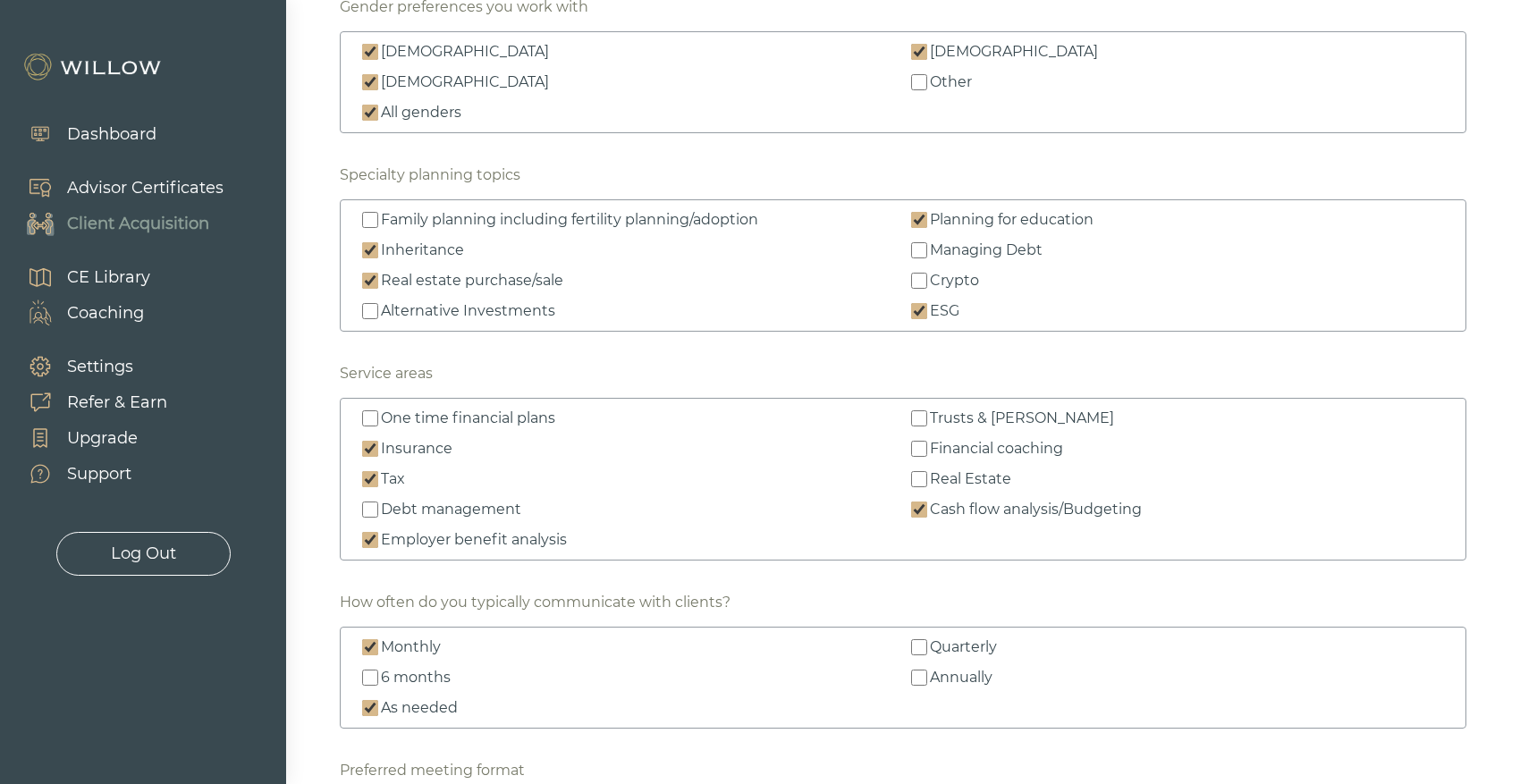 type on "Ideally we want to work with clients who are still in the workforce and building wealth. This is where my team feels we add the most value, through our specialties in tax management and employer equity compensation.
Our clients are smart, educated, and often pressed for time - we help them sort out complex financial questions so that they can spend their time focused on their own priorities, such as work or family." 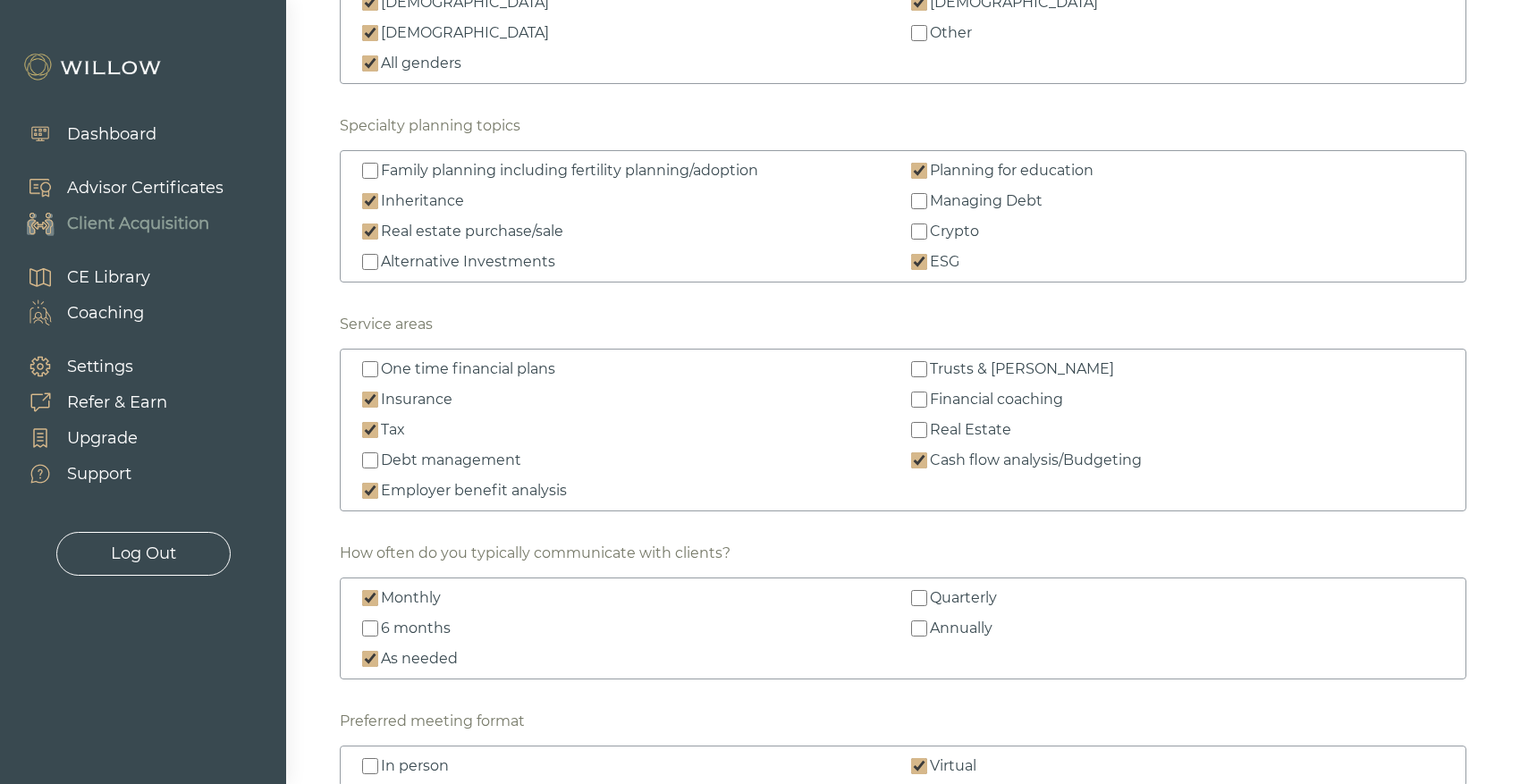 scroll, scrollTop: 2413, scrollLeft: 0, axis: vertical 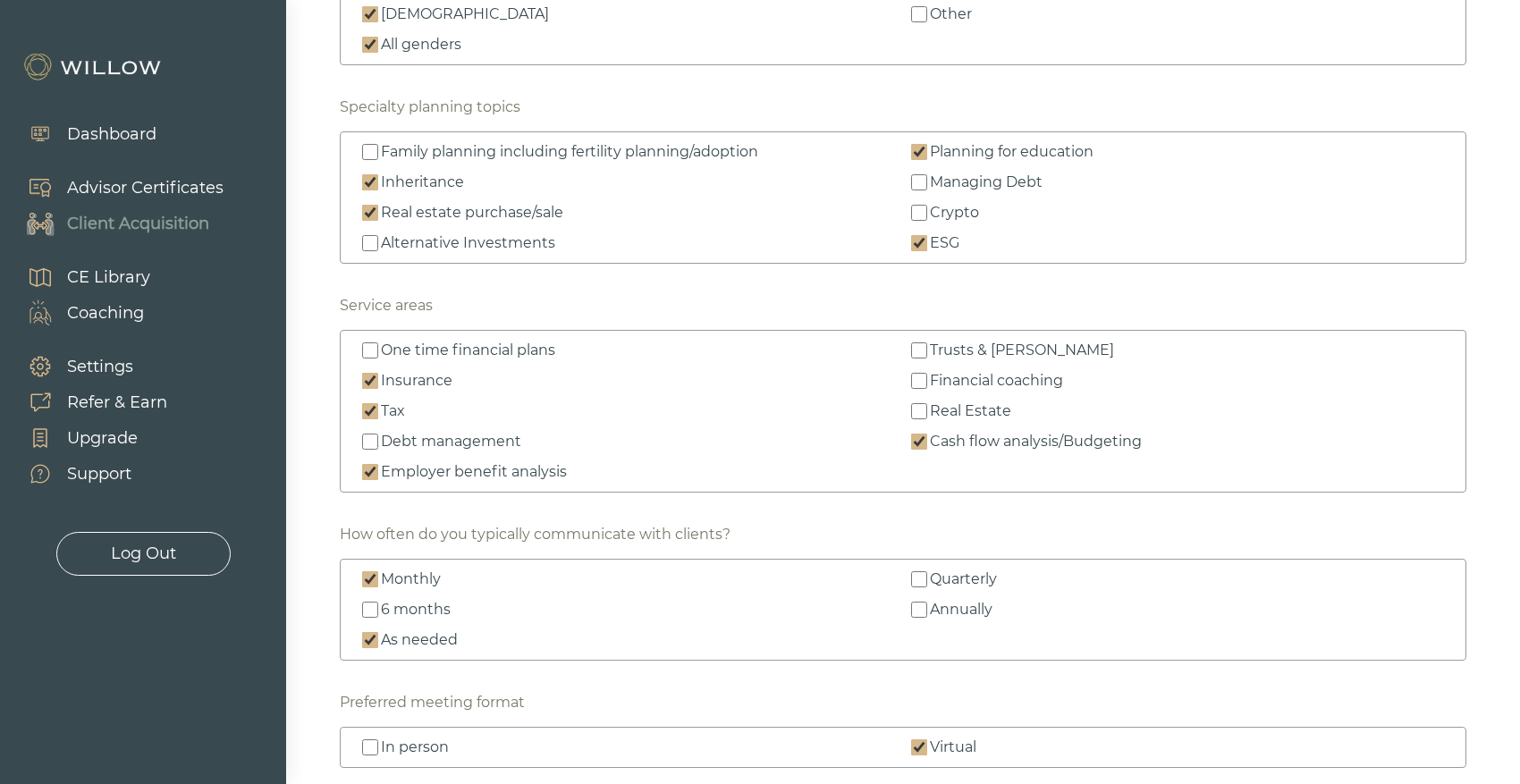 click on "Financial coaching" at bounding box center [919, 381] 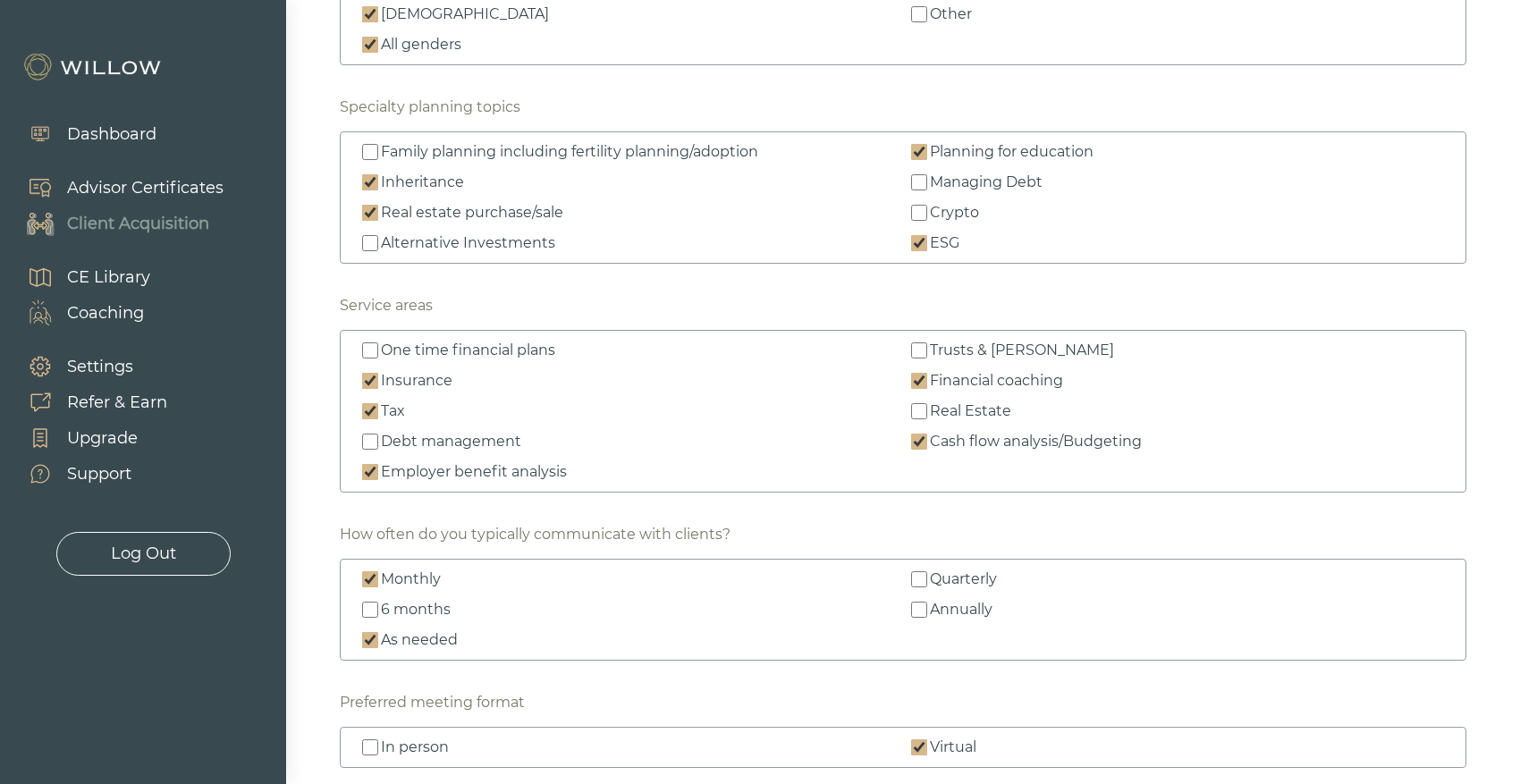 type on "Ideally we want to work with clients who are still in the workforce and building wealth. This is where my team feels we add the most value, through our specialties in tax management and employer equity compensation.
Our clients are smart, educated, and often pressed for time - we help them sort out complex financial questions so that they can spend their time focused on their own priorities, such as work or family." 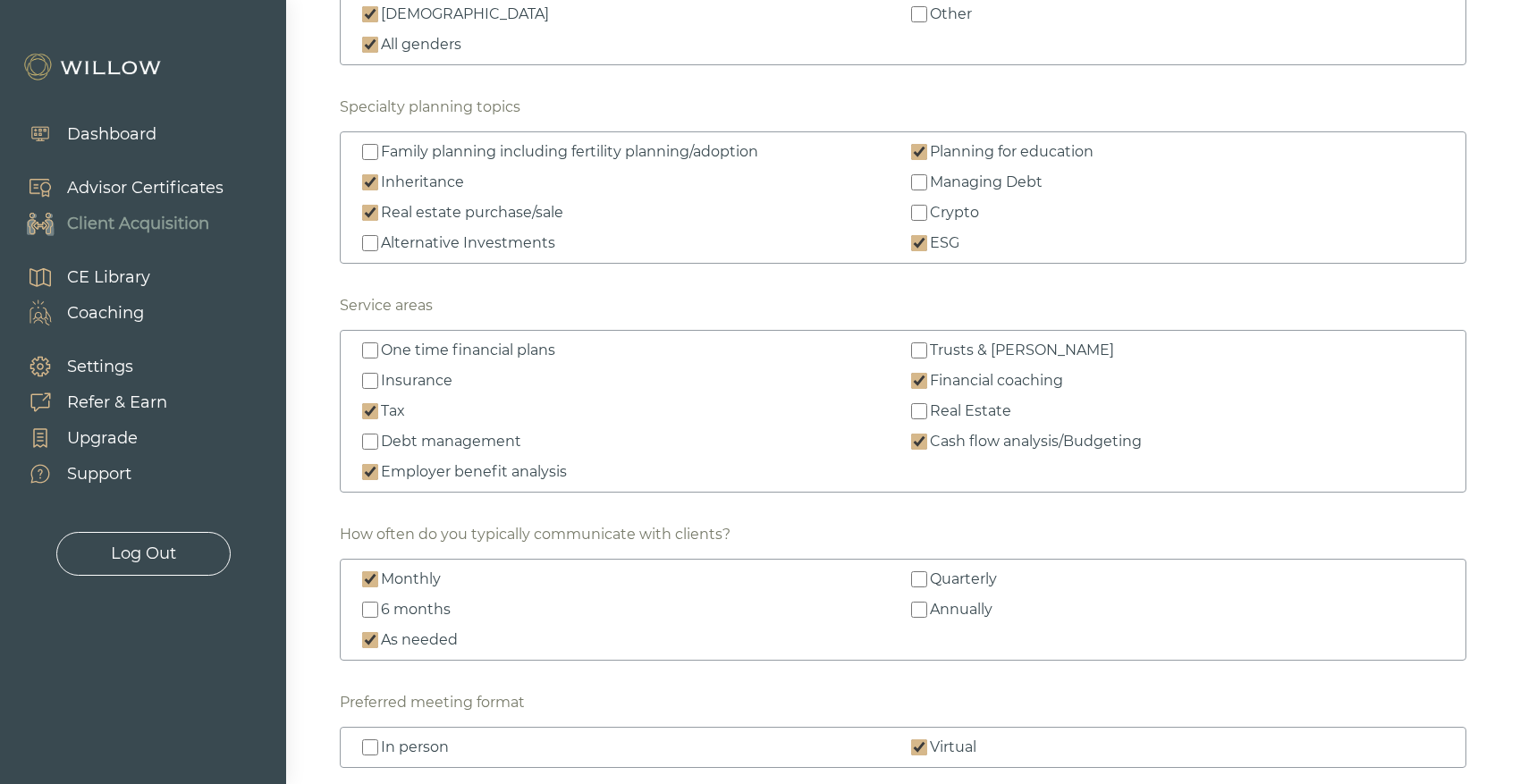 checkbox on "false" 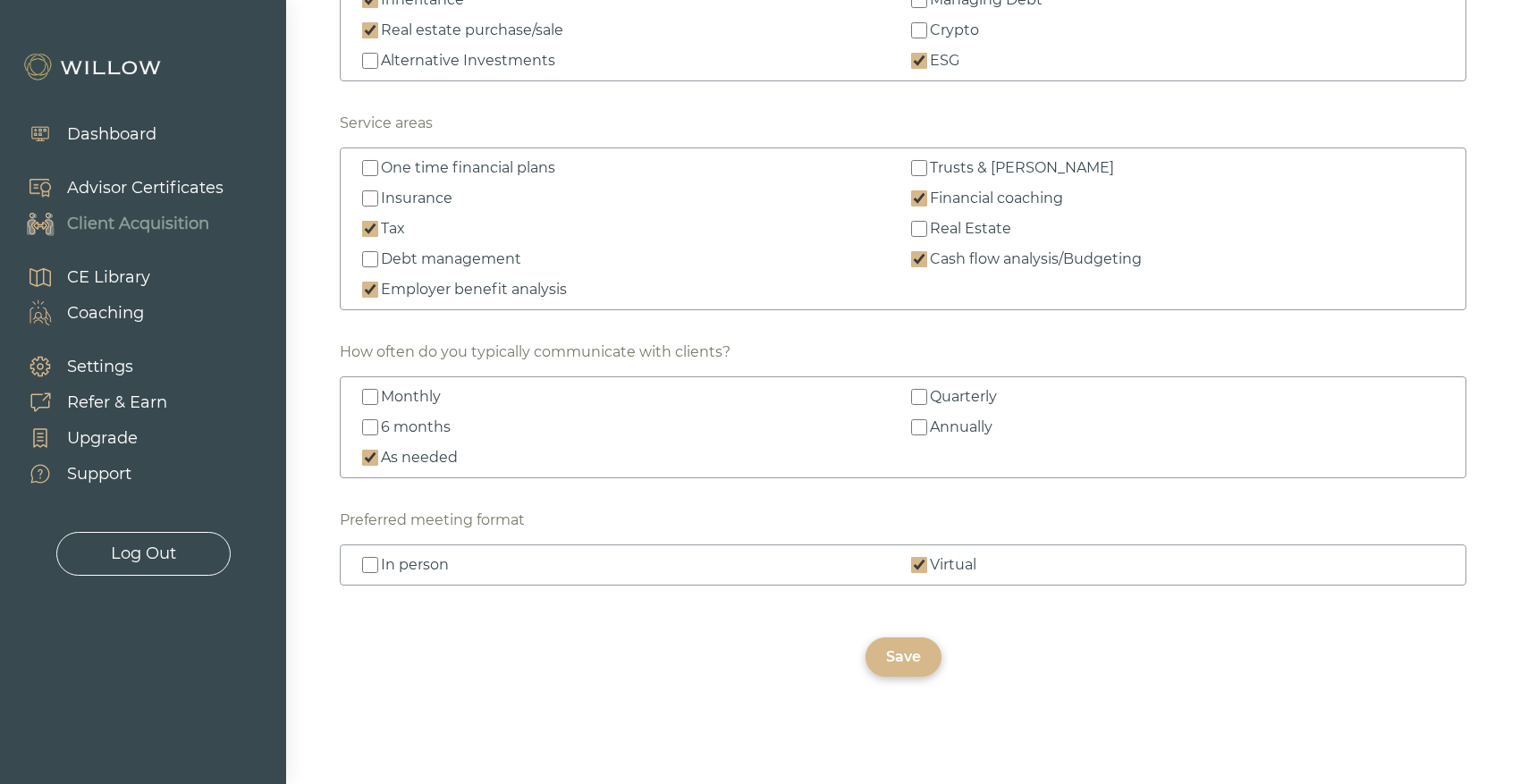 scroll, scrollTop: 2590, scrollLeft: 0, axis: vertical 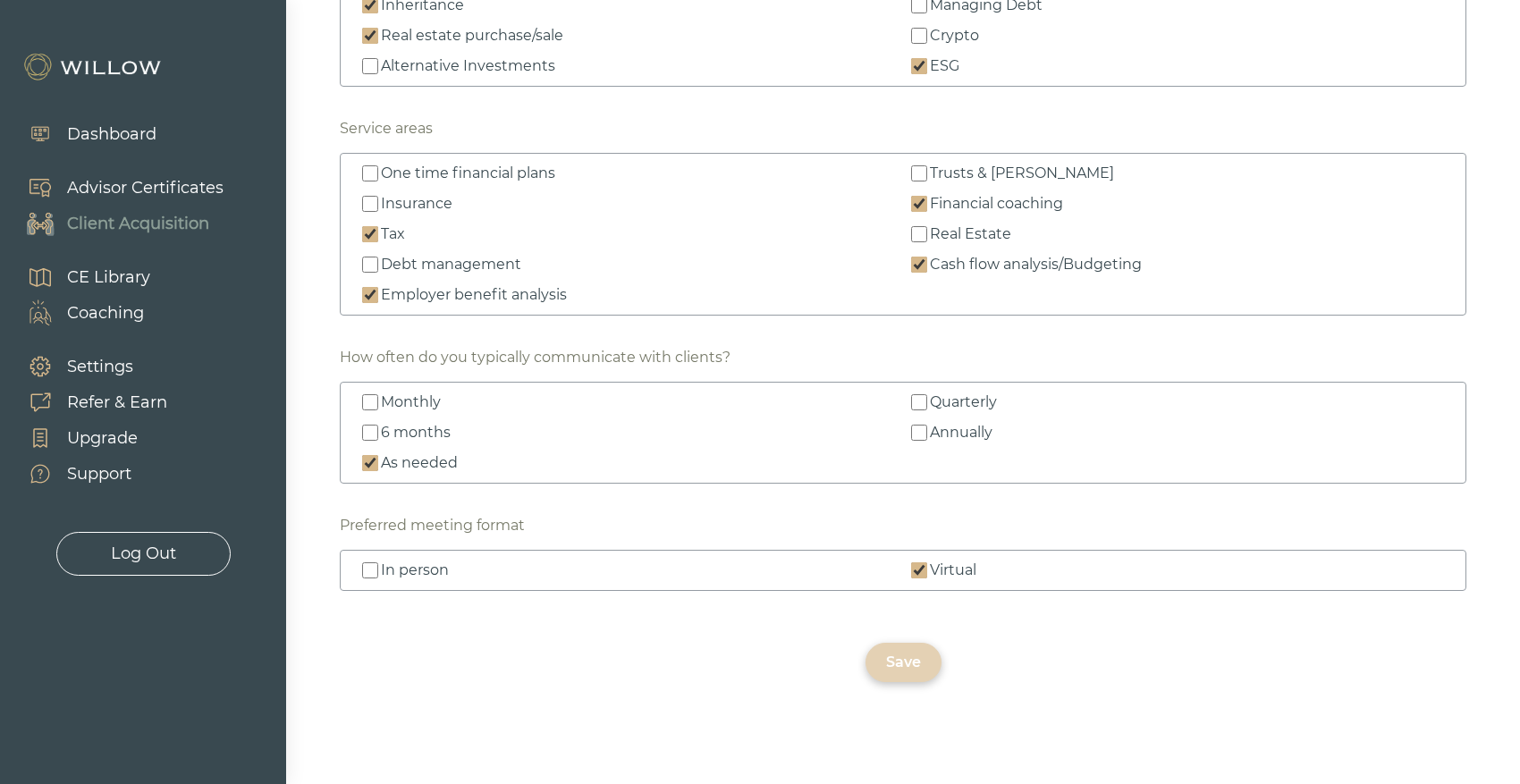 click on "Save" at bounding box center [903, 662] 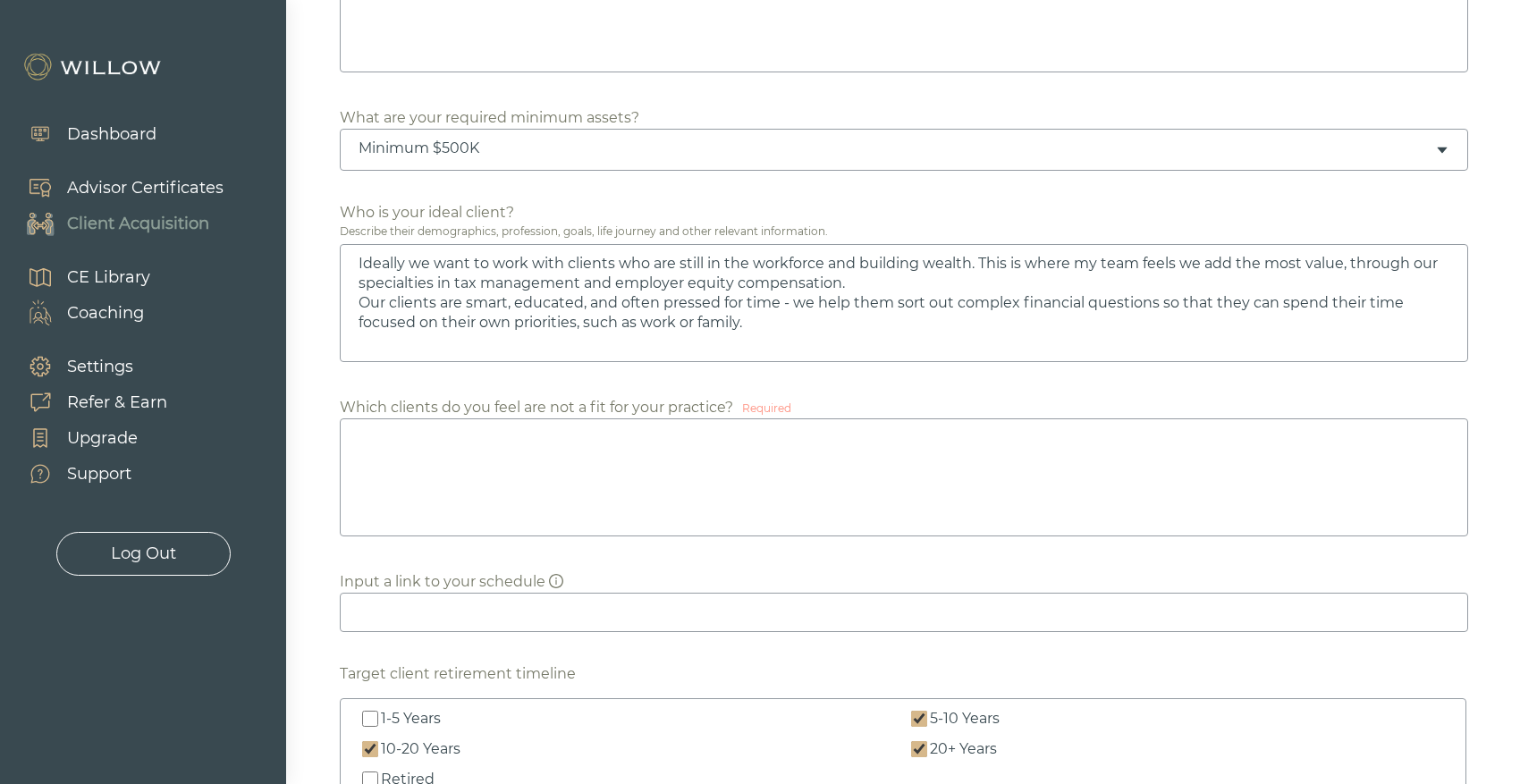 scroll, scrollTop: 1106, scrollLeft: 0, axis: vertical 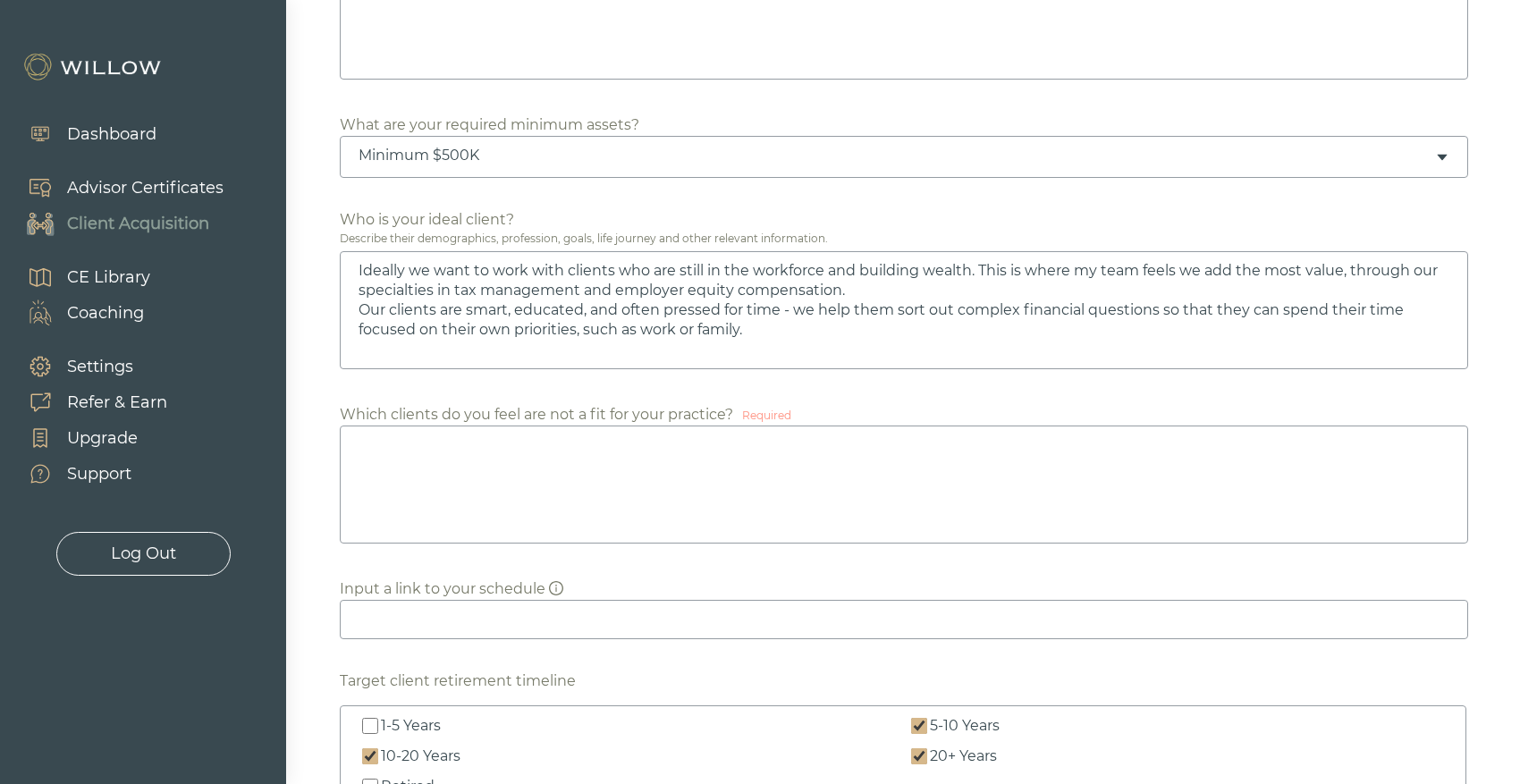 click at bounding box center [904, 485] 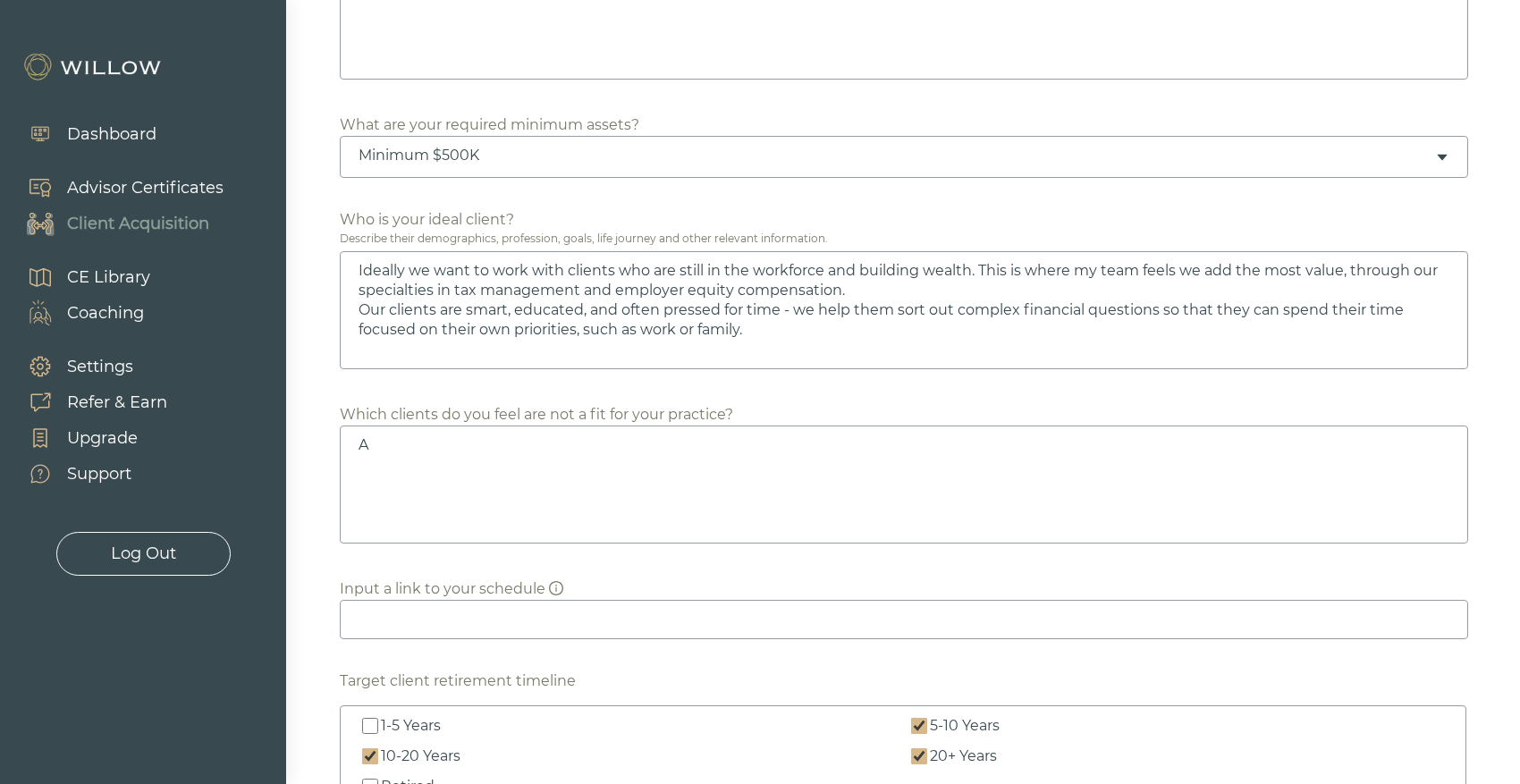 type on "Ideally we want to work with clients who are still in the workforce and building wealth. This is where my team feels we add the most value, through our specialties in tax management and employer equity compensation.
Our clients are smart, educated, and often pressed for time - we help them sort out complex financial questions so that they can spend their time focused on their own priorities, such as work or family." 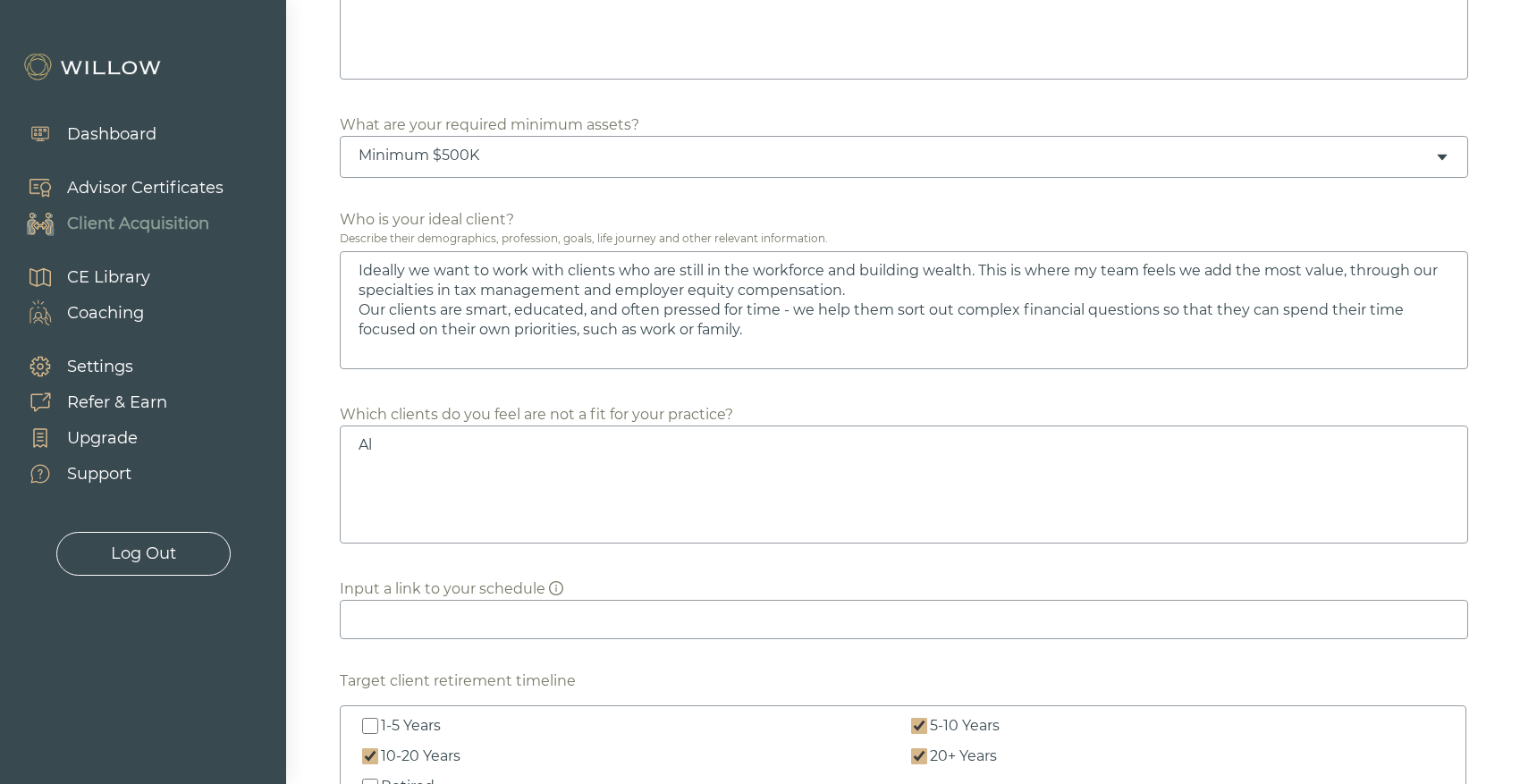 type on "Alr" 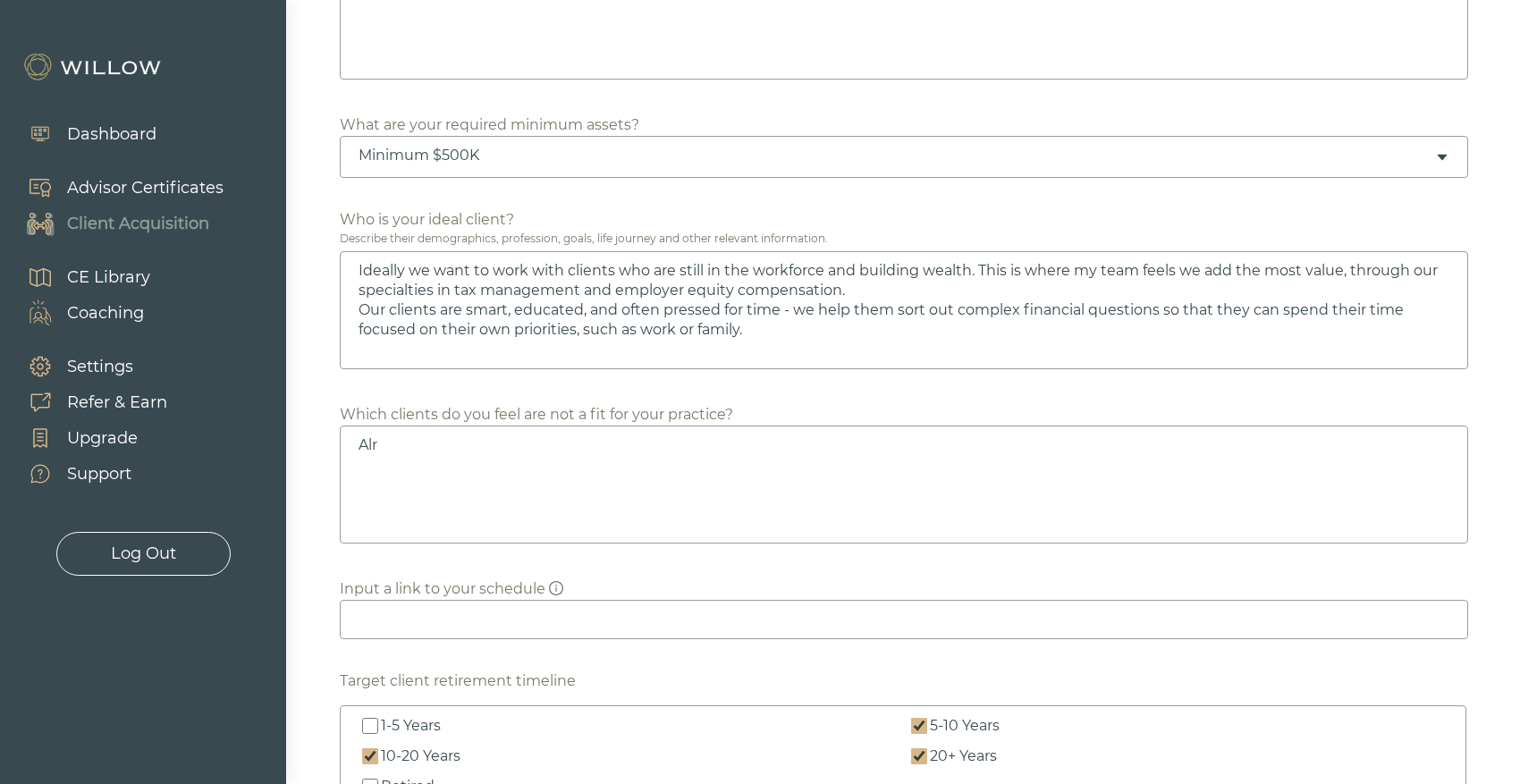 type on "Ideally we want to work with clients who are still in the workforce and building wealth. This is where my team feels we add the most value, through our specialties in tax management and employer equity compensation.
Our clients are smart, educated, and often pressed for time - we help them sort out complex financial questions so that they can spend their time focused on their own priorities, such as work or family." 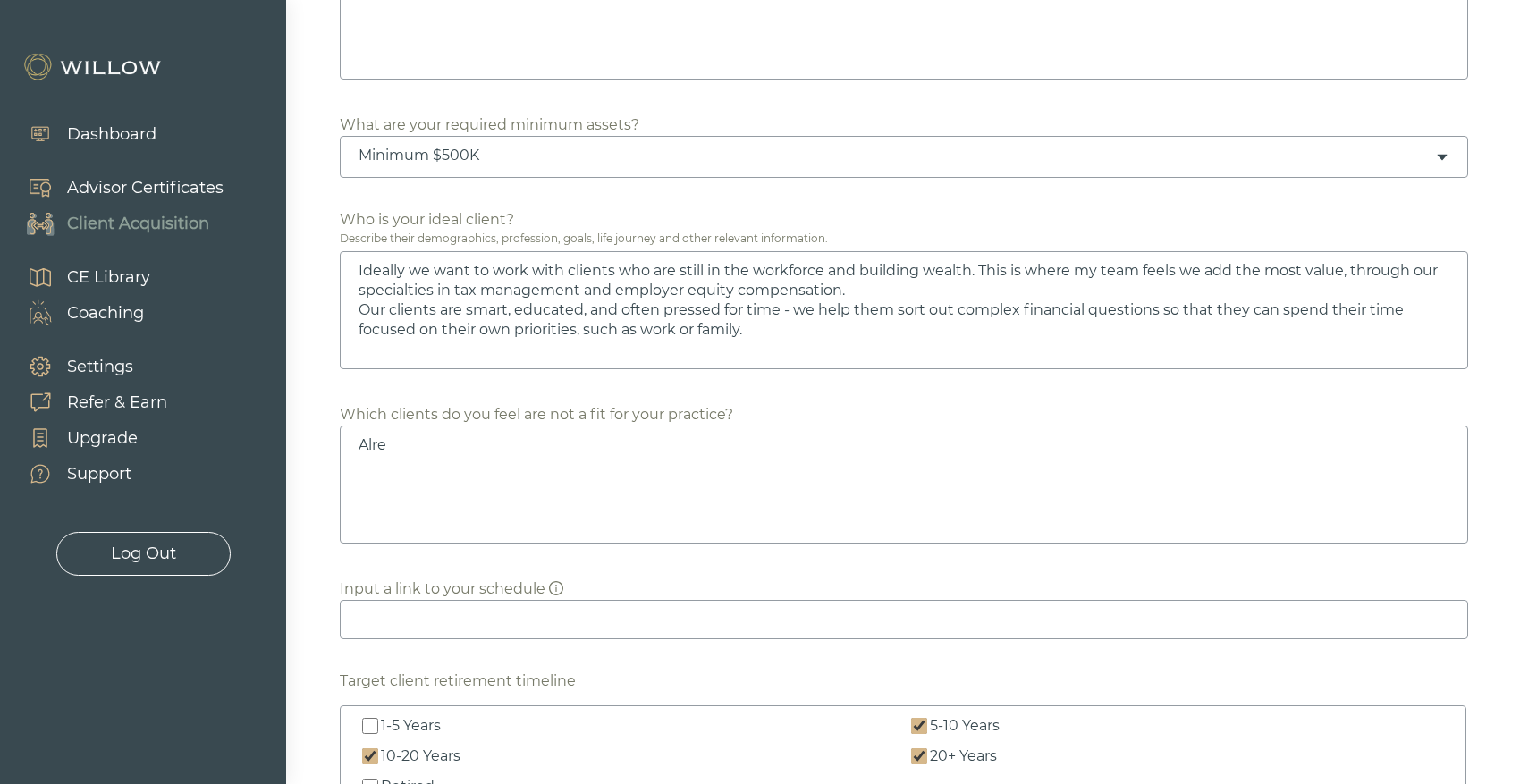 type on "Alrea" 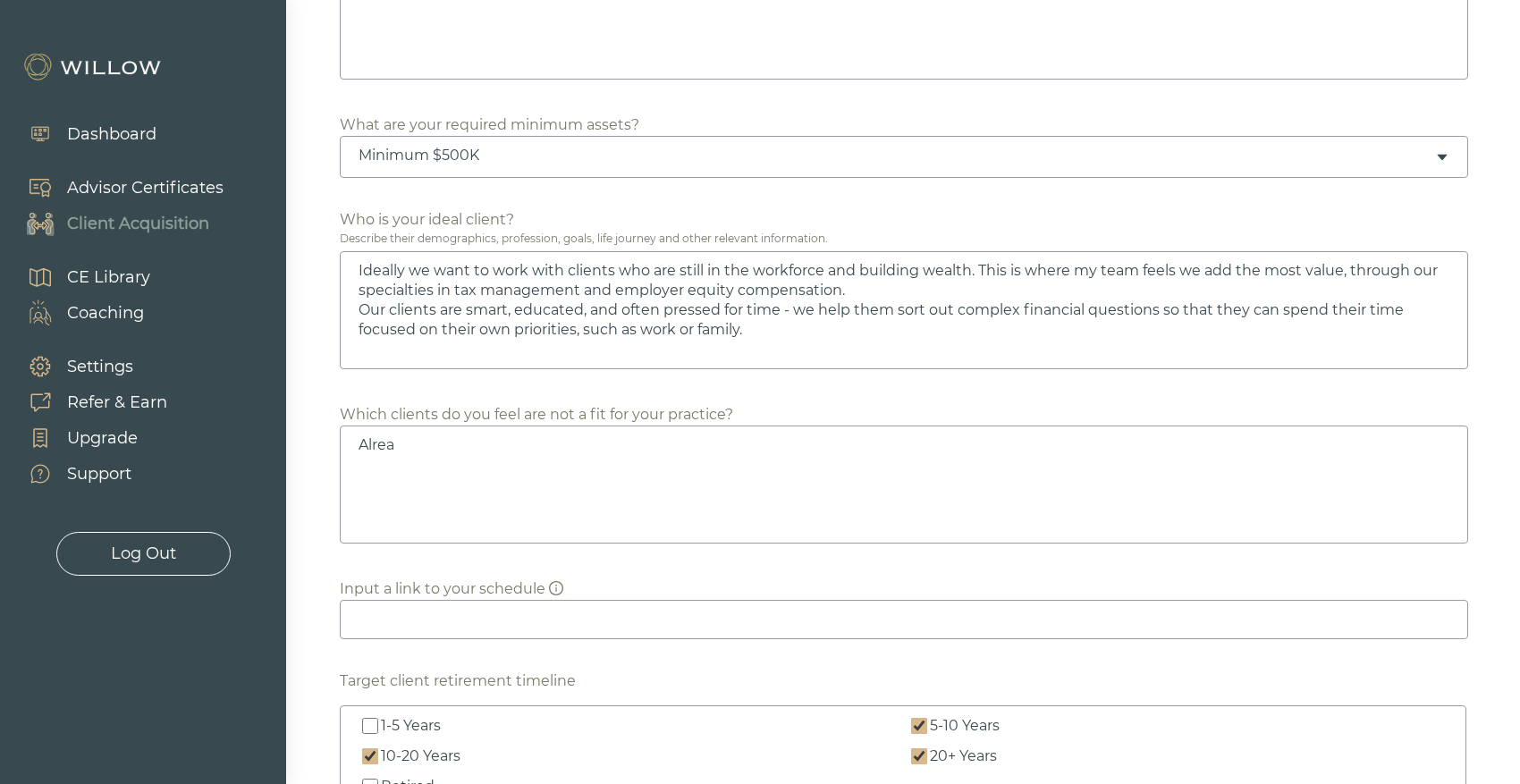 type on "Ideally we want to work with clients who are still in the workforce and building wealth. This is where my team feels we add the most value, through our specialties in tax management and employer equity compensation.
Our clients are smart, educated, and often pressed for time - we help them sort out complex financial questions so that they can spend their time focused on their own priorities, such as work or family." 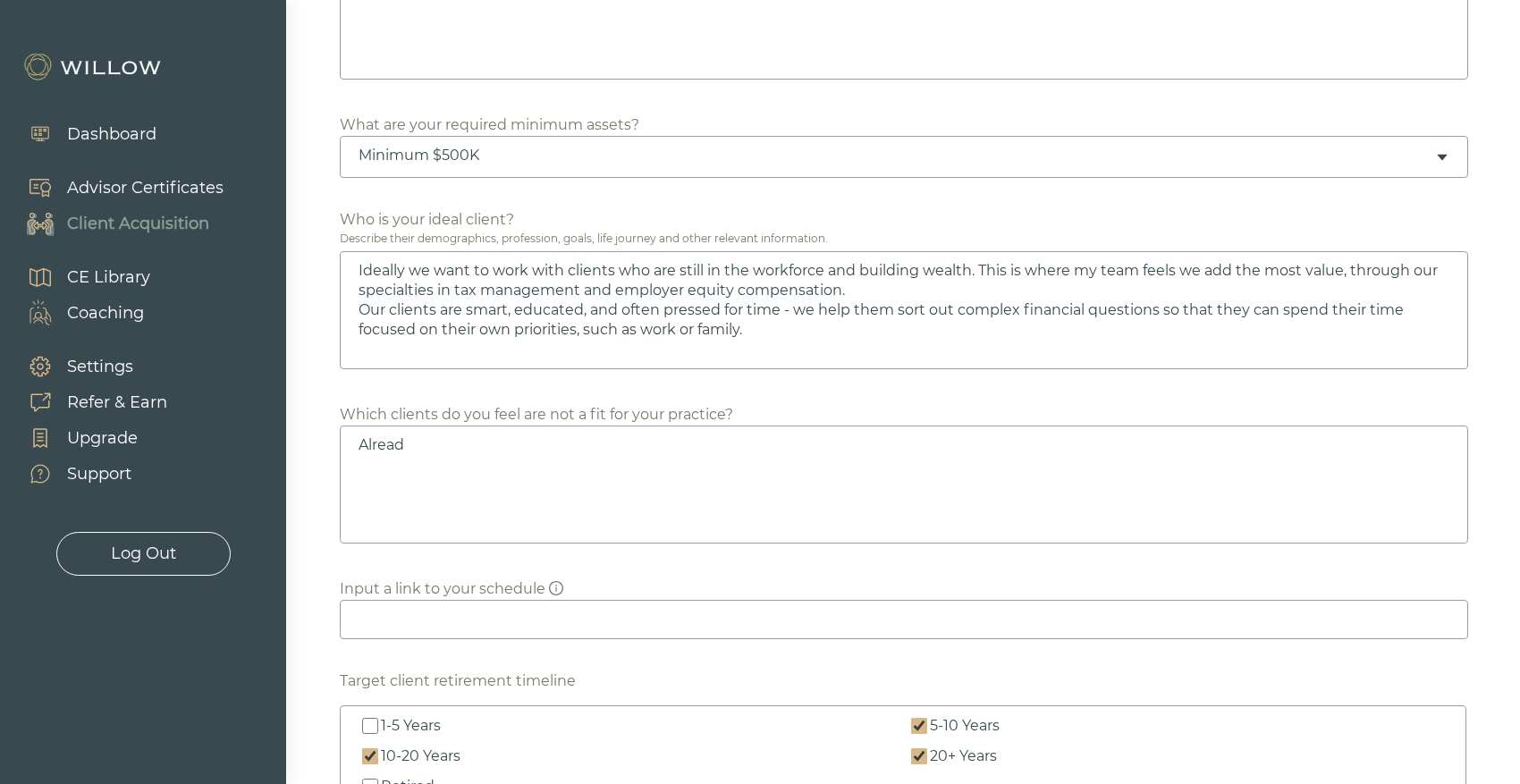 type on "Ideally we want to work with clients who are still in the workforce and building wealth. This is where my team feels we add the most value, through our specialties in tax management and employer equity compensation.
Our clients are smart, educated, and often pressed for time - we help them sort out complex financial questions so that they can spend their time focused on their own priorities, such as work or family." 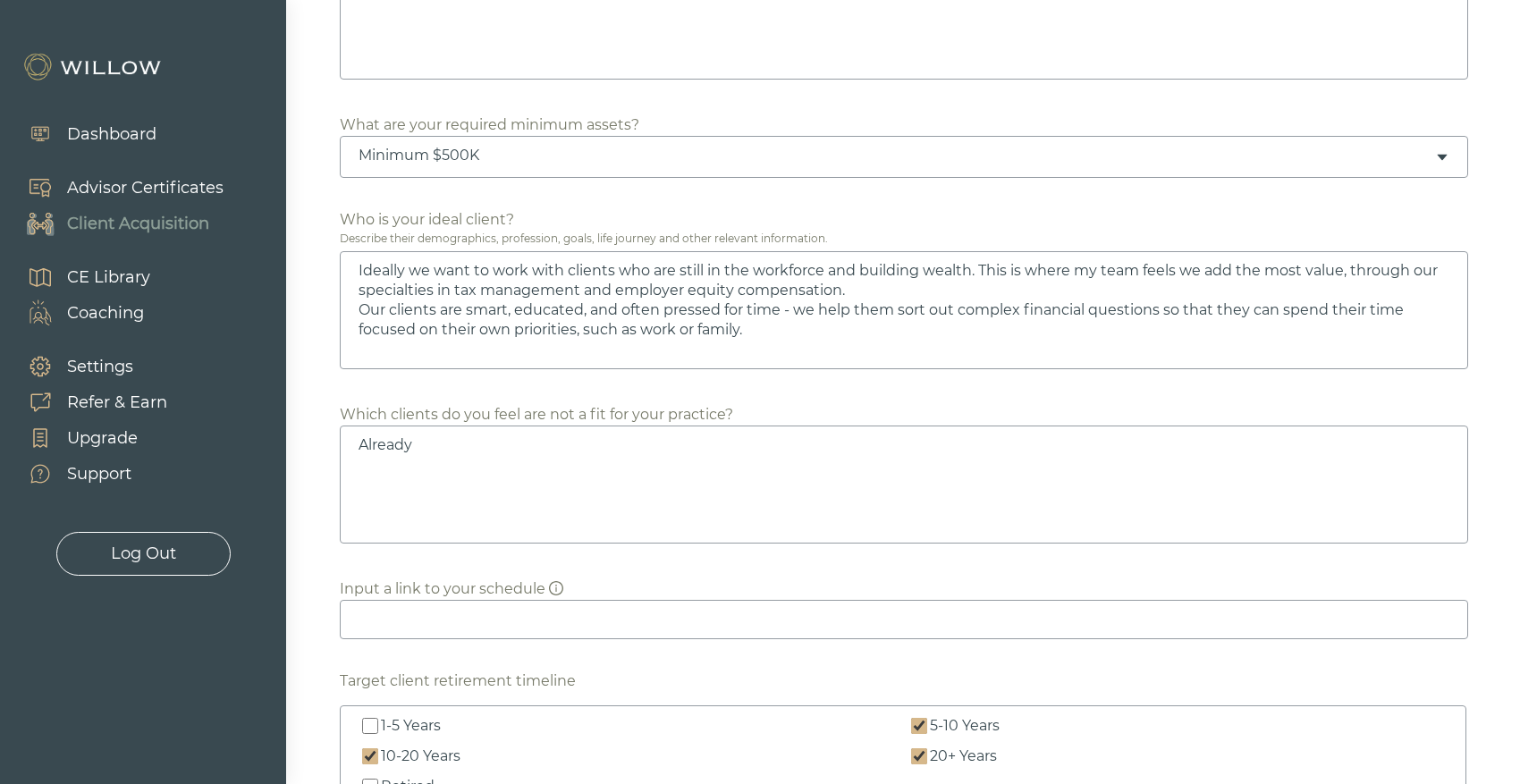 type on "Ideally we want to work with clients who are still in the workforce and building wealth. This is where my team feels we add the most value, through our specialties in tax management and employer equity compensation.
Our clients are smart, educated, and often pressed for time - we help them sort out complex financial questions so that they can spend their time focused on their own priorities, such as work or family." 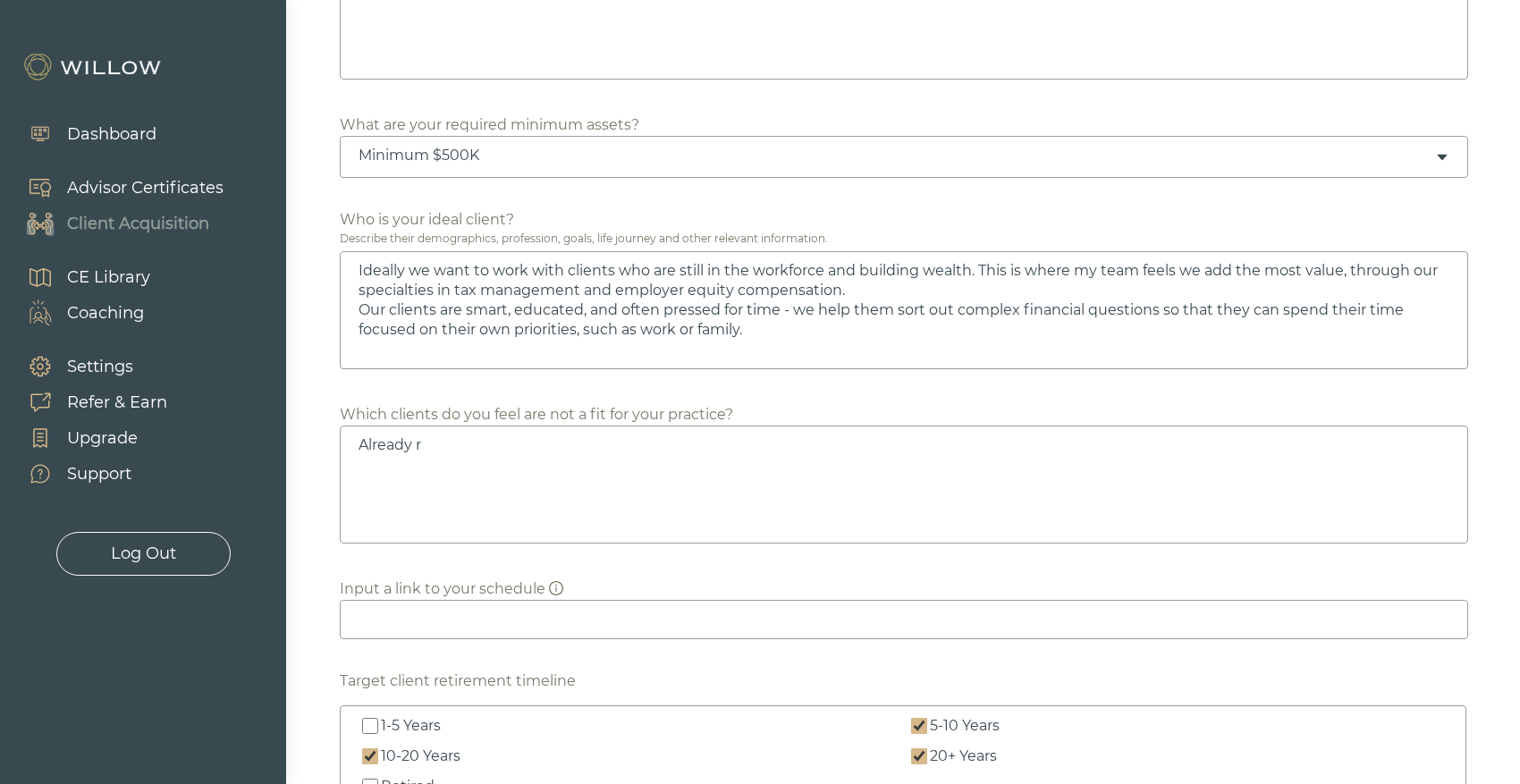 type on "Ideally we want to work with clients who are still in the workforce and building wealth. This is where my team feels we add the most value, through our specialties in tax management and employer equity compensation.
Our clients are smart, educated, and often pressed for time - we help them sort out complex financial questions so that they can spend their time focused on their own priorities, such as work or family." 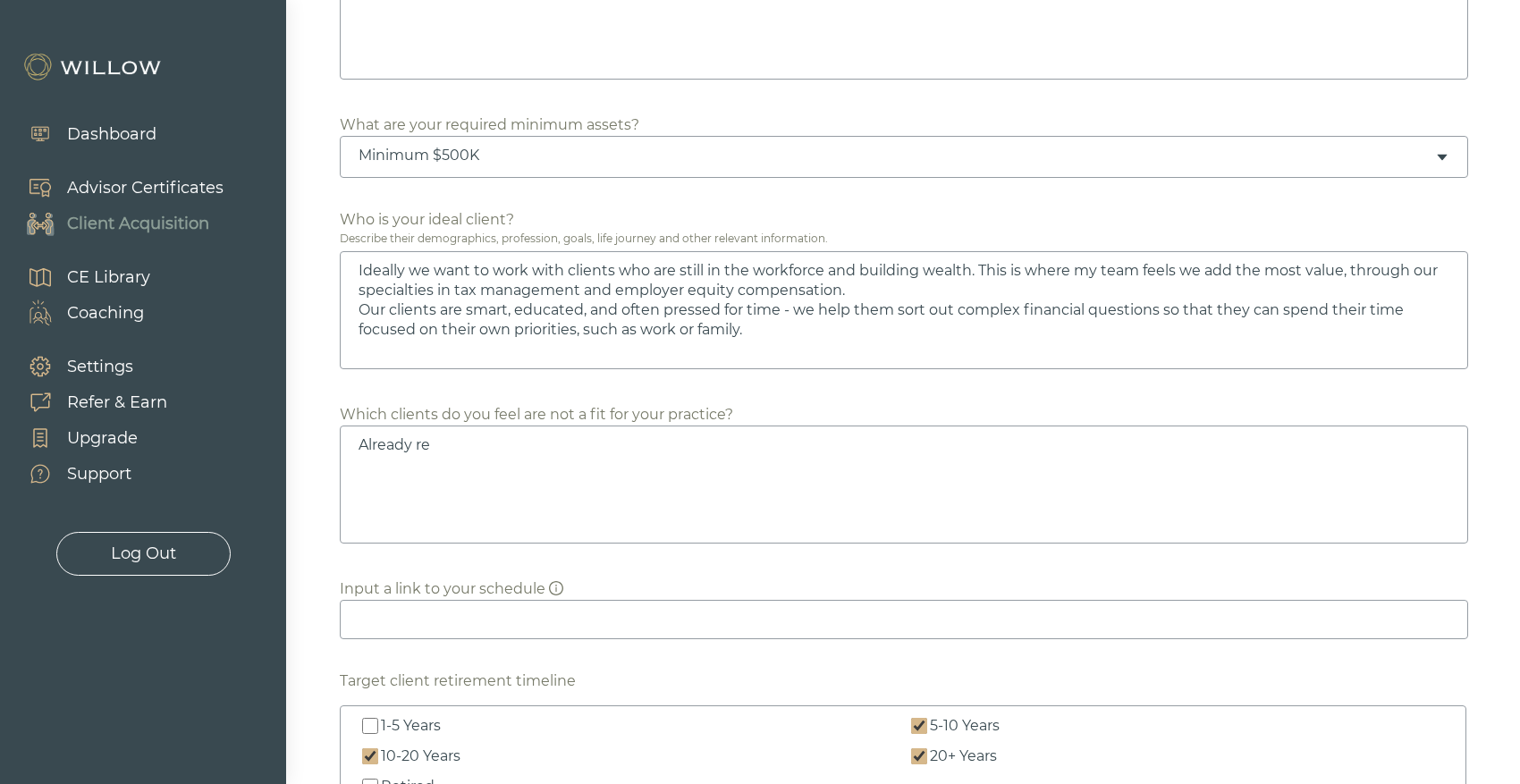 type on "Ideally we want to work with clients who are still in the workforce and building wealth. This is where my team feels we add the most value, through our specialties in tax management and employer equity compensation.
Our clients are smart, educated, and often pressed for time - we help them sort out complex financial questions so that they can spend their time focused on their own priorities, such as work or family." 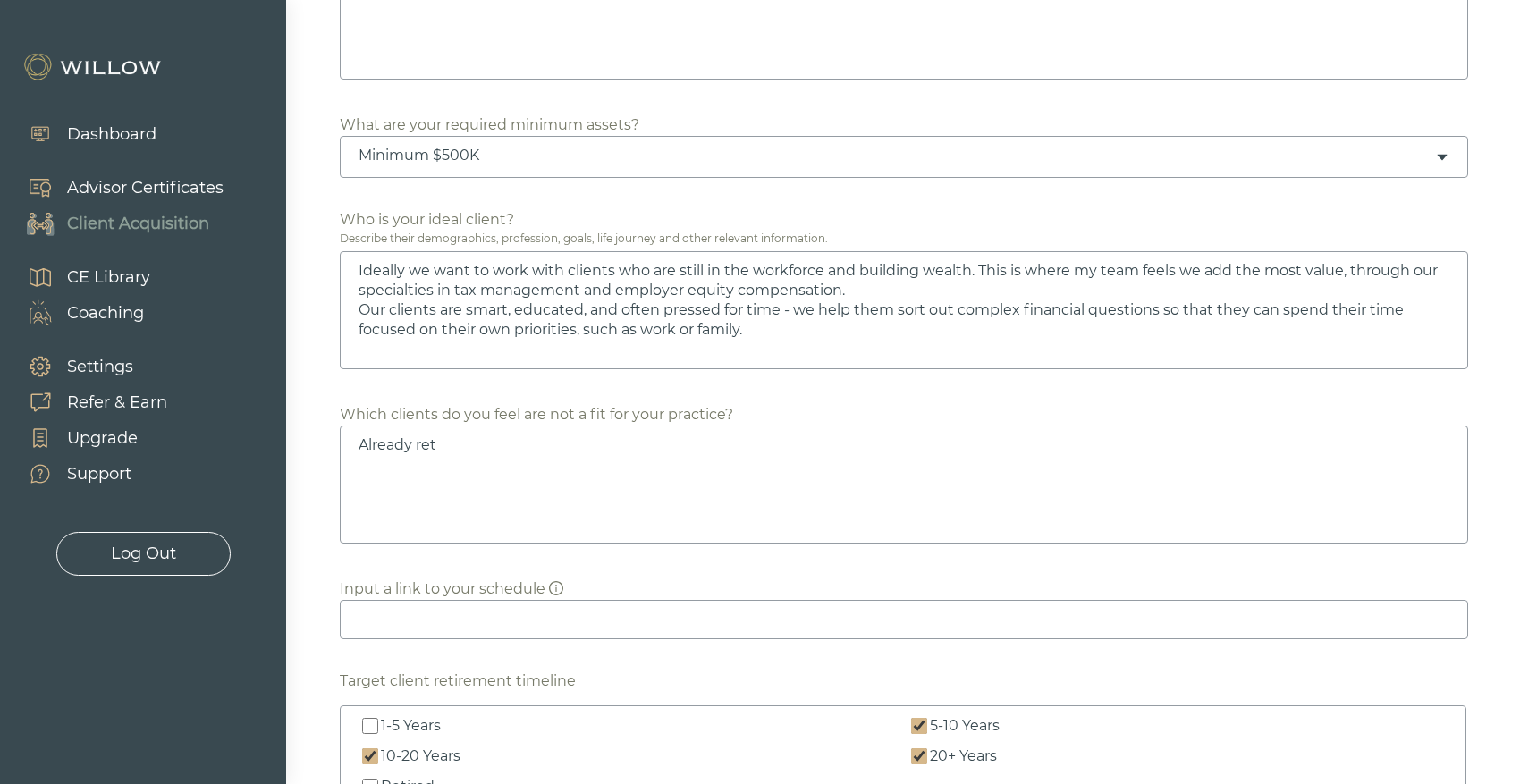 type on "Ideally we want to work with clients who are still in the workforce and building wealth. This is where my team feels we add the most value, through our specialties in tax management and employer equity compensation.
Our clients are smart, educated, and often pressed for time - we help them sort out complex financial questions so that they can spend their time focused on their own priorities, such as work or family." 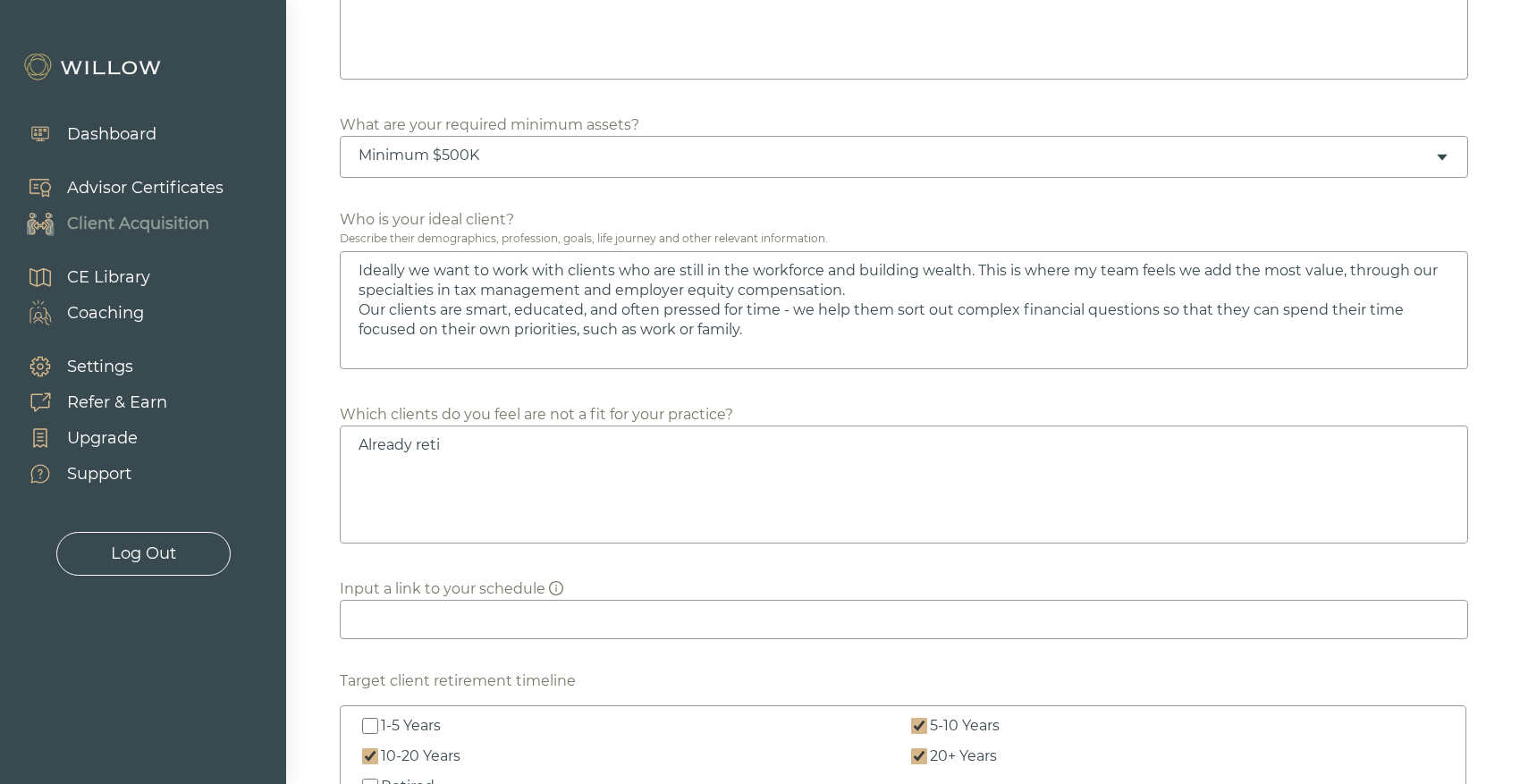 type on "Ideally we want to work with clients who are still in the workforce and building wealth. This is where my team feels we add the most value, through our specialties in tax management and employer equity compensation.
Our clients are smart, educated, and often pressed for time - we help them sort out complex financial questions so that they can spend their time focused on their own priorities, such as work or family." 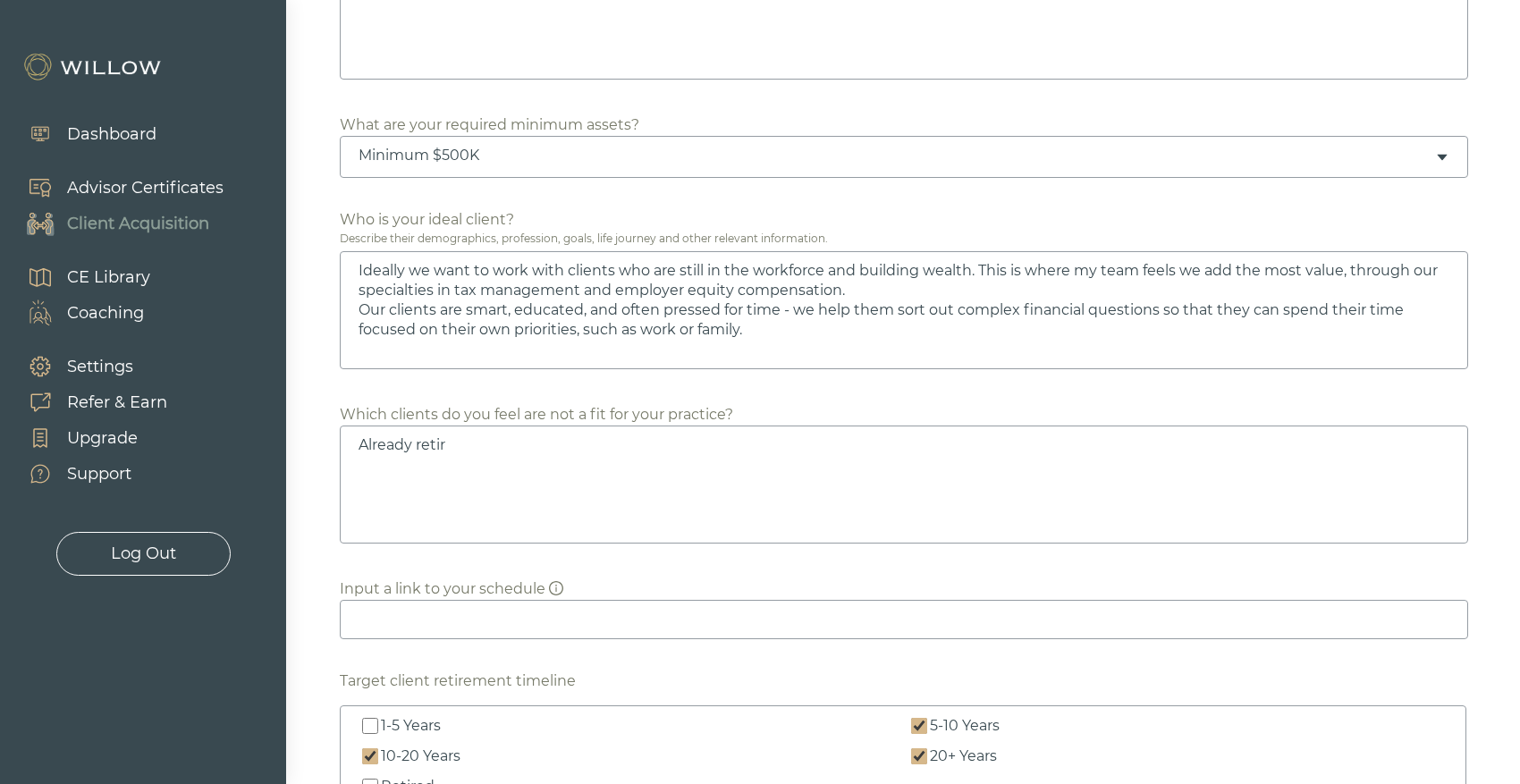 type on "Ideally we want to work with clients who are still in the workforce and building wealth. This is where my team feels we add the most value, through our specialties in tax management and employer equity compensation.
Our clients are smart, educated, and often pressed for time - we help them sort out complex financial questions so that they can spend their time focused on their own priorities, such as work or family." 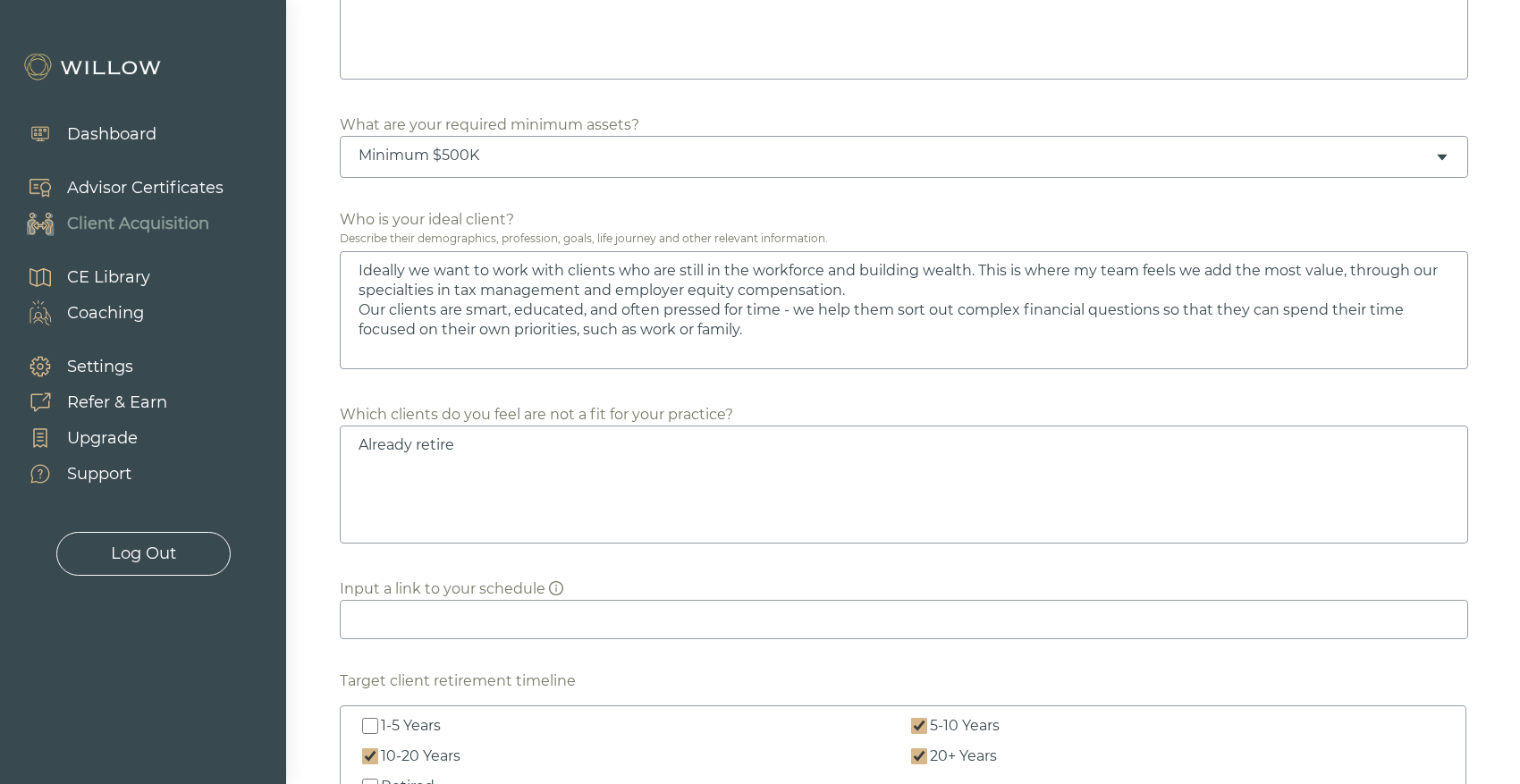 type on "Ideally we want to work with clients who are still in the workforce and building wealth. This is where my team feels we add the most value, through our specialties in tax management and employer equity compensation.
Our clients are smart, educated, and often pressed for time - we help them sort out complex financial questions so that they can spend their time focused on their own priorities, such as work or family." 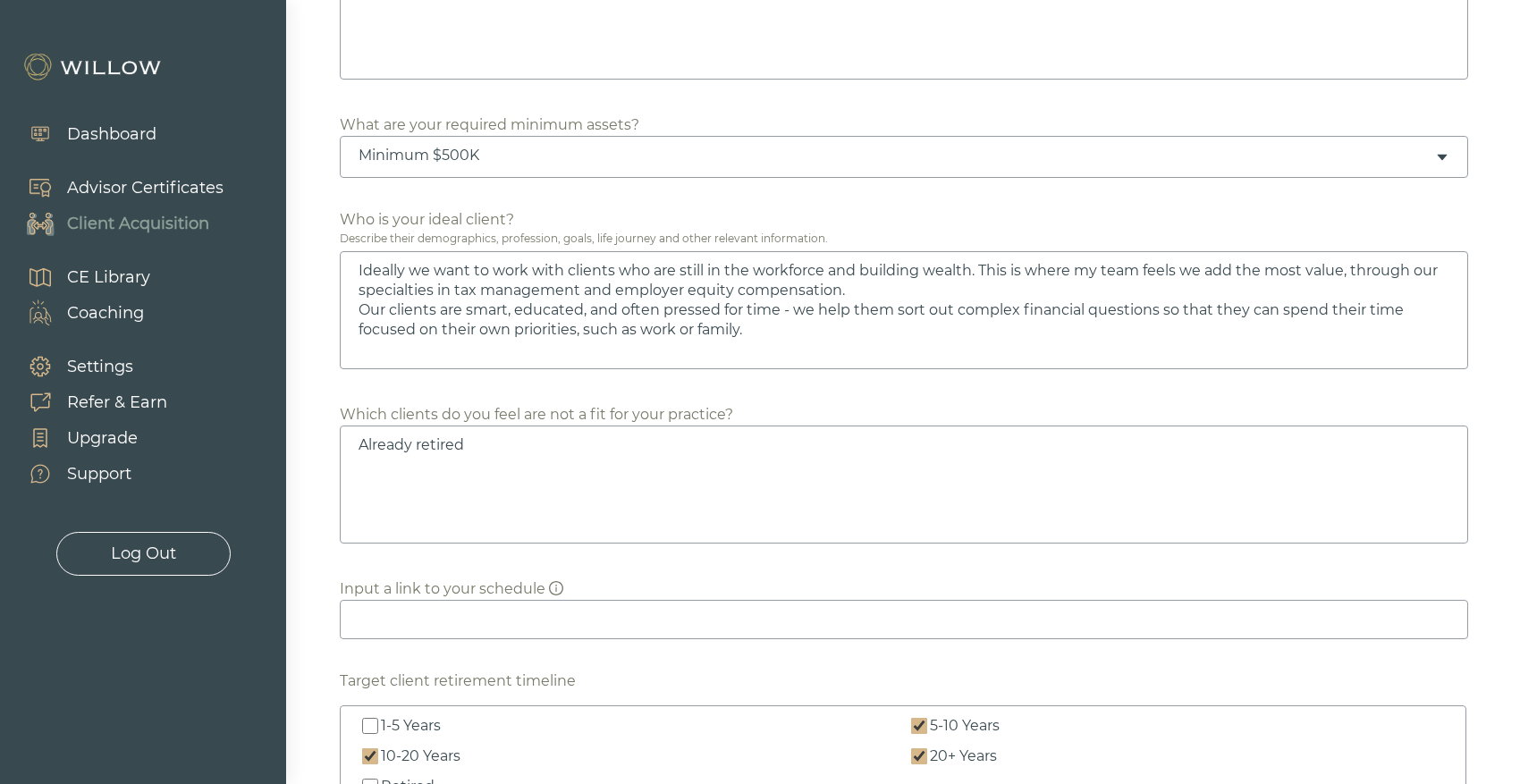 type on "Ideally we want to work with clients who are still in the workforce and building wealth. This is where my team feels we add the most value, through our specialties in tax management and employer equity compensation.
Our clients are smart, educated, and often pressed for time - we help them sort out complex financial questions so that they can spend their time focused on their own priorities, such as work or family." 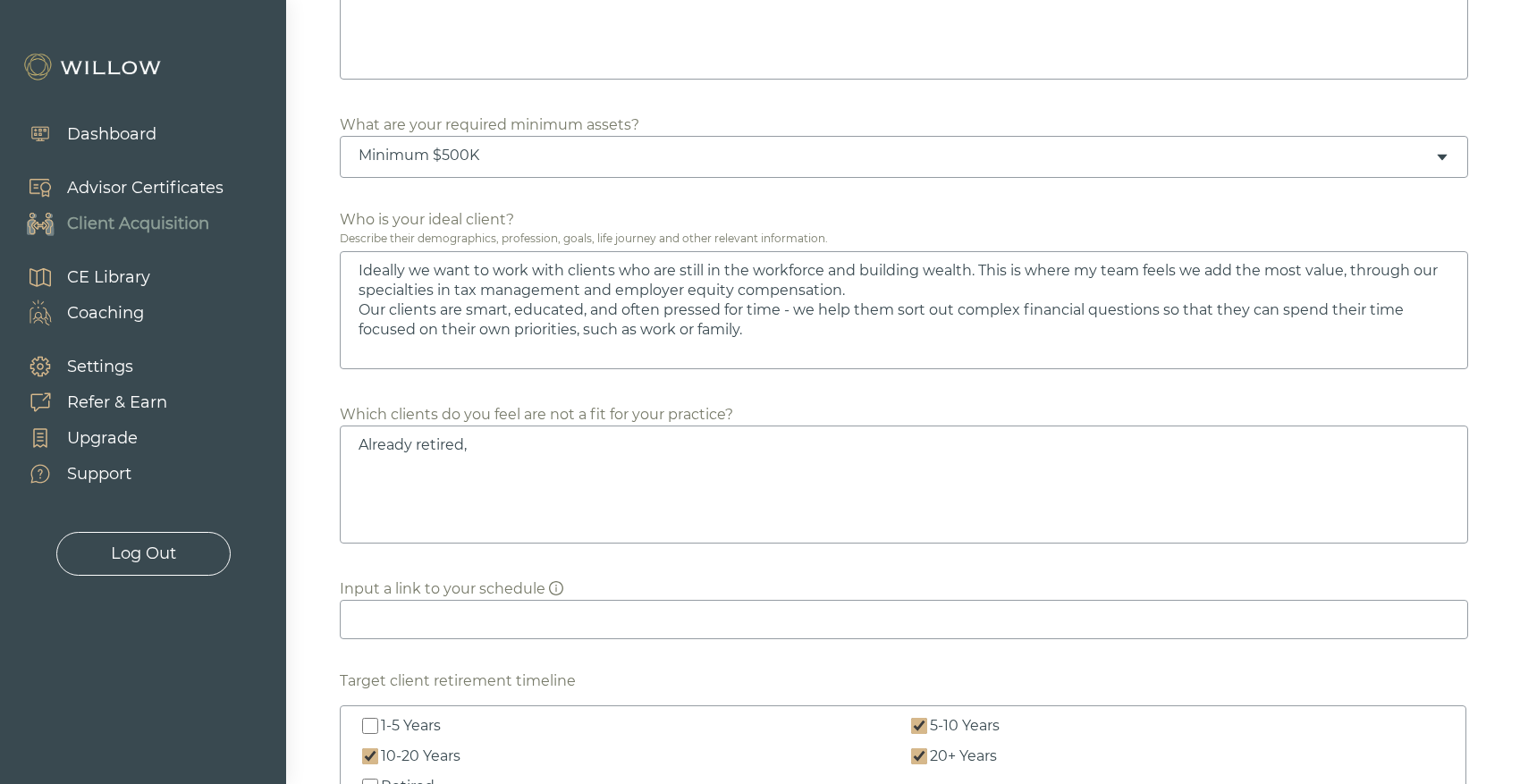 type on "Ideally we want to work with clients who are still in the workforce and building wealth. This is where my team feels we add the most value, through our specialties in tax management and employer equity compensation.
Our clients are smart, educated, and often pressed for time - we help them sort out complex financial questions so that they can spend their time focused on their own priorities, such as work or family." 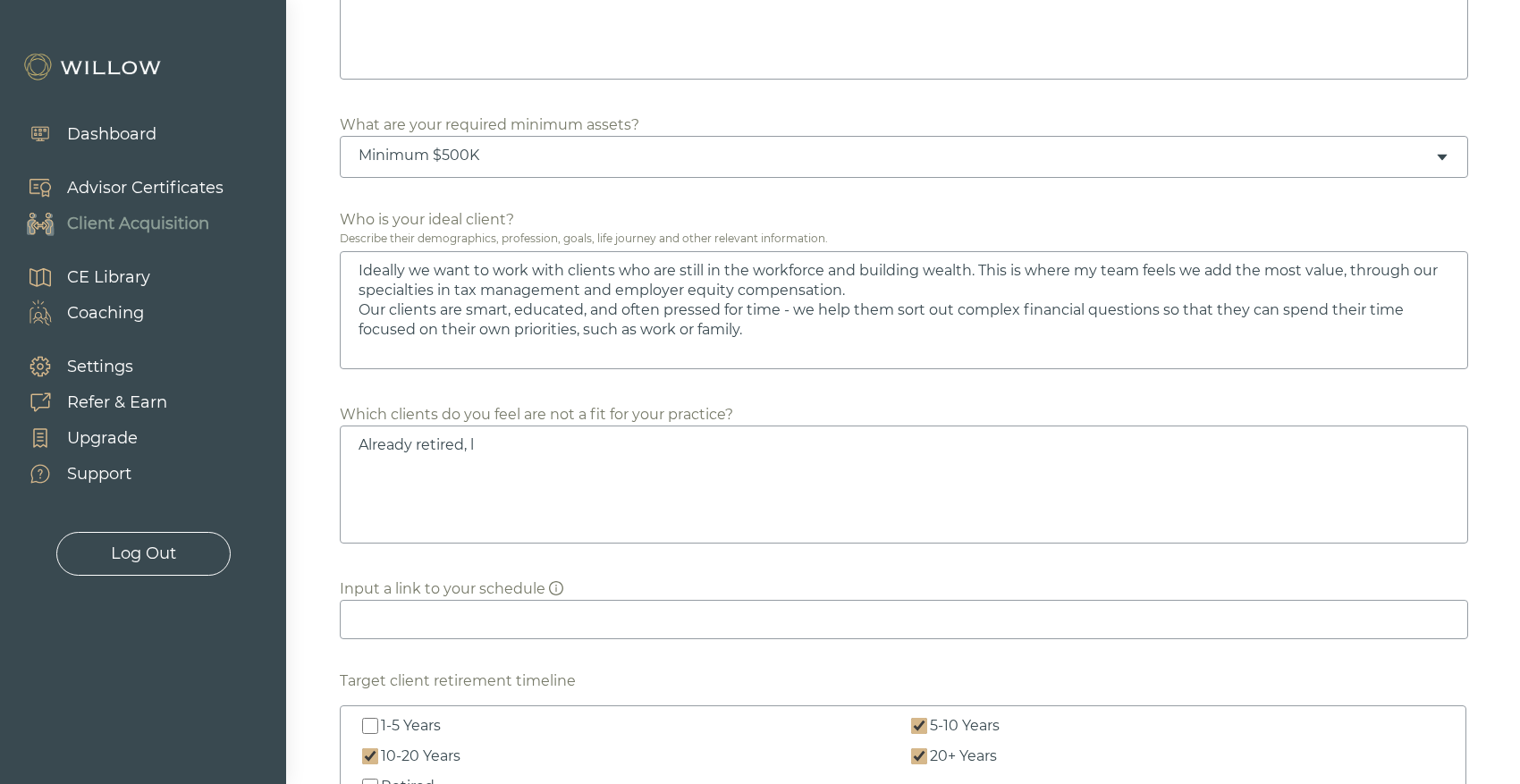 type on "Ideally we want to work with clients who are still in the workforce and building wealth. This is where my team feels we add the most value, through our specialties in tax management and employer equity compensation.
Our clients are smart, educated, and often pressed for time - we help them sort out complex financial questions so that they can spend their time focused on their own priorities, such as work or family." 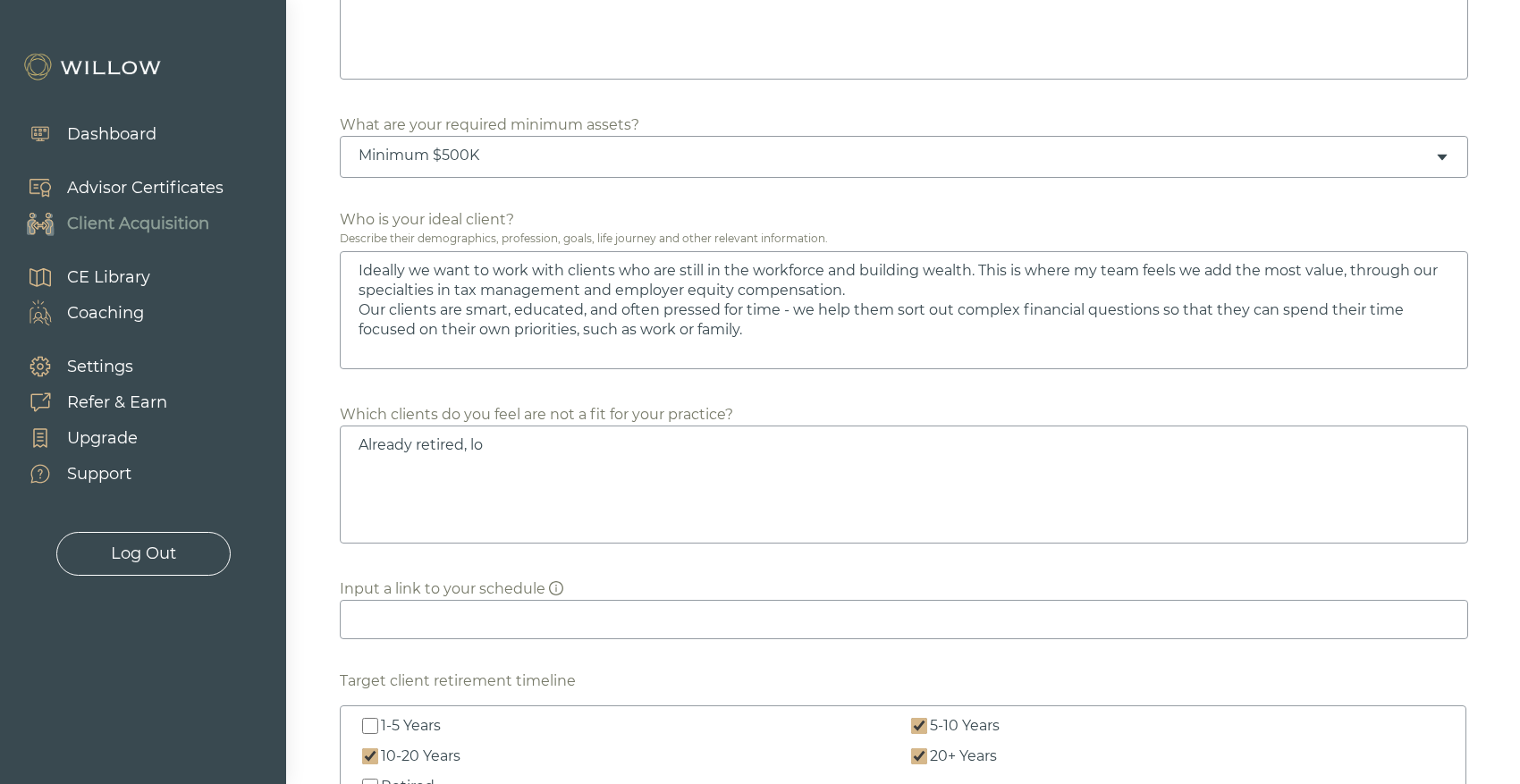 type on "Ideally we want to work with clients who are still in the workforce and building wealth. This is where my team feels we add the most value, through our specialties in tax management and employer equity compensation.
Our clients are smart, educated, and often pressed for time - we help them sort out complex financial questions so that they can spend their time focused on their own priorities, such as work or family." 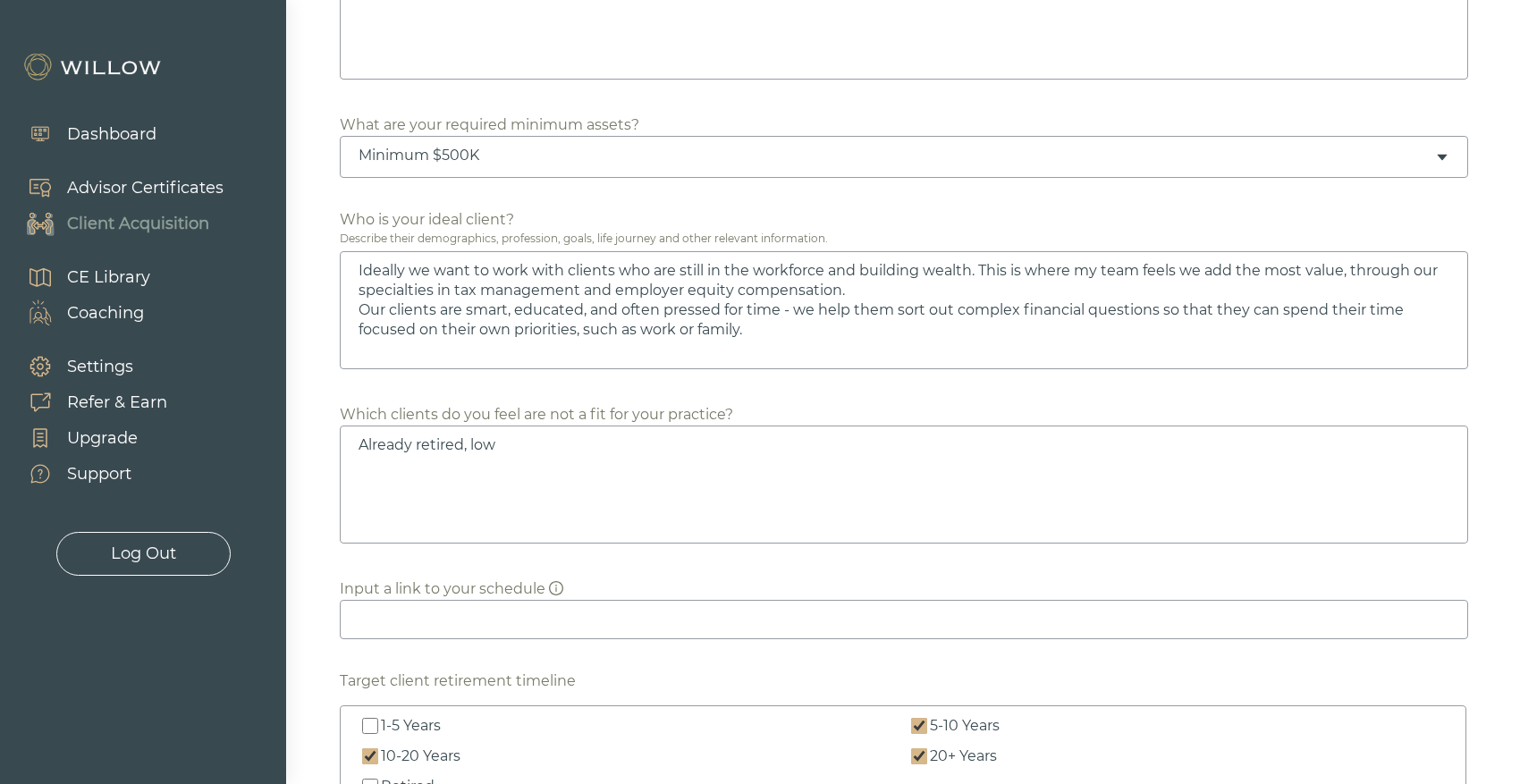 type on "Ideally we want to work with clients who are still in the workforce and building wealth. This is where my team feels we add the most value, through our specialties in tax management and employer equity compensation.
Our clients are smart, educated, and often pressed for time - we help them sort out complex financial questions so that they can spend their time focused on their own priorities, such as work or family." 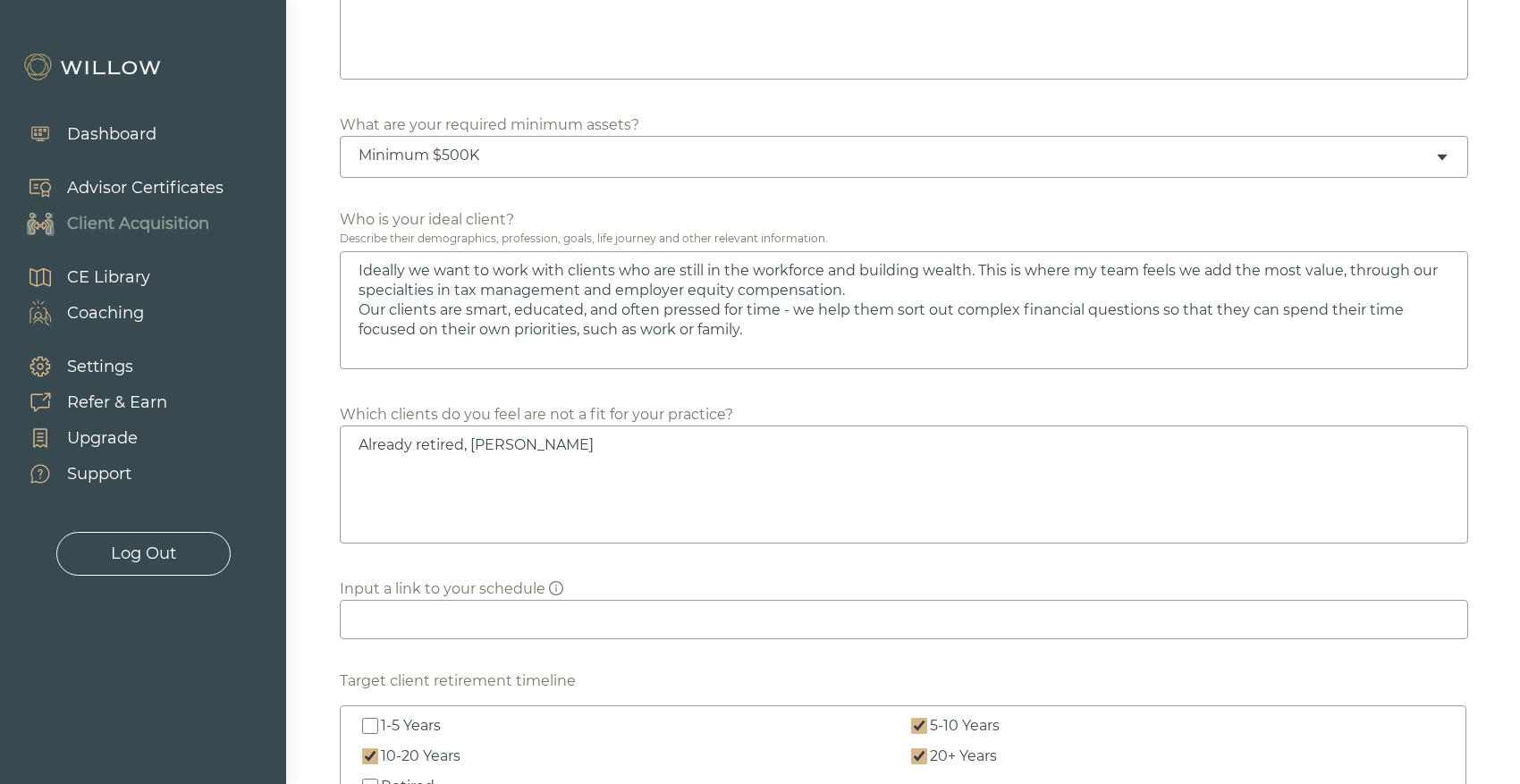 type on "Ideally we want to work with clients who are still in the workforce and building wealth. This is where my team feels we add the most value, through our specialties in tax management and employer equity compensation.
Our clients are smart, educated, and often pressed for time - we help them sort out complex financial questions so that they can spend their time focused on their own priorities, such as work or family." 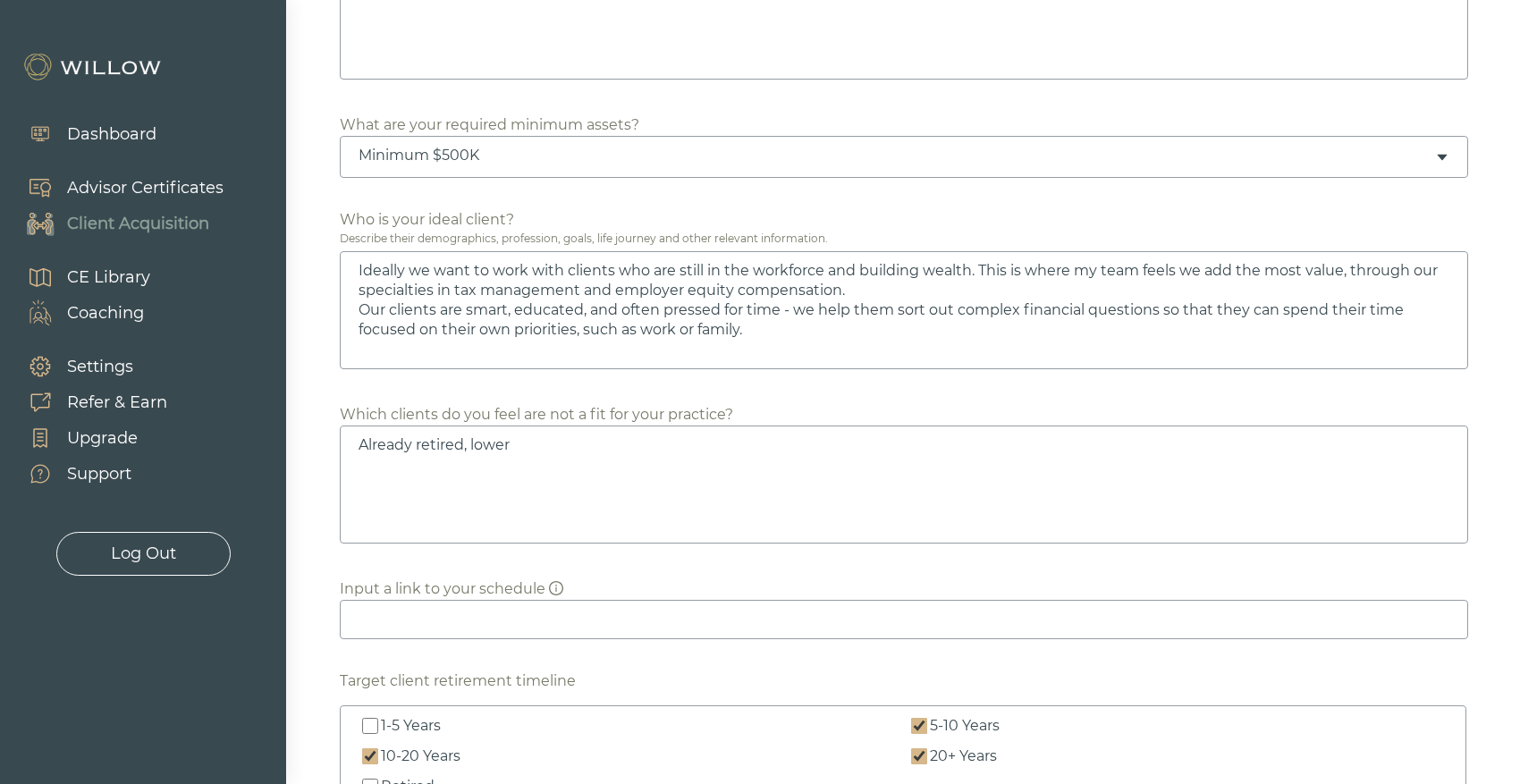 type on "Ideally we want to work with clients who are still in the workforce and building wealth. This is where my team feels we add the most value, through our specialties in tax management and employer equity compensation.
Our clients are smart, educated, and often pressed for time - we help them sort out complex financial questions so that they can spend their time focused on their own priorities, such as work or family." 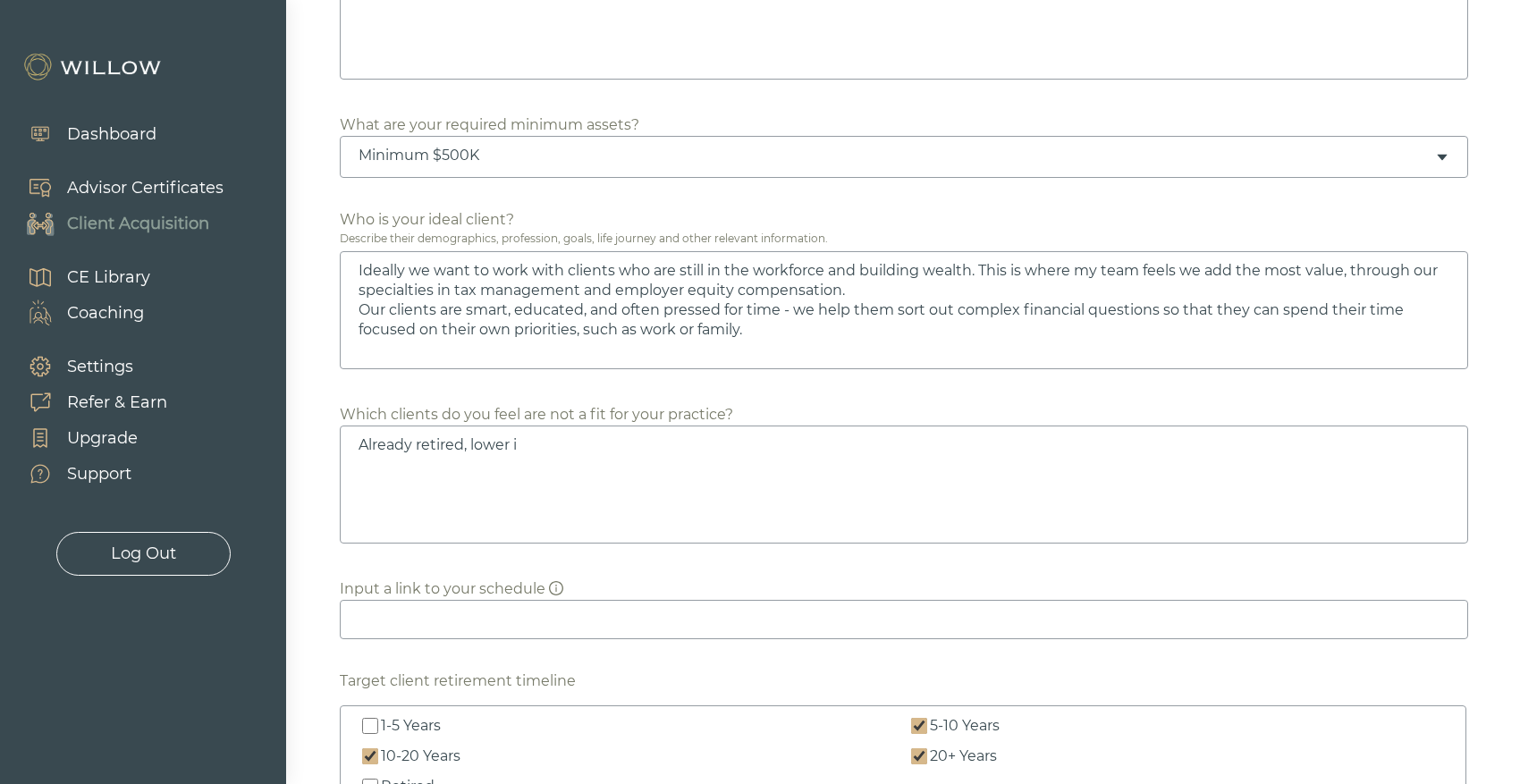type on "Ideally we want to work with clients who are still in the workforce and building wealth. This is where my team feels we add the most value, through our specialties in tax management and employer equity compensation.
Our clients are smart, educated, and often pressed for time - we help them sort out complex financial questions so that they can spend their time focused on their own priorities, such as work or family." 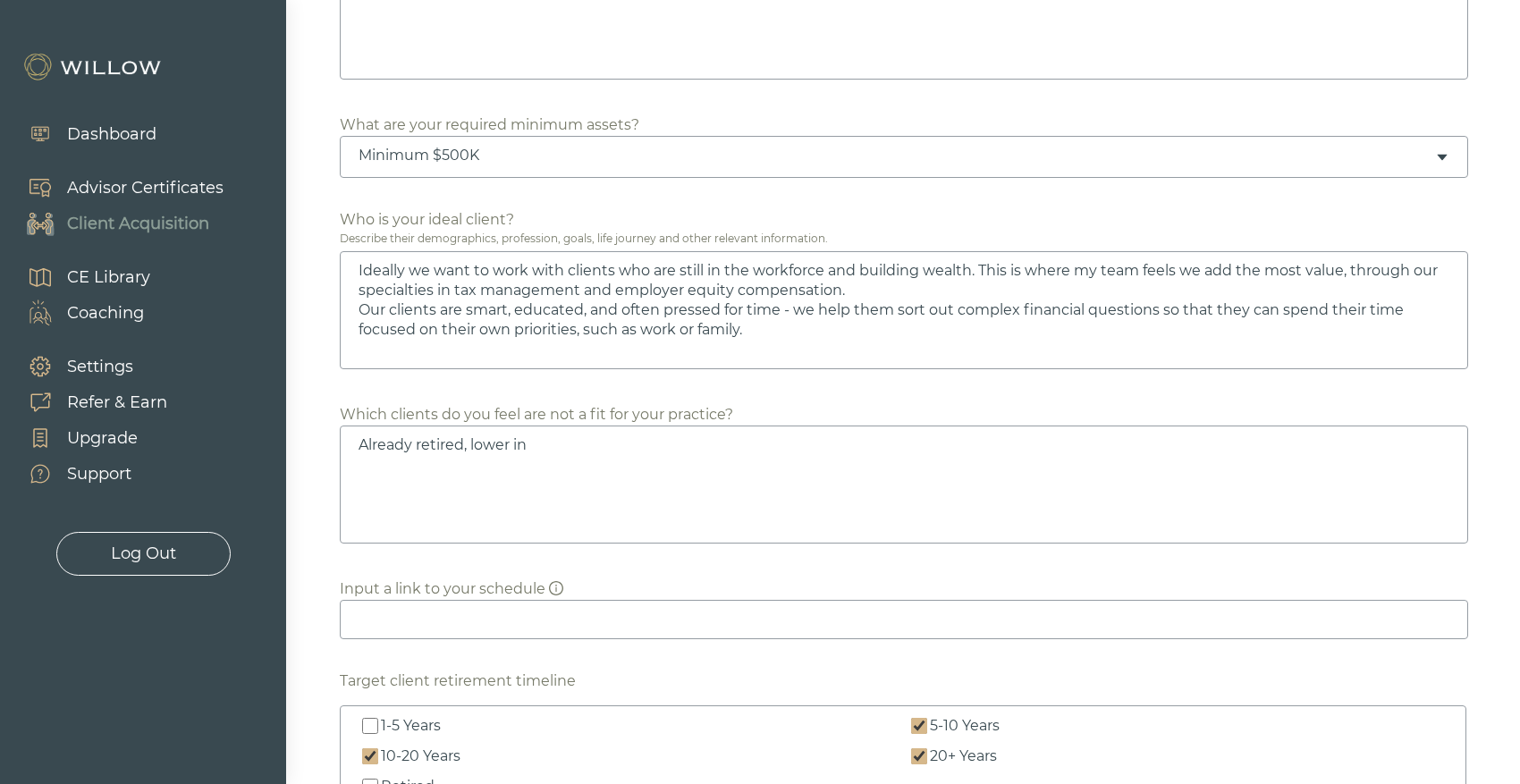type on "Ideally we want to work with clients who are still in the workforce and building wealth. This is where my team feels we add the most value, through our specialties in tax management and employer equity compensation.
Our clients are smart, educated, and often pressed for time - we help them sort out complex financial questions so that they can spend their time focused on their own priorities, such as work or family." 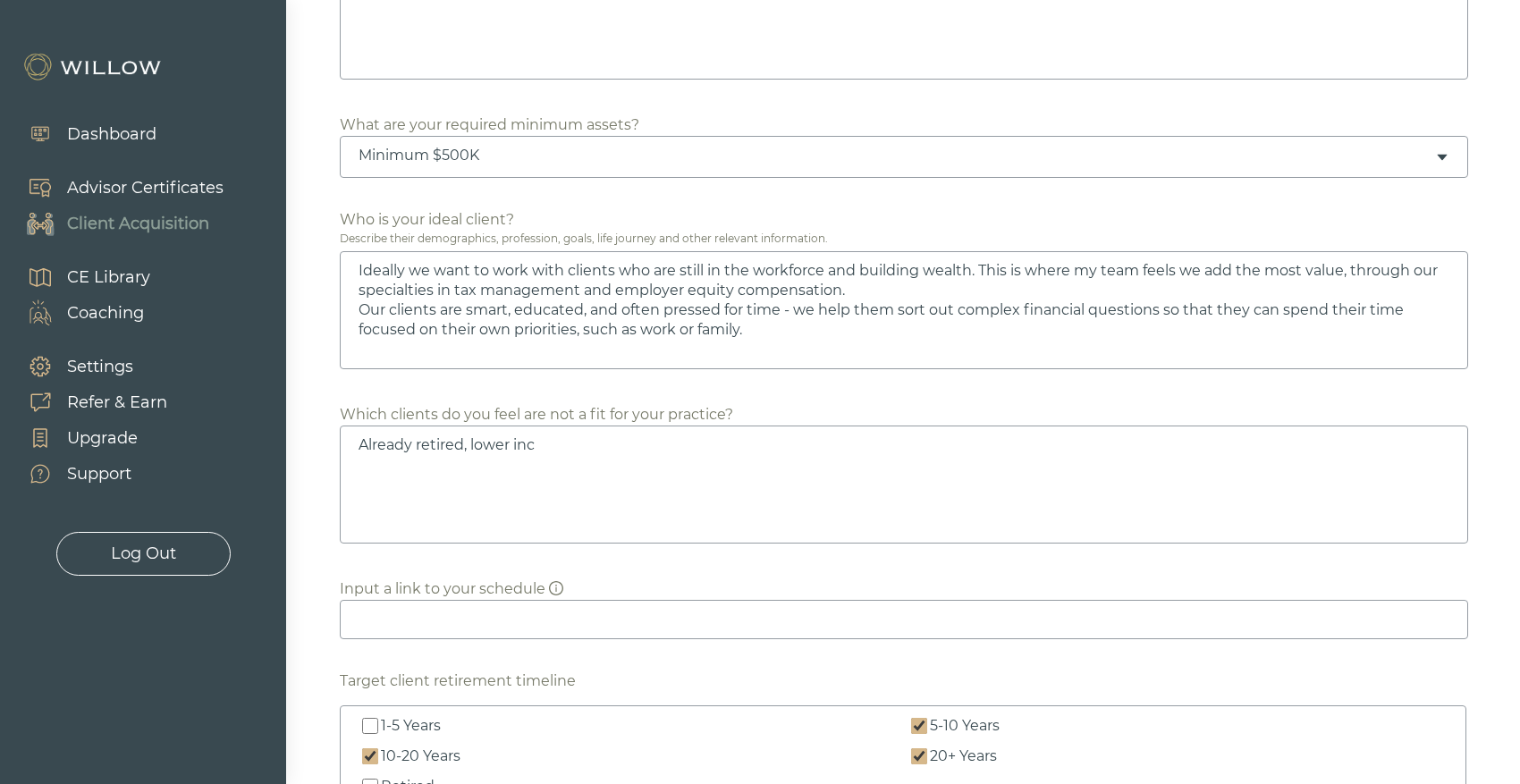 type on "Ideally we want to work with clients who are still in the workforce and building wealth. This is where my team feels we add the most value, through our specialties in tax management and employer equity compensation.
Our clients are smart, educated, and often pressed for time - we help them sort out complex financial questions so that they can spend their time focused on their own priorities, such as work or family." 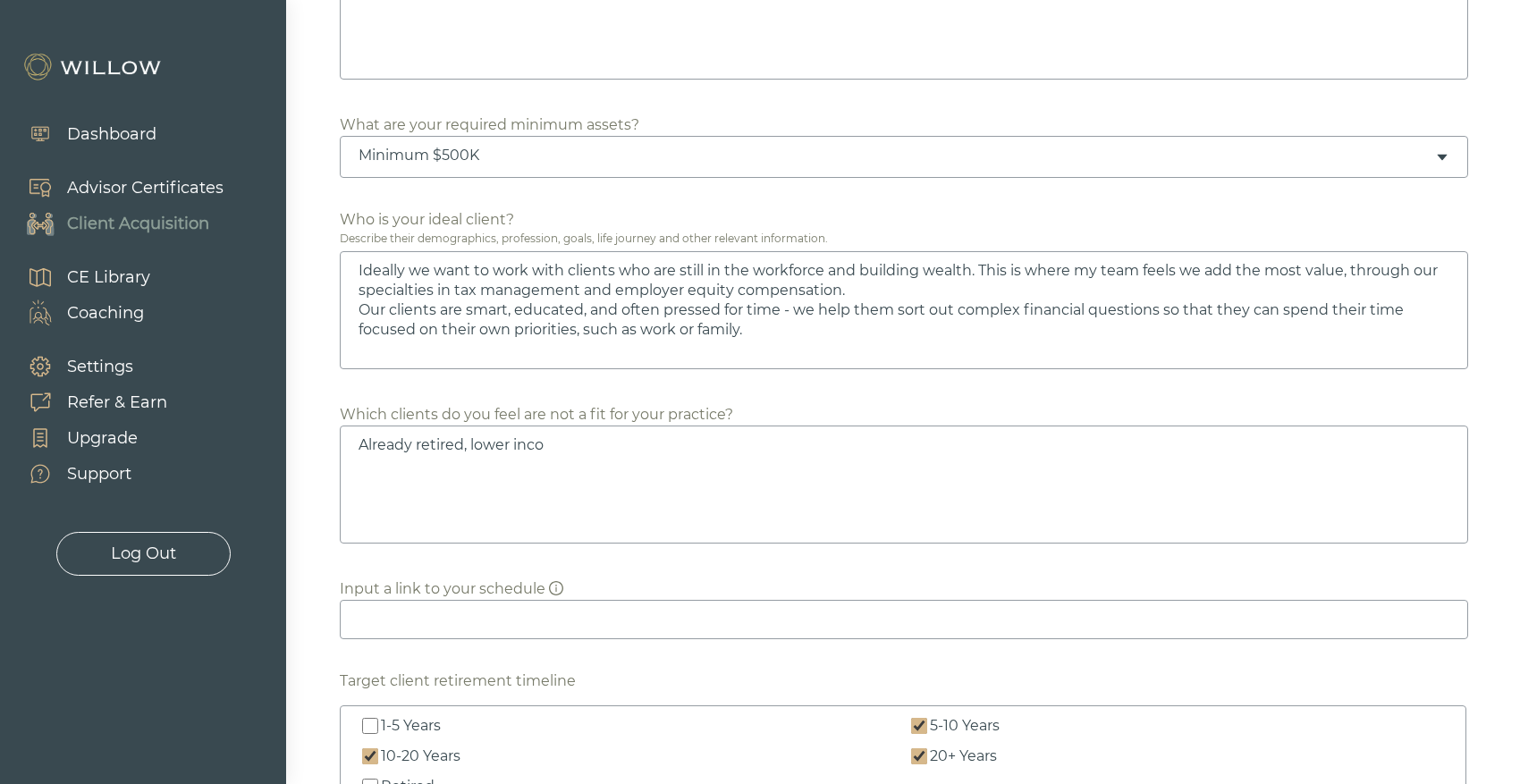 type on "Ideally we want to work with clients who are still in the workforce and building wealth. This is where my team feels we add the most value, through our specialties in tax management and employer equity compensation.
Our clients are smart, educated, and often pressed for time - we help them sort out complex financial questions so that they can spend their time focused on their own priorities, such as work or family." 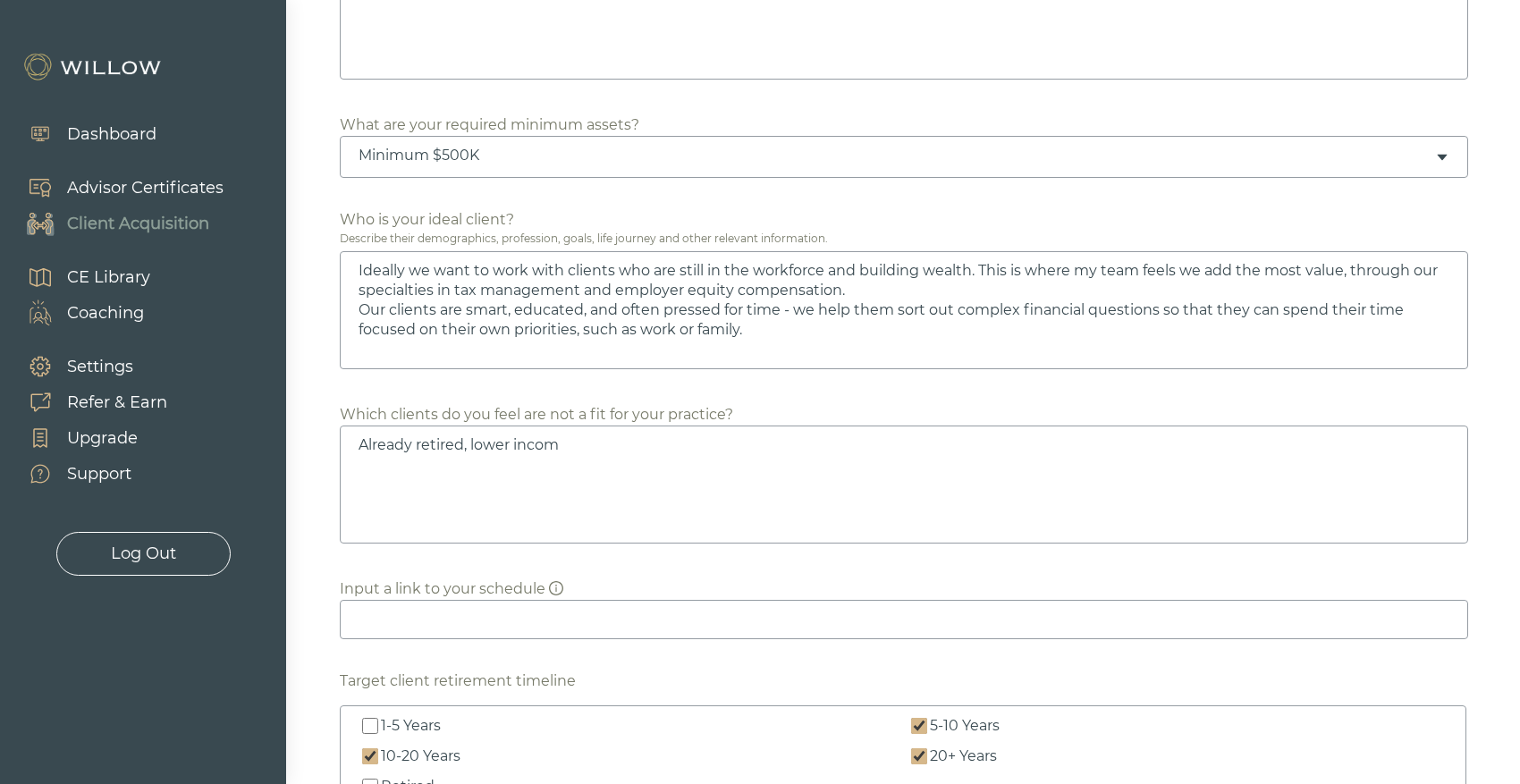type on "Ideally we want to work with clients who are still in the workforce and building wealth. This is where my team feels we add the most value, through our specialties in tax management and employer equity compensation.
Our clients are smart, educated, and often pressed for time - we help them sort out complex financial questions so that they can spend their time focused on their own priorities, such as work or family." 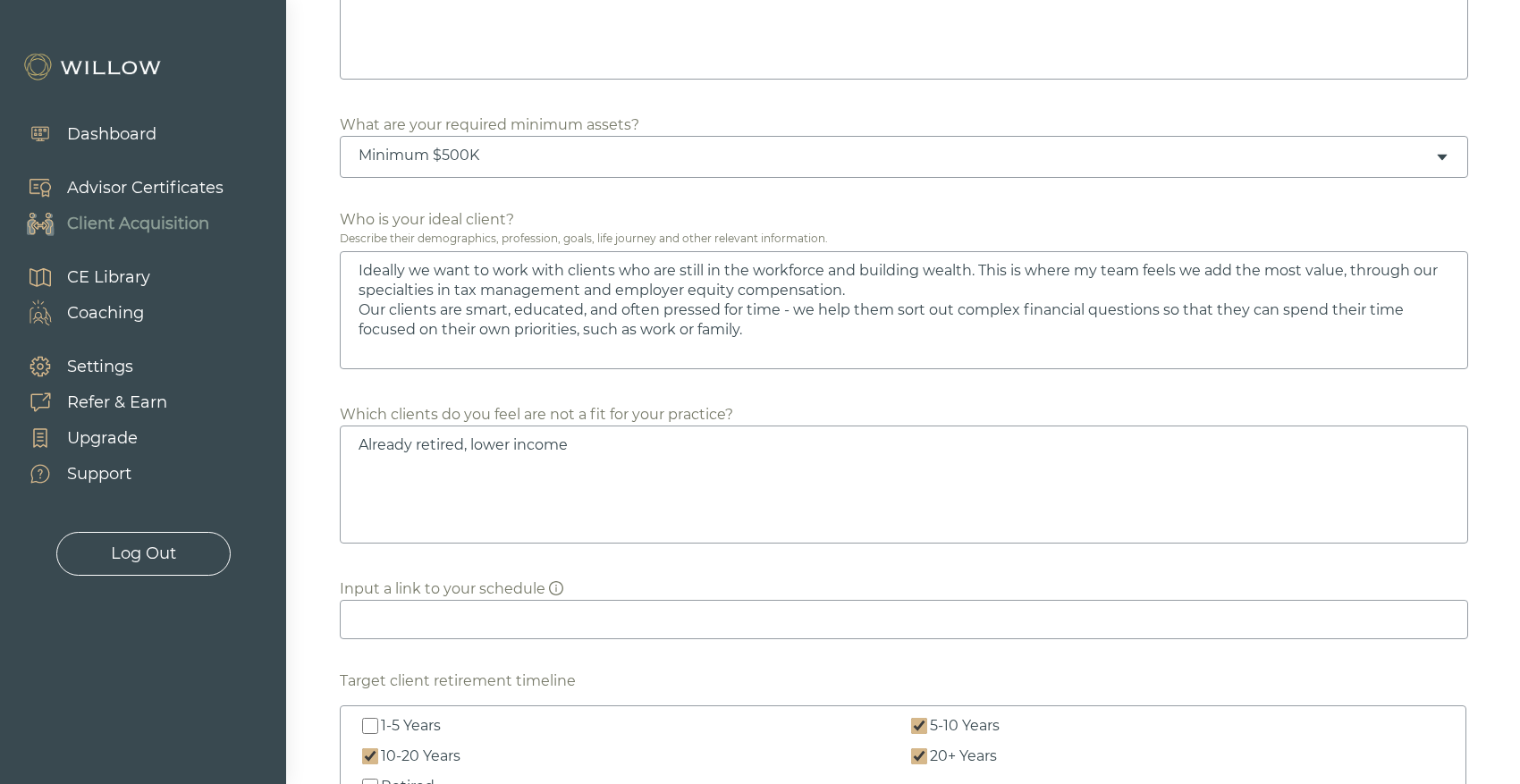 type on "Ideally we want to work with clients who are still in the workforce and building wealth. This is where my team feels we add the most value, through our specialties in tax management and employer equity compensation.
Our clients are smart, educated, and often pressed for time - we help them sort out complex financial questions so that they can spend their time focused on their own priorities, such as work or family." 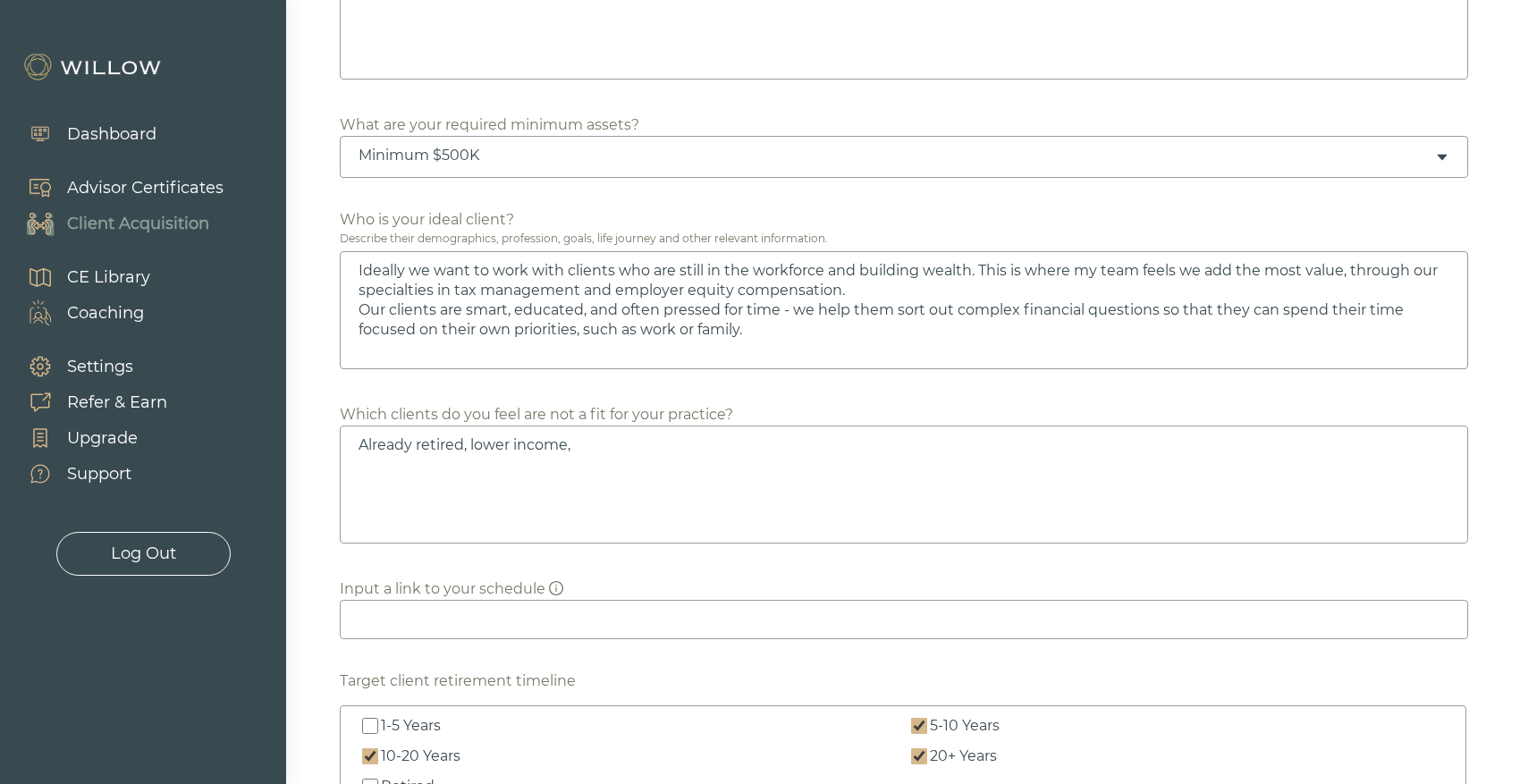 type on "Ideally we want to work with clients who are still in the workforce and building wealth. This is where my team feels we add the most value, through our specialties in tax management and employer equity compensation.
Our clients are smart, educated, and often pressed for time - we help them sort out complex financial questions so that they can spend their time focused on their own priorities, such as work or family." 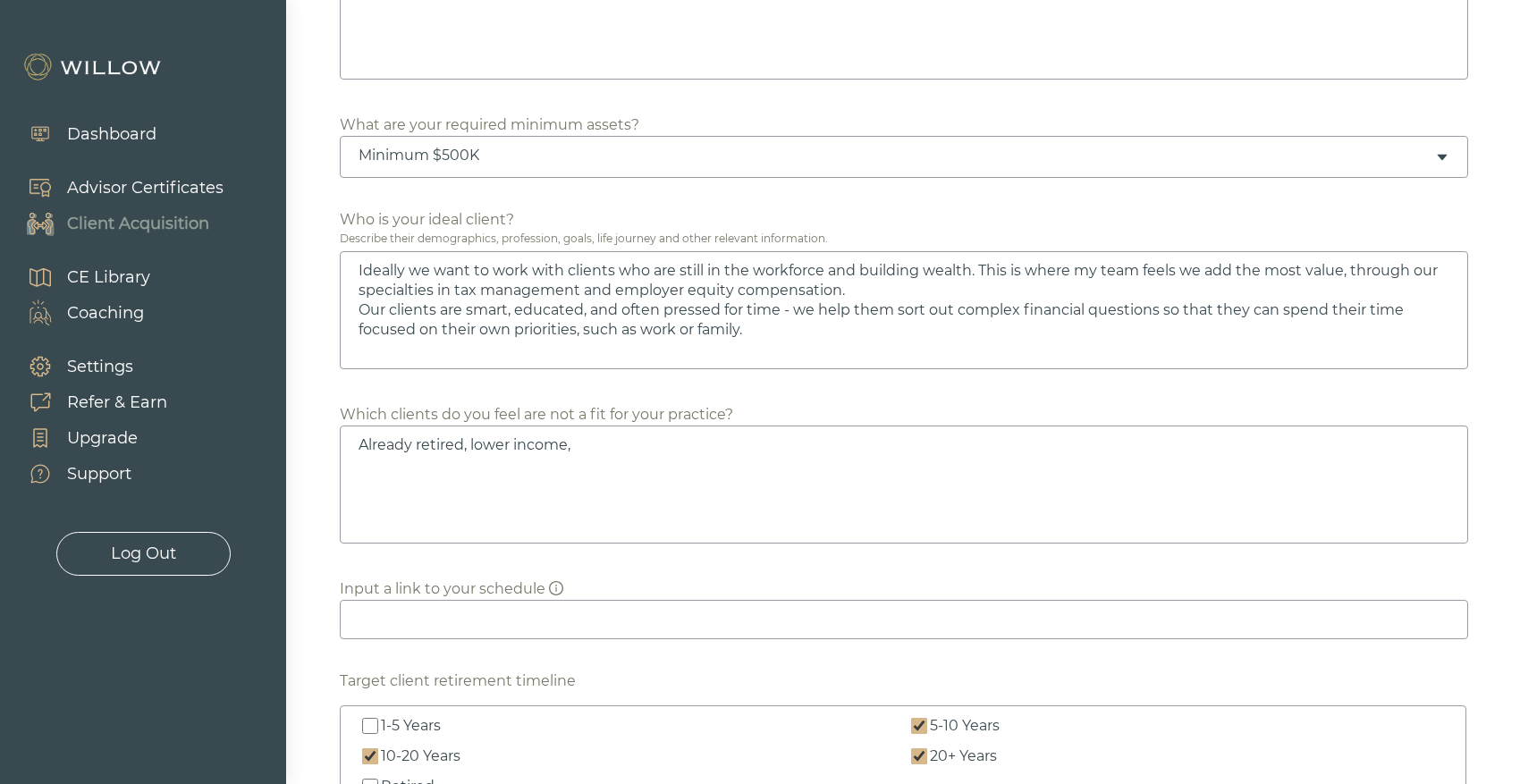 type on "Ideally we want to work with clients who are still in the workforce and building wealth. This is where my team feels we add the most value, through our specialties in tax management and employer equity compensation.
Our clients are smart, educated, and often pressed for time - we help them sort out complex financial questions so that they can spend their time focused on their own priorities, such as work or family." 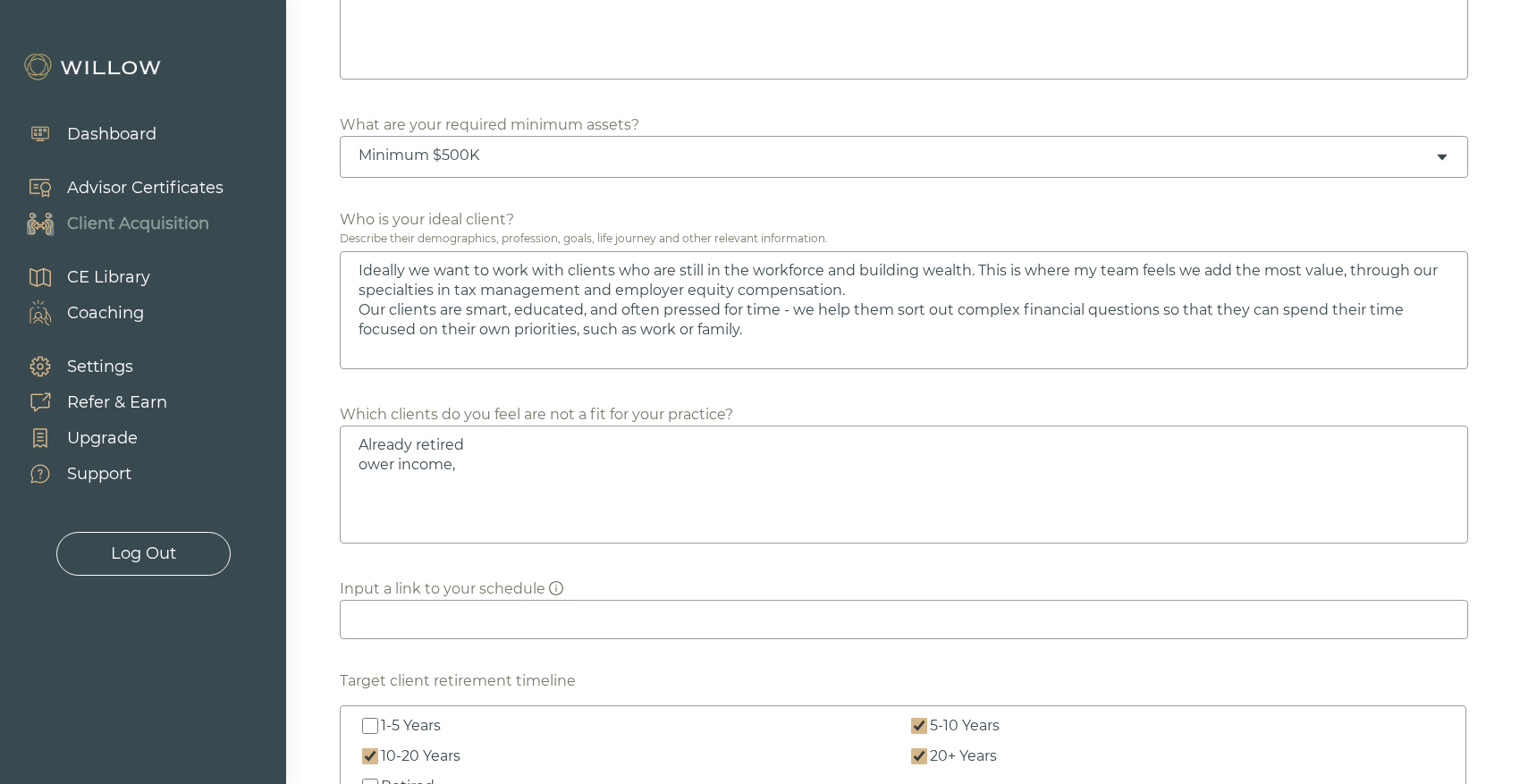 type on "Ideally we want to work with clients who are still in the workforce and building wealth. This is where my team feels we add the most value, through our specialties in tax management and employer equity compensation.
Our clients are smart, educated, and often pressed for time - we help them sort out complex financial questions so that they can spend their time focused on their own priorities, such as work or family." 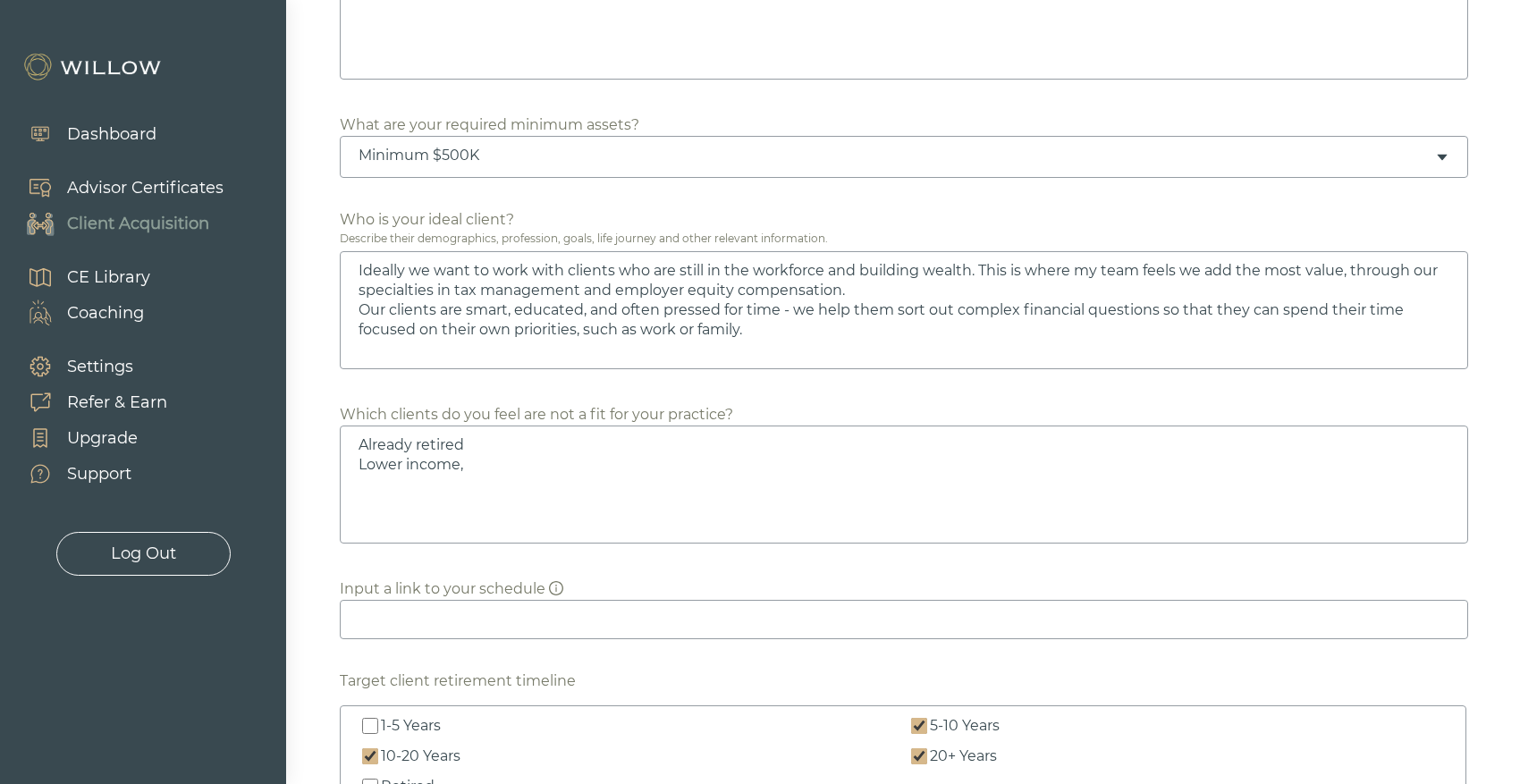 type on "Ideally we want to work with clients who are still in the workforce and building wealth. This is where my team feels we add the most value, through our specialties in tax management and employer equity compensation.
Our clients are smart, educated, and often pressed for time - we help them sort out complex financial questions so that they can spend their time focused on their own priorities, such as work or family." 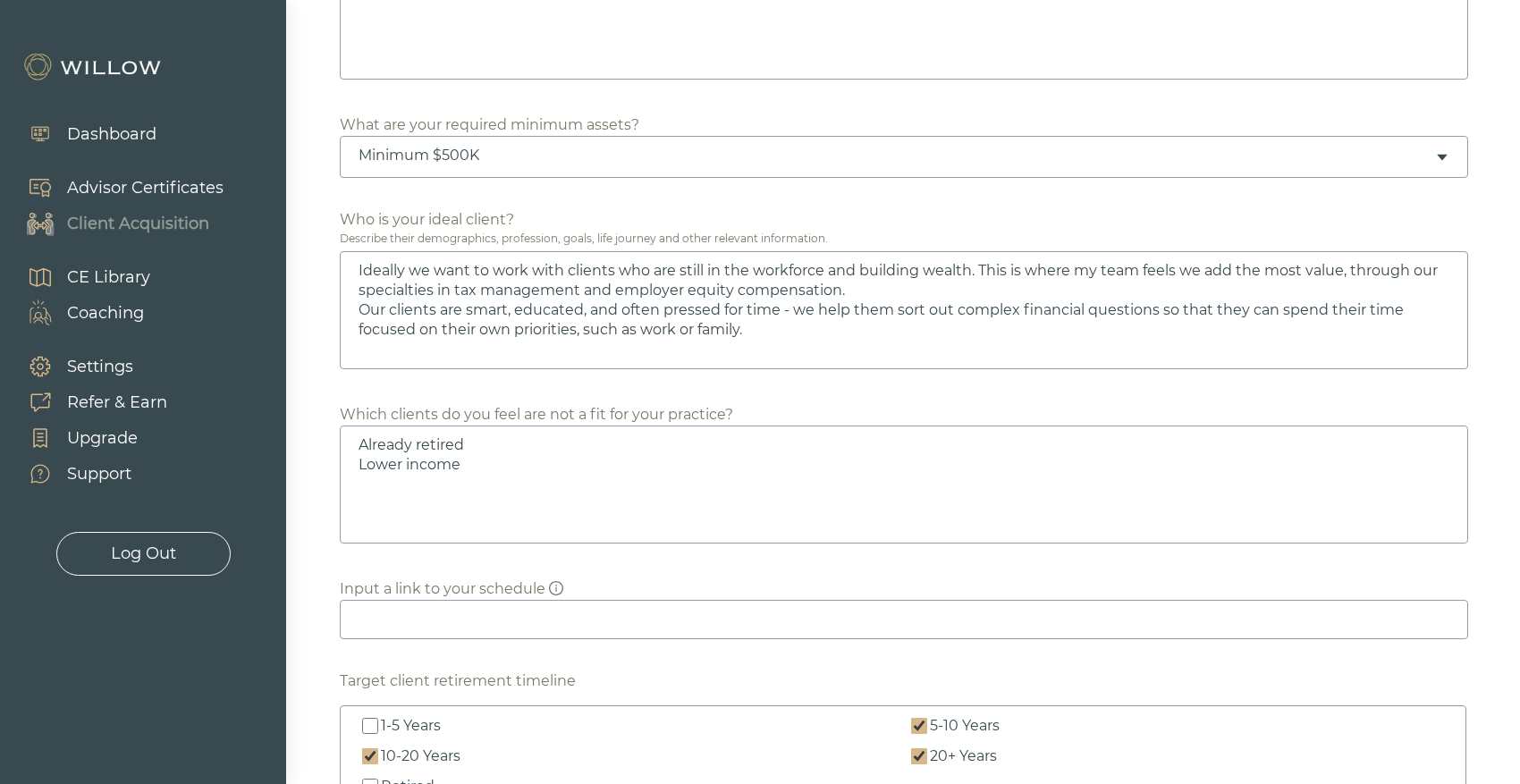 type on "Ideally we want to work with clients who are still in the workforce and building wealth. This is where my team feels we add the most value, through our specialties in tax management and employer equity compensation.
Our clients are smart, educated, and often pressed for time - we help them sort out complex financial questions so that they can spend their time focused on their own priorities, such as work or family." 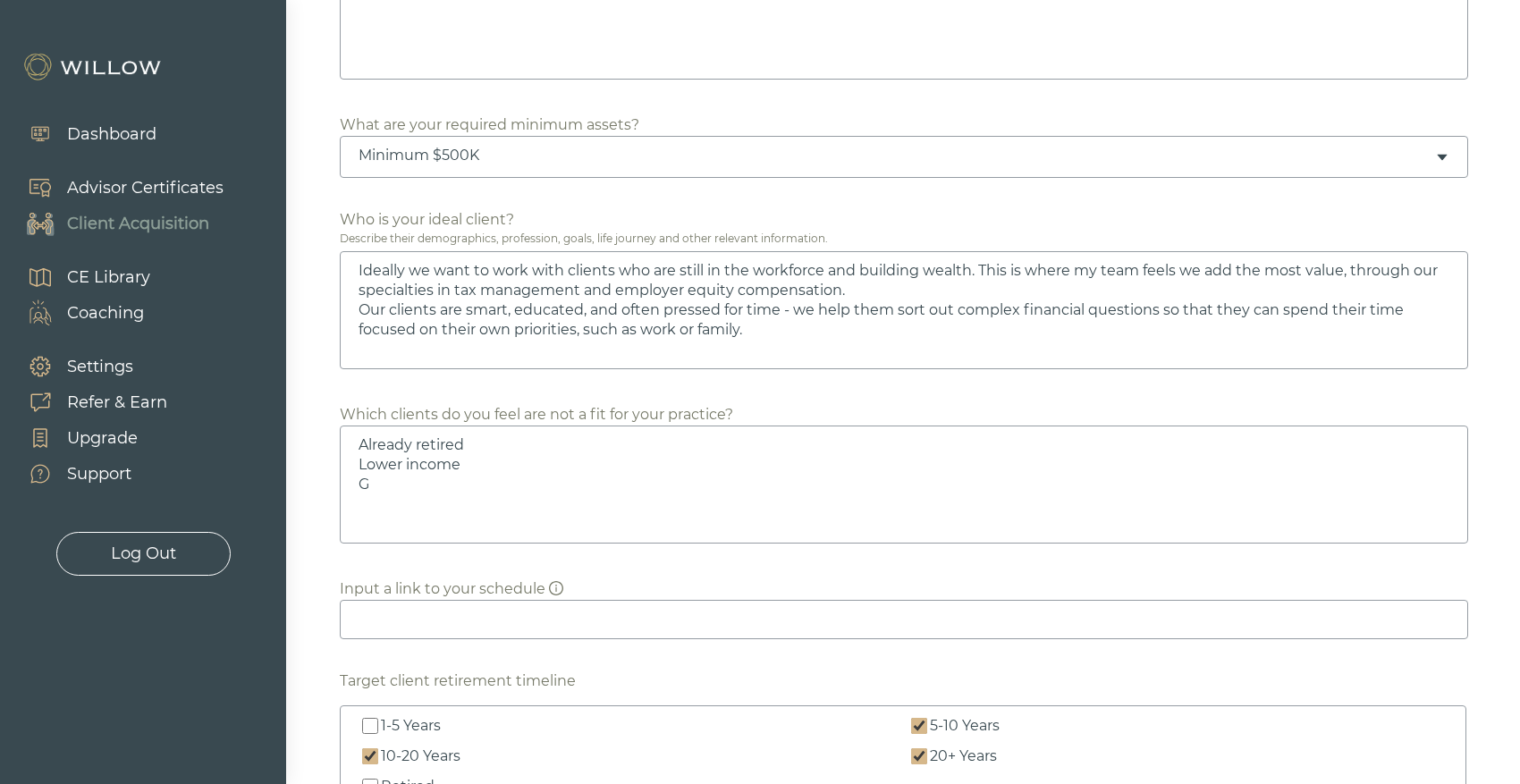 type on "Ideally we want to work with clients who are still in the workforce and building wealth. This is where my team feels we add the most value, through our specialties in tax management and employer equity compensation.
Our clients are smart, educated, and often pressed for time - we help them sort out complex financial questions so that they can spend their time focused on their own priorities, such as work or family." 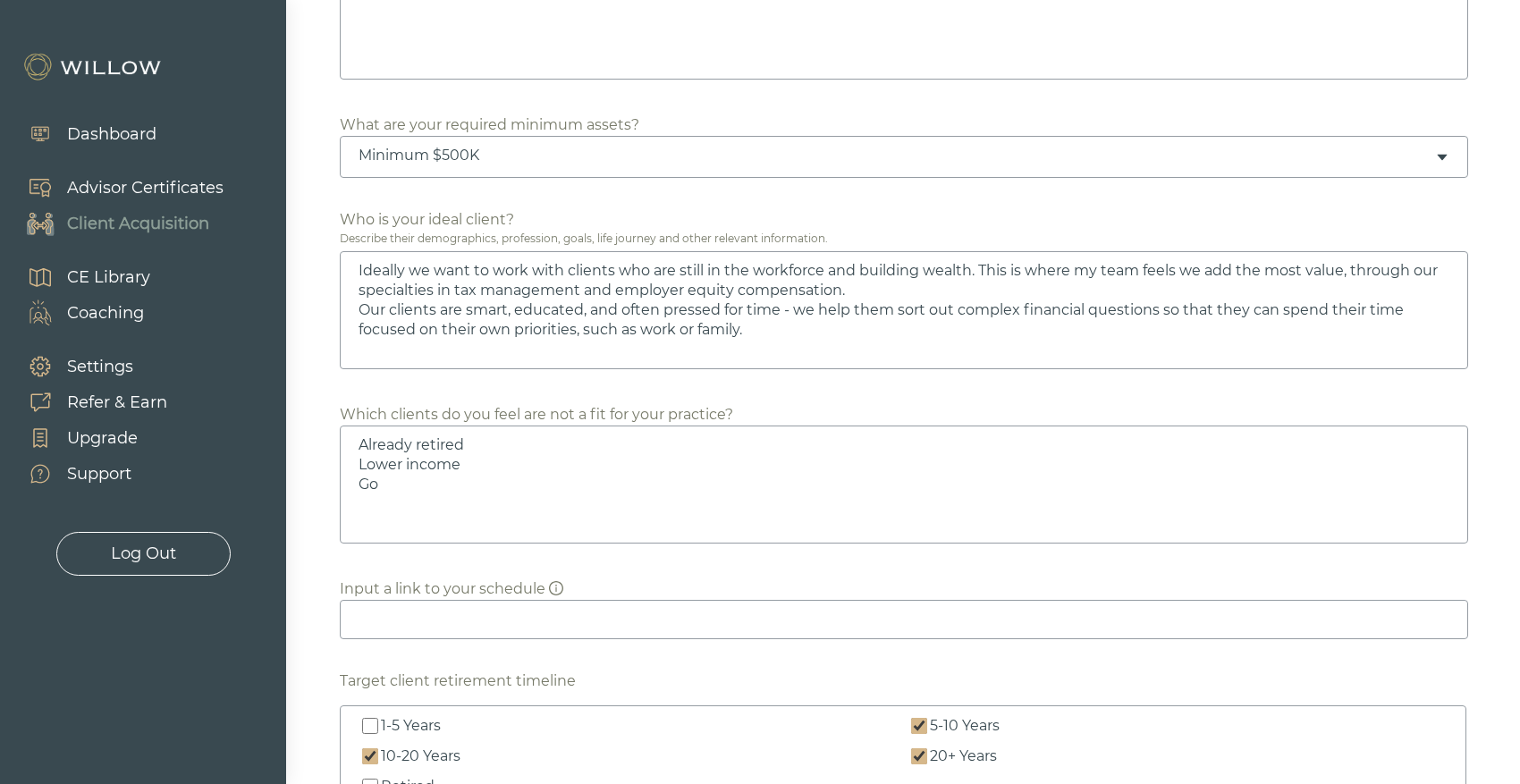 type on "Already retired
Lower income
Gov" 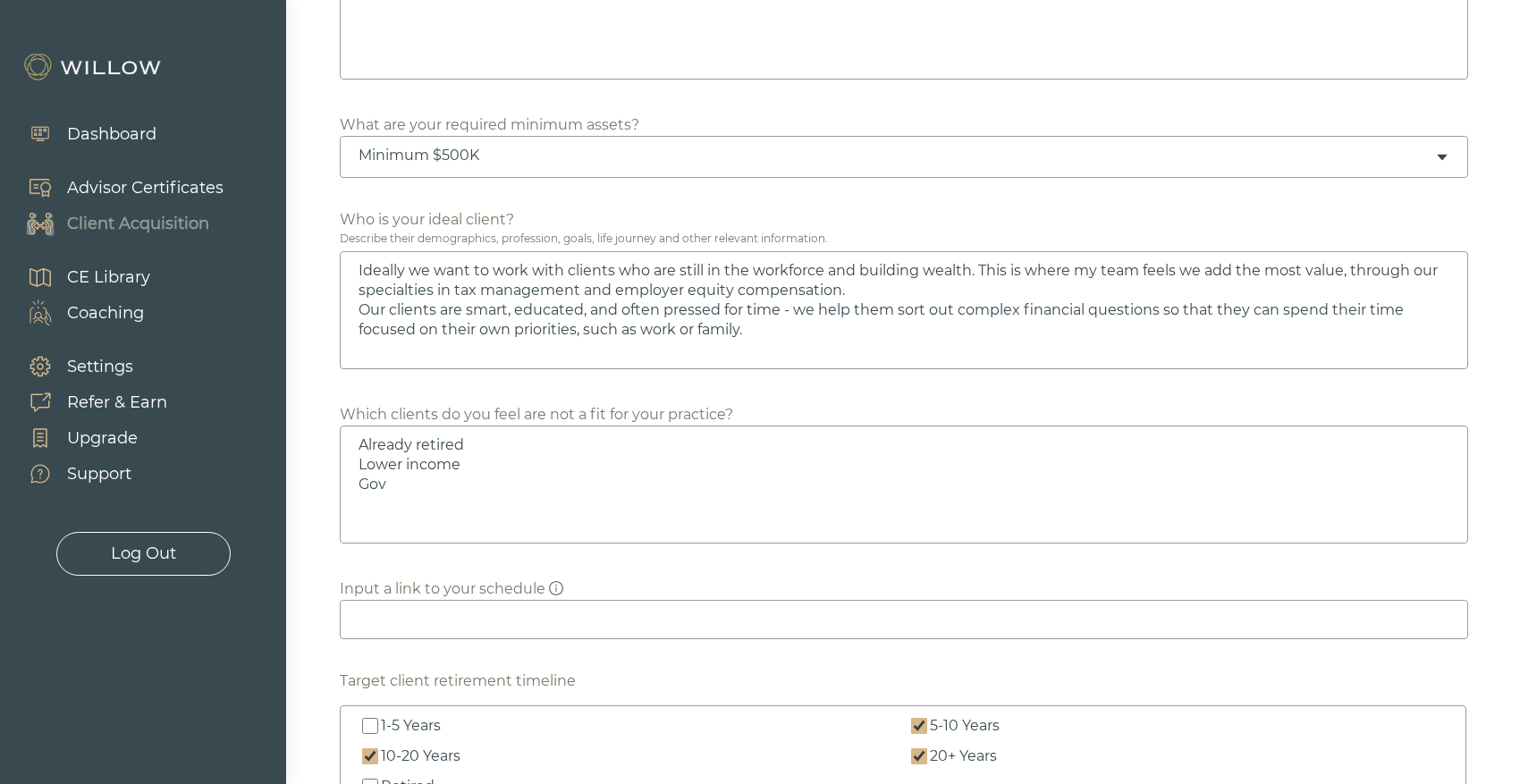 type on "Ideally we want to work with clients who are still in the workforce and building wealth. This is where my team feels we add the most value, through our specialties in tax management and employer equity compensation.
Our clients are smart, educated, and often pressed for time - we help them sort out complex financial questions so that they can spend their time focused on their own priorities, such as work or family." 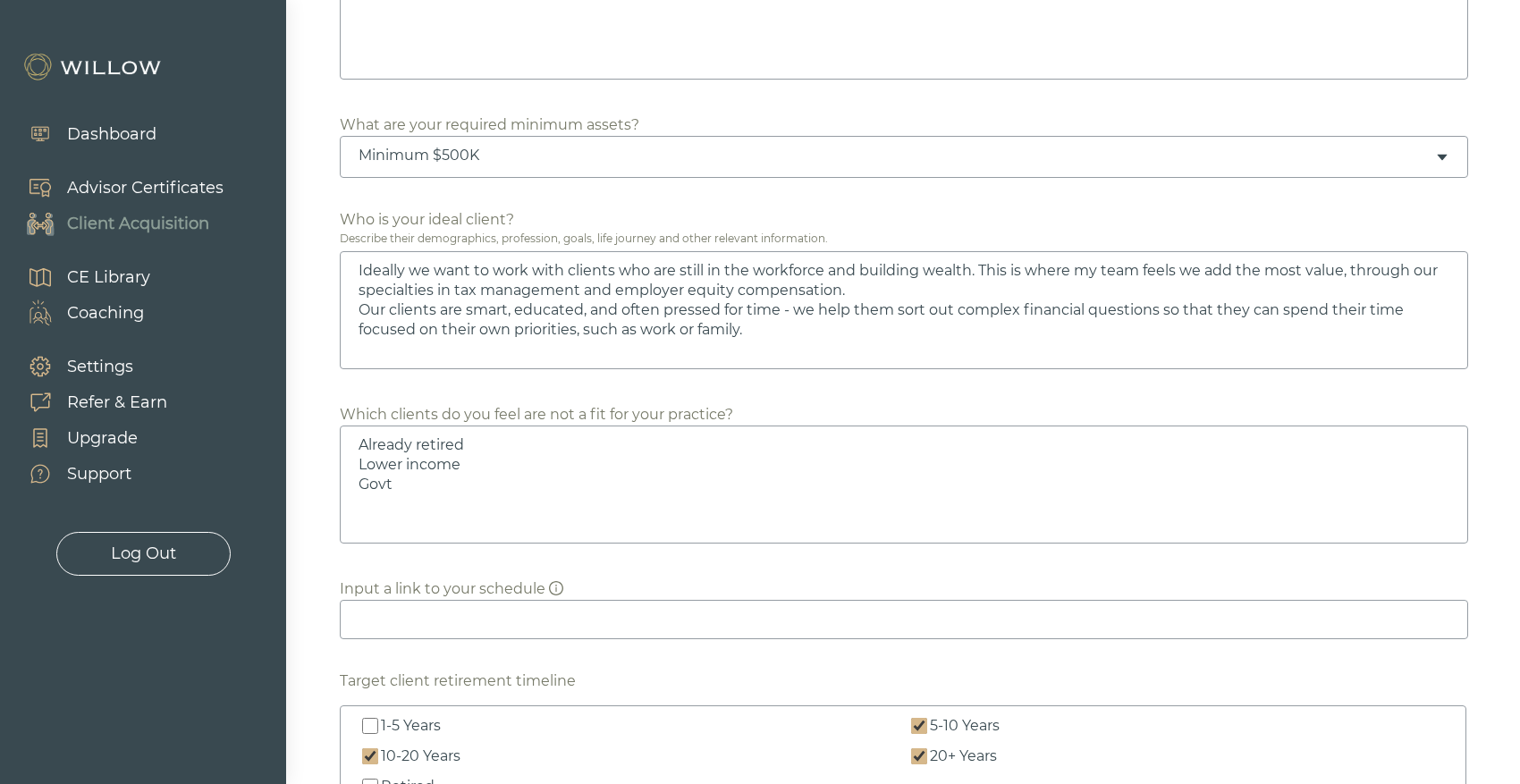 type on "Ideally we want to work with clients who are still in the workforce and building wealth. This is where my team feels we add the most value, through our specialties in tax management and employer equity compensation.
Our clients are smart, educated, and often pressed for time - we help them sort out complex financial questions so that they can spend their time focused on their own priorities, such as work or family." 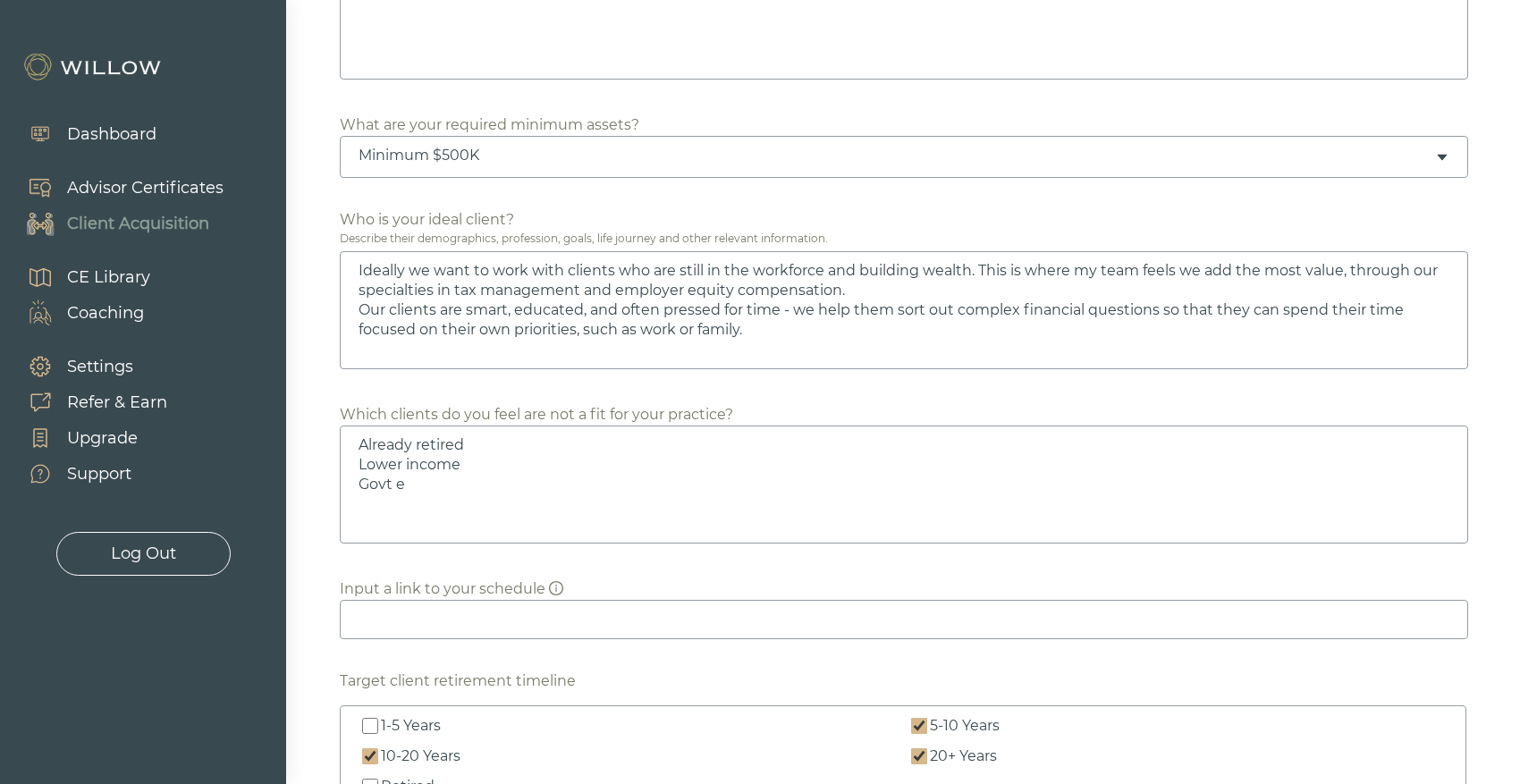 type on "Ideally we want to work with clients who are still in the workforce and building wealth. This is where my team feels we add the most value, through our specialties in tax management and employer equity compensation.
Our clients are smart, educated, and often pressed for time - we help them sort out complex financial questions so that they can spend their time focused on their own priorities, such as work or family." 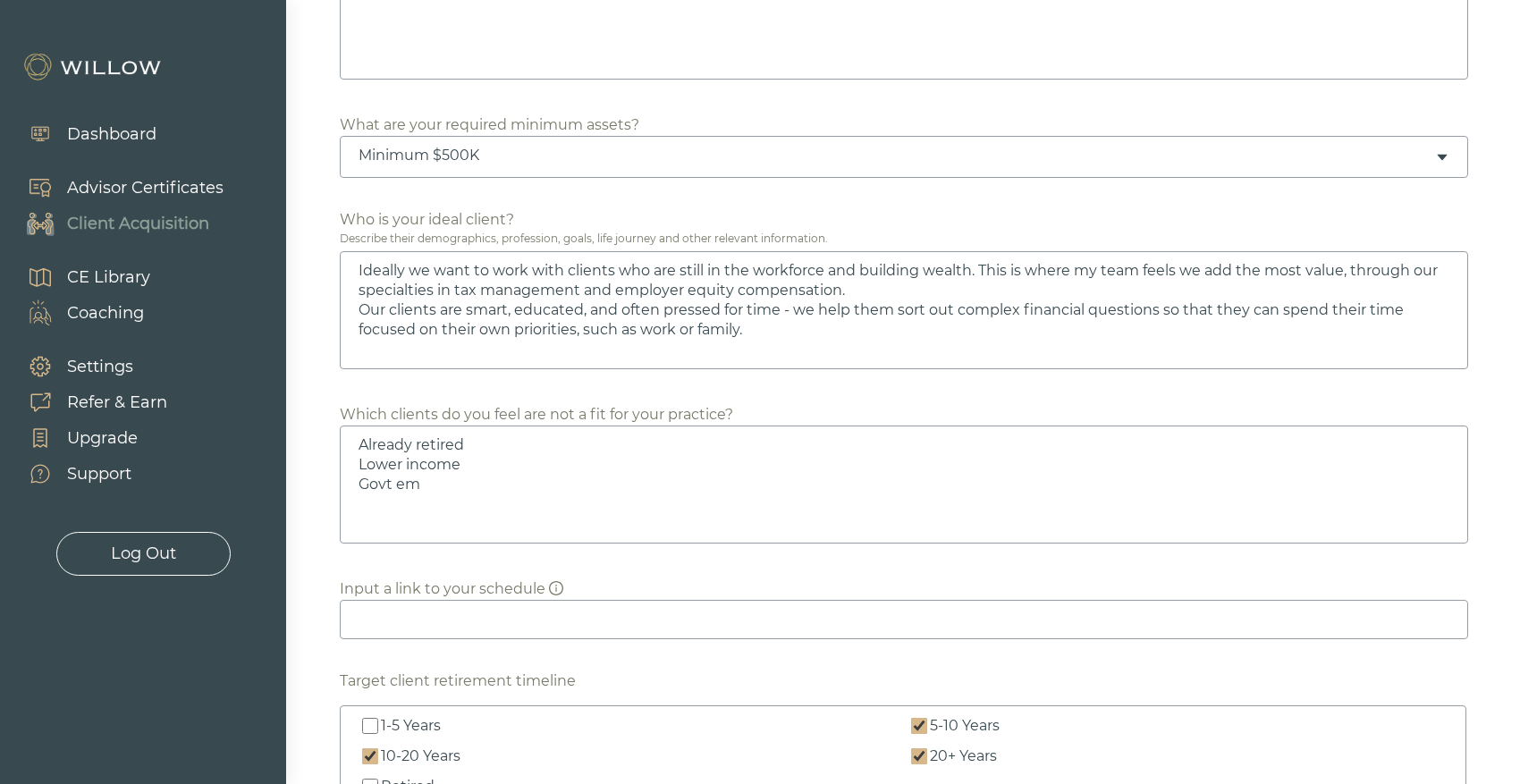 type on "Ideally we want to work with clients who are still in the workforce and building wealth. This is where my team feels we add the most value, through our specialties in tax management and employer equity compensation.
Our clients are smart, educated, and often pressed for time - we help them sort out complex financial questions so that they can spend their time focused on their own priorities, such as work or family." 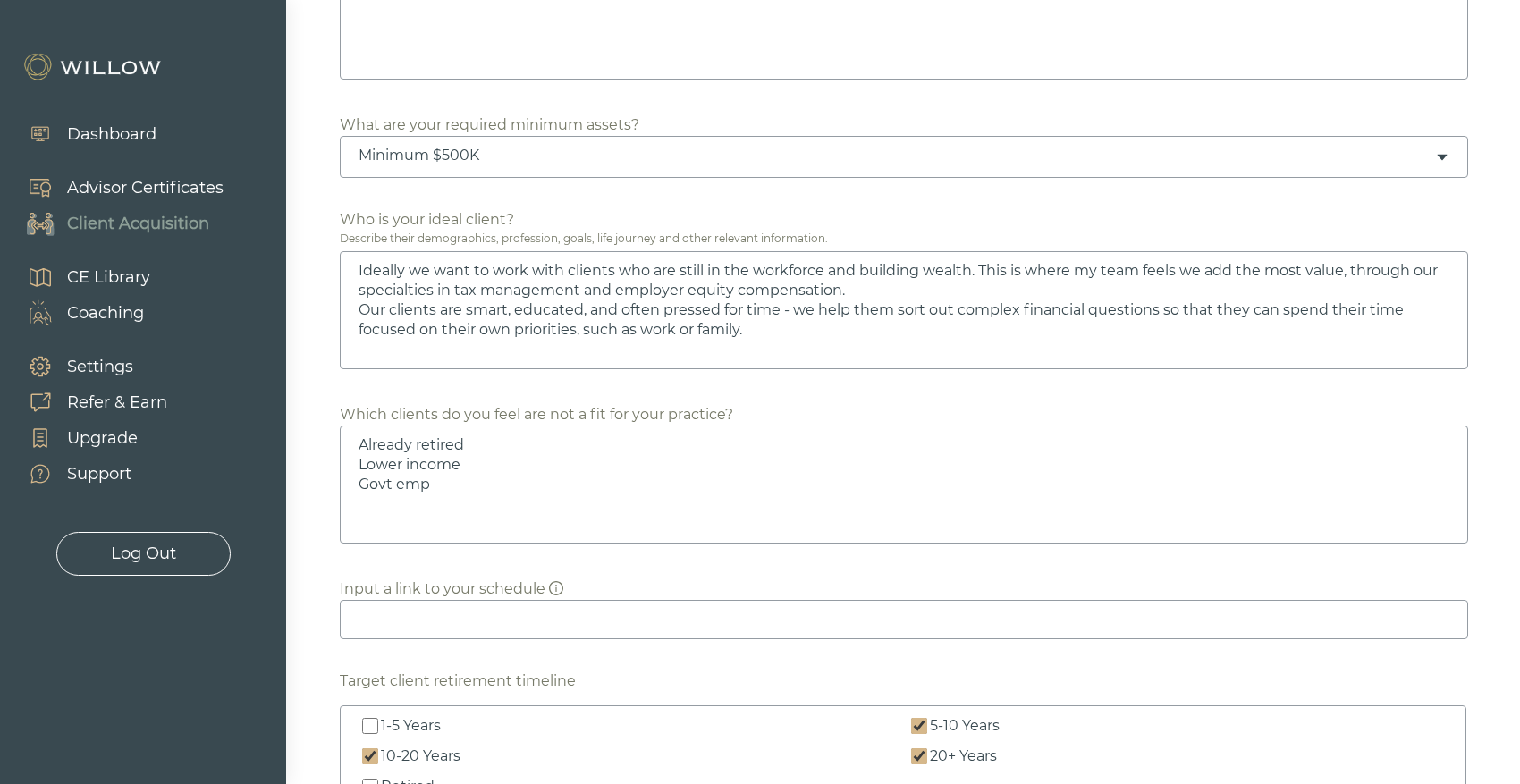 type on "Ideally we want to work with clients who are still in the workforce and building wealth. This is where my team feels we add the most value, through our specialties in tax management and employer equity compensation.
Our clients are smart, educated, and often pressed for time - we help them sort out complex financial questions so that they can spend their time focused on their own priorities, such as work or family." 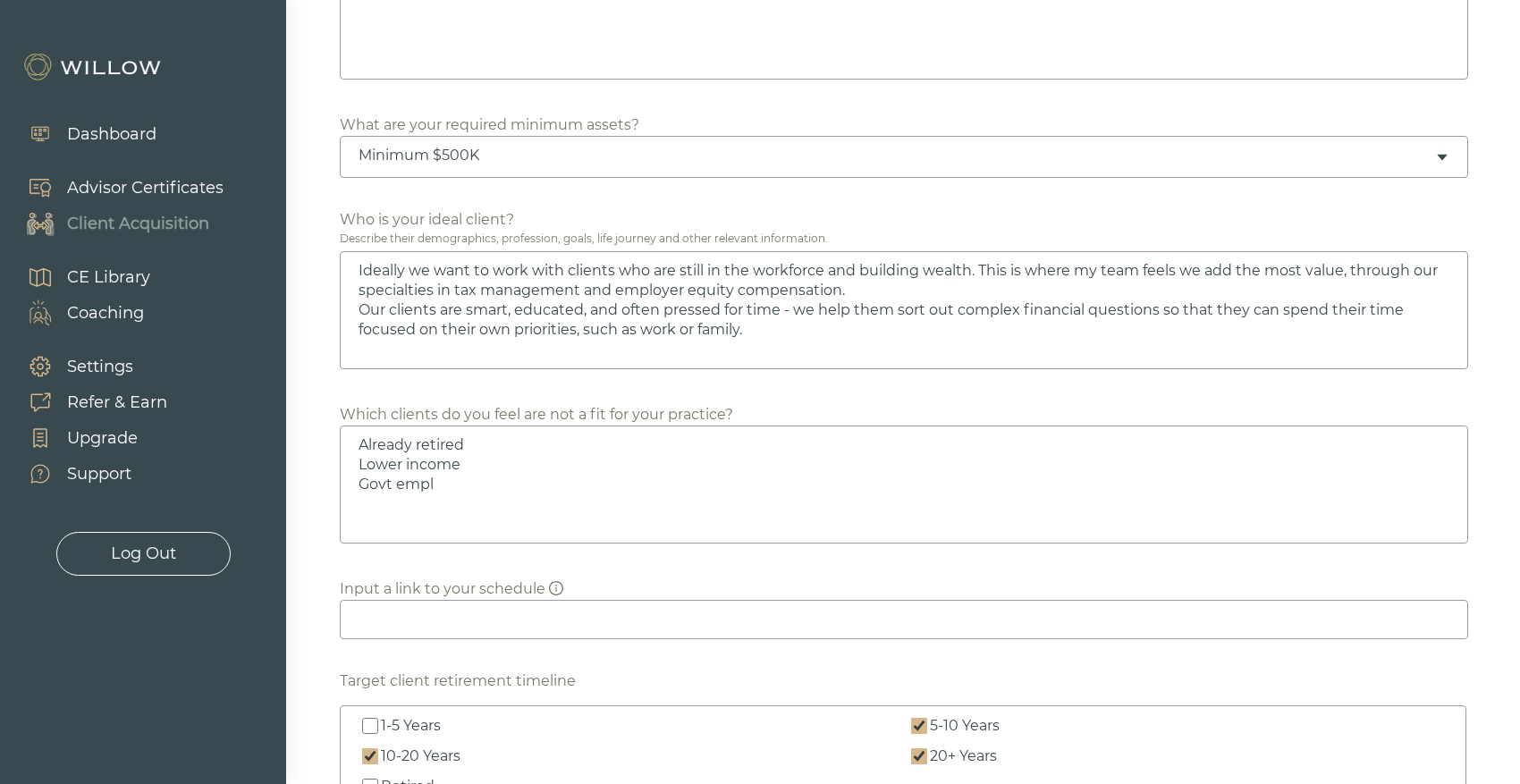 type on "Ideally we want to work with clients who are still in the workforce and building wealth. This is where my team feels we add the most value, through our specialties in tax management and employer equity compensation.
Our clients are smart, educated, and often pressed for time - we help them sort out complex financial questions so that they can spend their time focused on their own priorities, such as work or family." 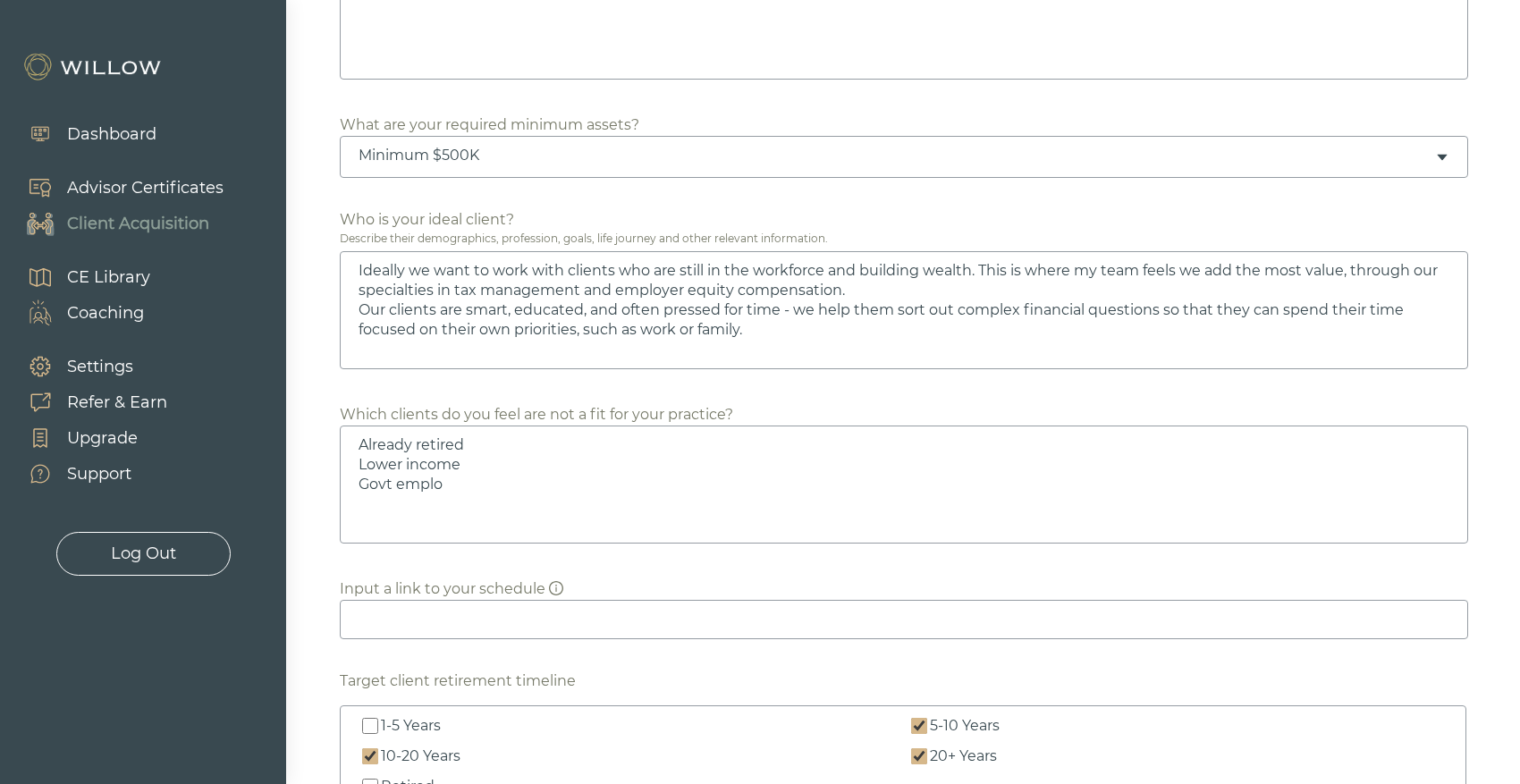 type on "Ideally we want to work with clients who are still in the workforce and building wealth. This is where my team feels we add the most value, through our specialties in tax management and employer equity compensation.
Our clients are smart, educated, and often pressed for time - we help them sort out complex financial questions so that they can spend their time focused on their own priorities, such as work or family." 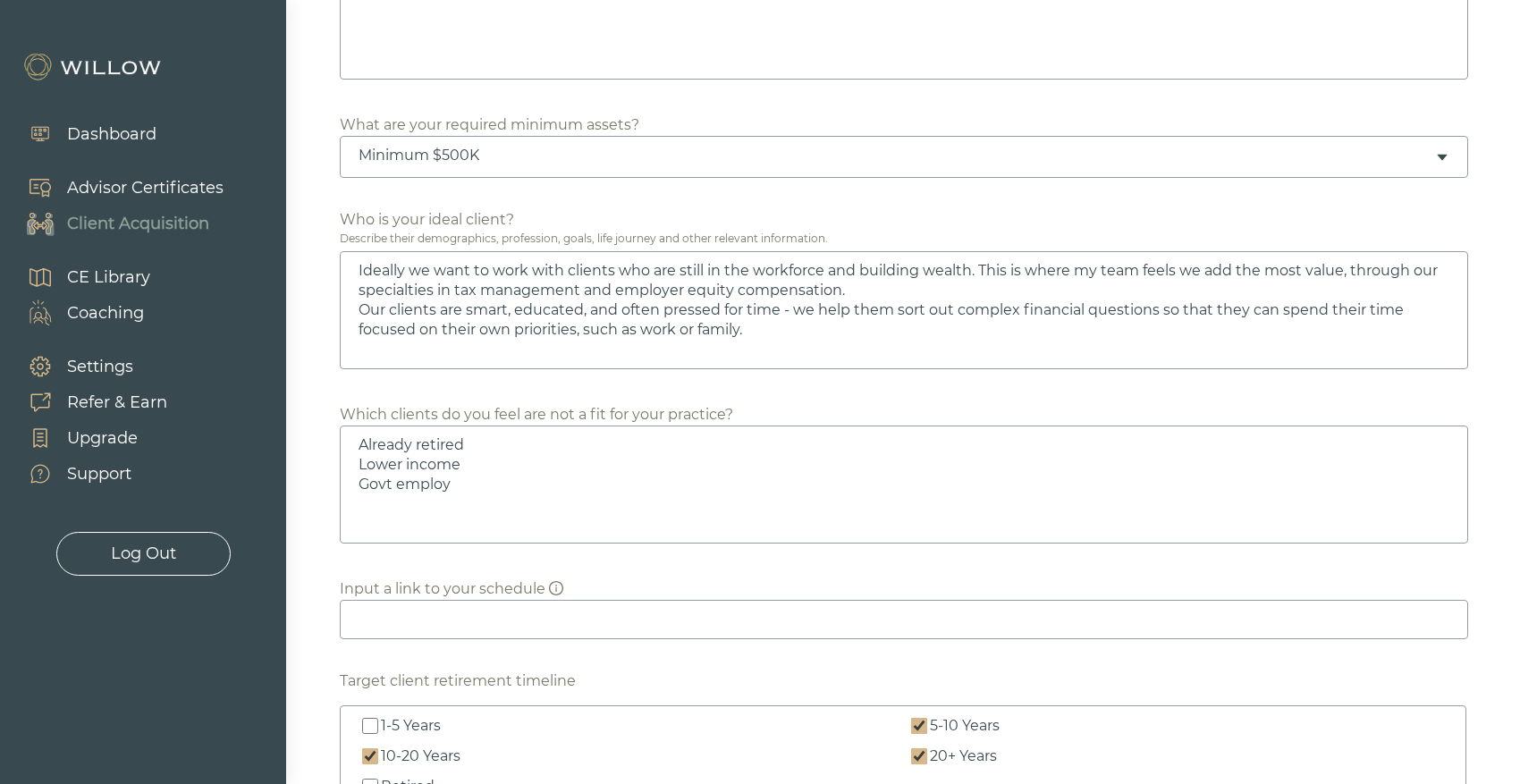 type on "Ideally we want to work with clients who are still in the workforce and building wealth. This is where my team feels we add the most value, through our specialties in tax management and employer equity compensation.
Our clients are smart, educated, and often pressed for time - we help them sort out complex financial questions so that they can spend their time focused on their own priorities, such as work or family." 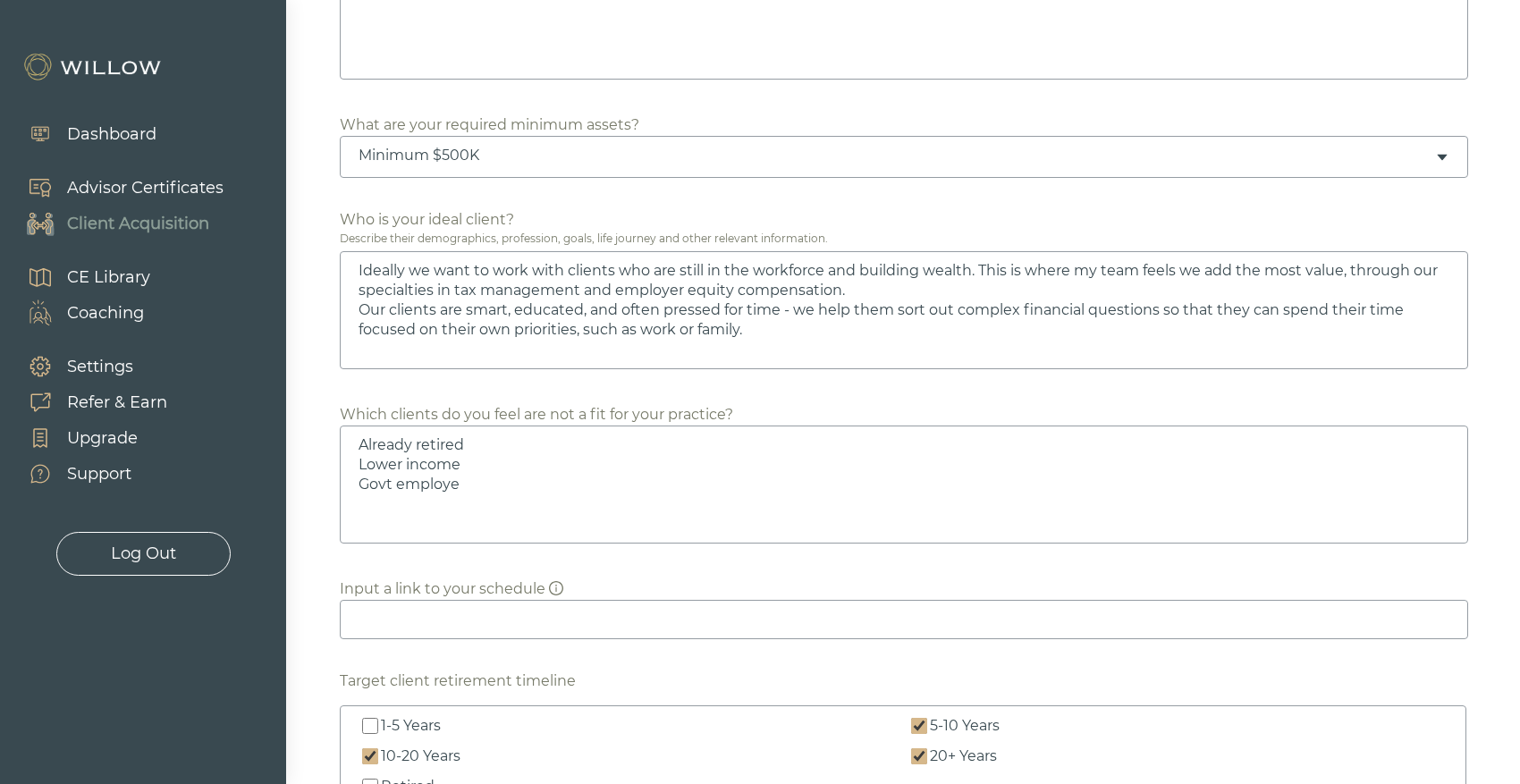 type on "Ideally we want to work with clients who are still in the workforce and building wealth. This is where my team feels we add the most value, through our specialties in tax management and employer equity compensation.
Our clients are smart, educated, and often pressed for time - we help them sort out complex financial questions so that they can spend their time focused on their own priorities, such as work or family." 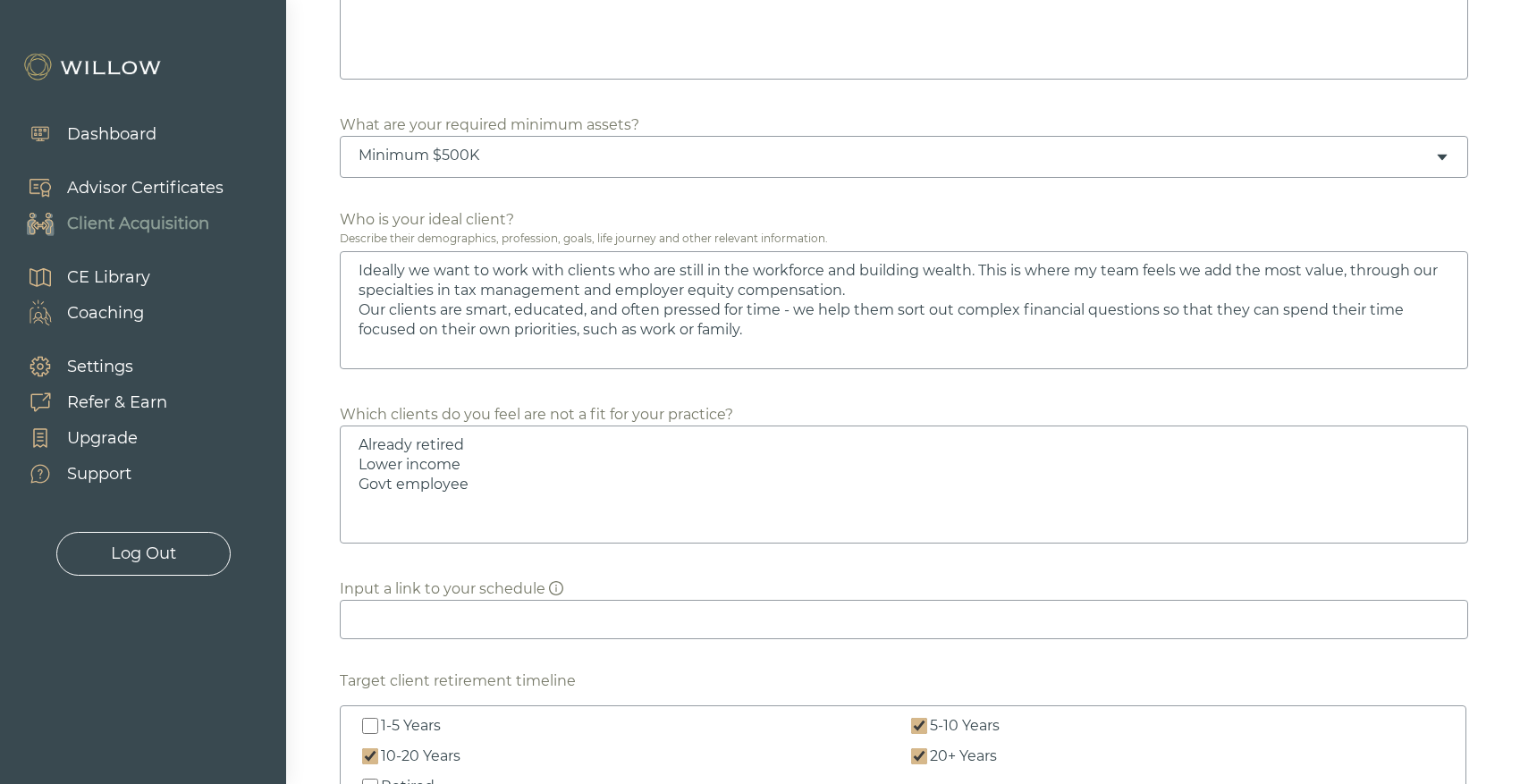 type on "Ideally we want to work with clients who are still in the workforce and building wealth. This is where my team feels we add the most value, through our specialties in tax management and employer equity compensation.
Our clients are smart, educated, and often pressed for time - we help them sort out complex financial questions so that they can spend their time focused on their own priorities, such as work or family." 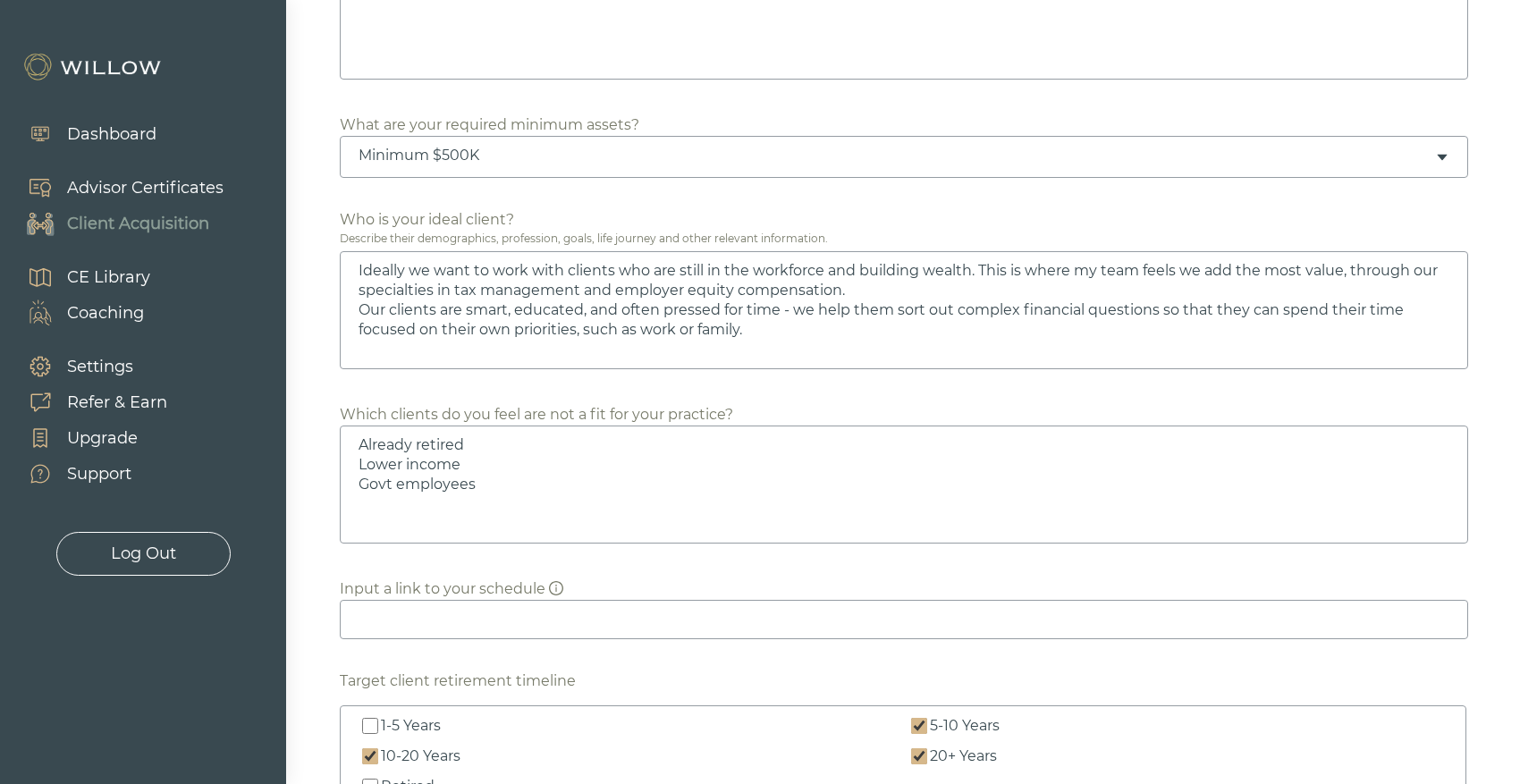type on "Ideally we want to work with clients who are still in the workforce and building wealth. This is where my team feels we add the most value, through our specialties in tax management and employer equity compensation.
Our clients are smart, educated, and often pressed for time - we help them sort out complex financial questions so that they can spend their time focused on their own priorities, such as work or family." 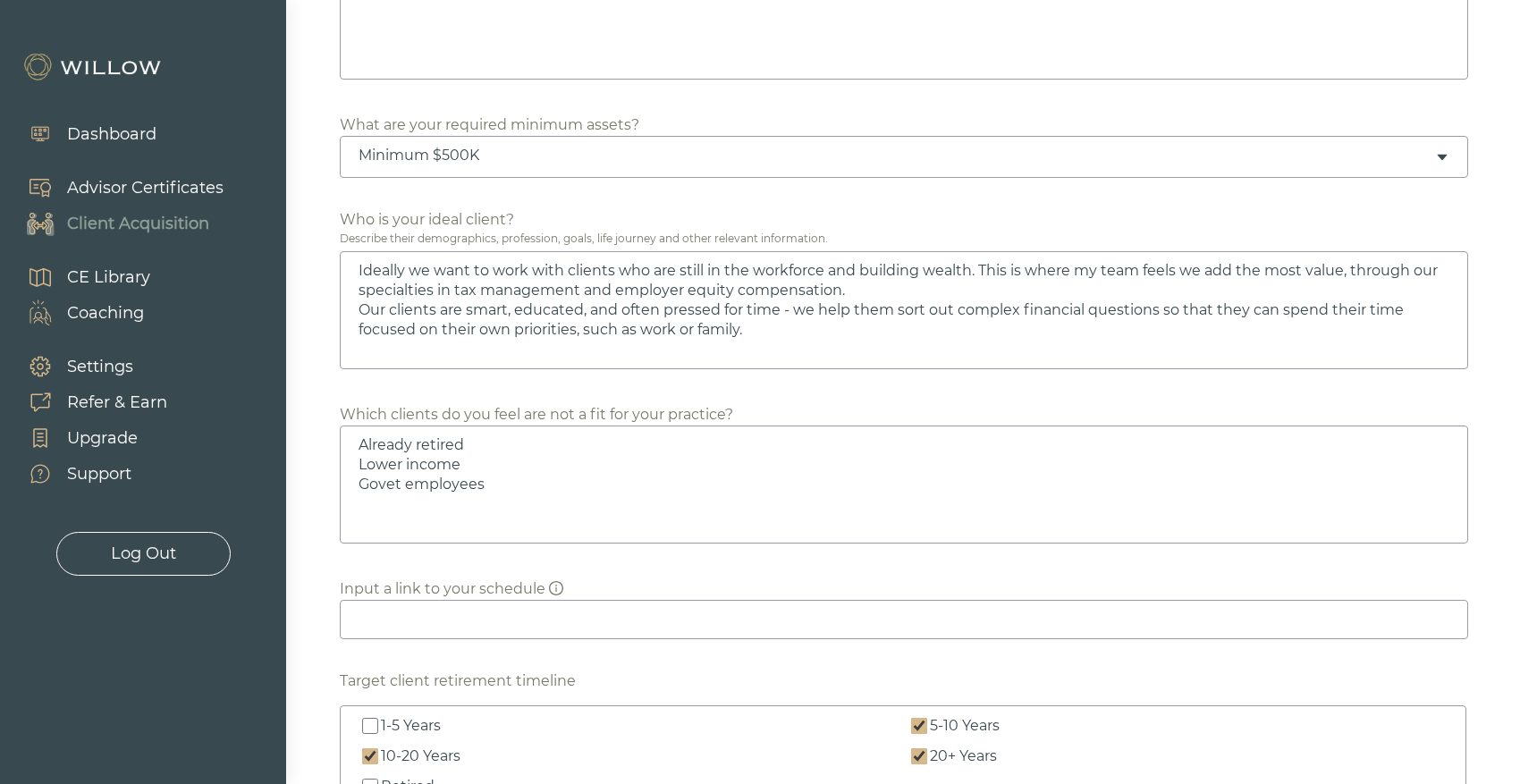 type on "Ideally we want to work with clients who are still in the workforce and building wealth. This is where my team feels we add the most value, through our specialties in tax management and employer equity compensation.
Our clients are smart, educated, and often pressed for time - we help them sort out complex financial questions so that they can spend their time focused on their own priorities, such as work or family." 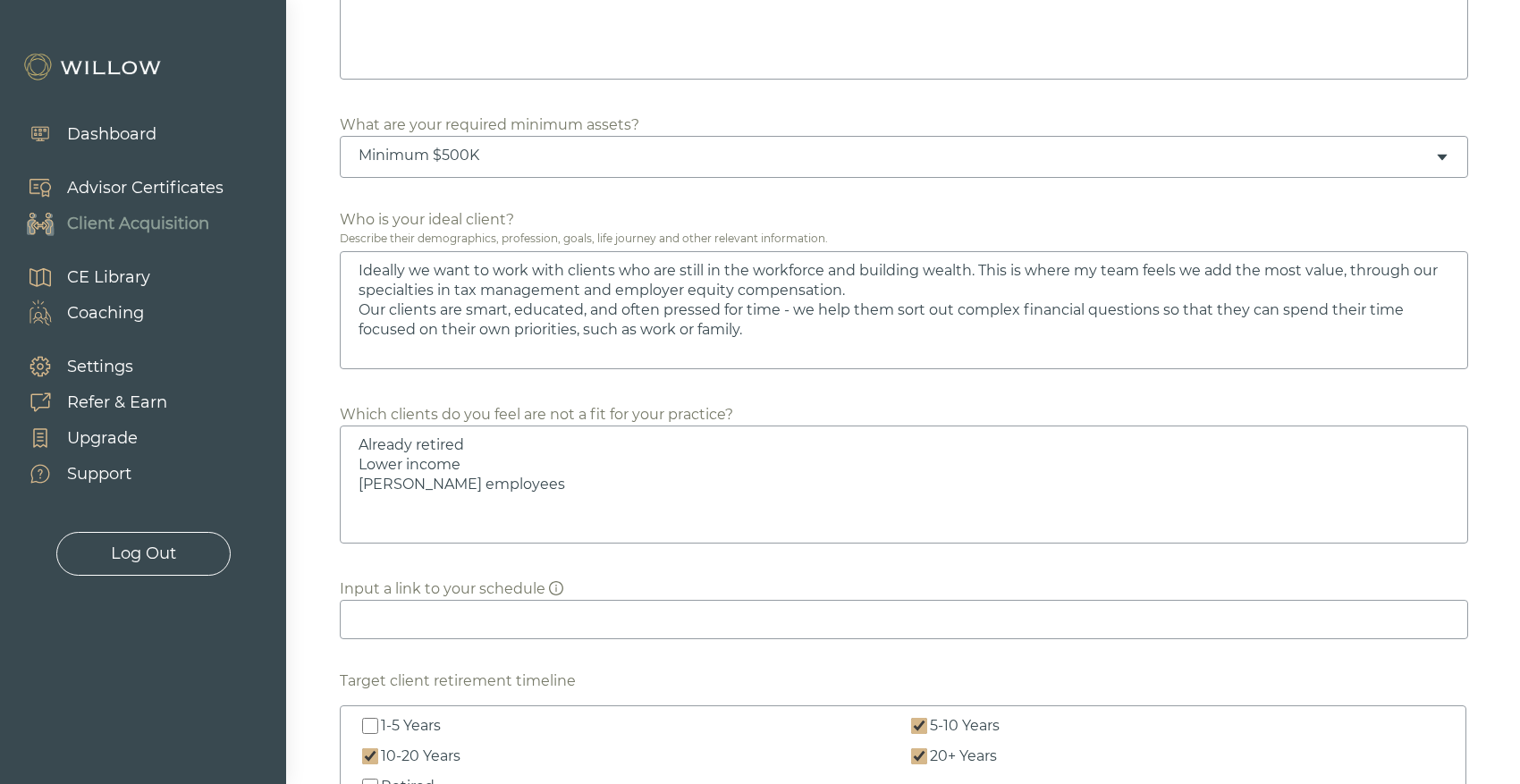 type on "Ideally we want to work with clients who are still in the workforce and building wealth. This is where my team feels we add the most value, through our specialties in tax management and employer equity compensation.
Our clients are smart, educated, and often pressed for time - we help them sort out complex financial questions so that they can spend their time focused on their own priorities, such as work or family." 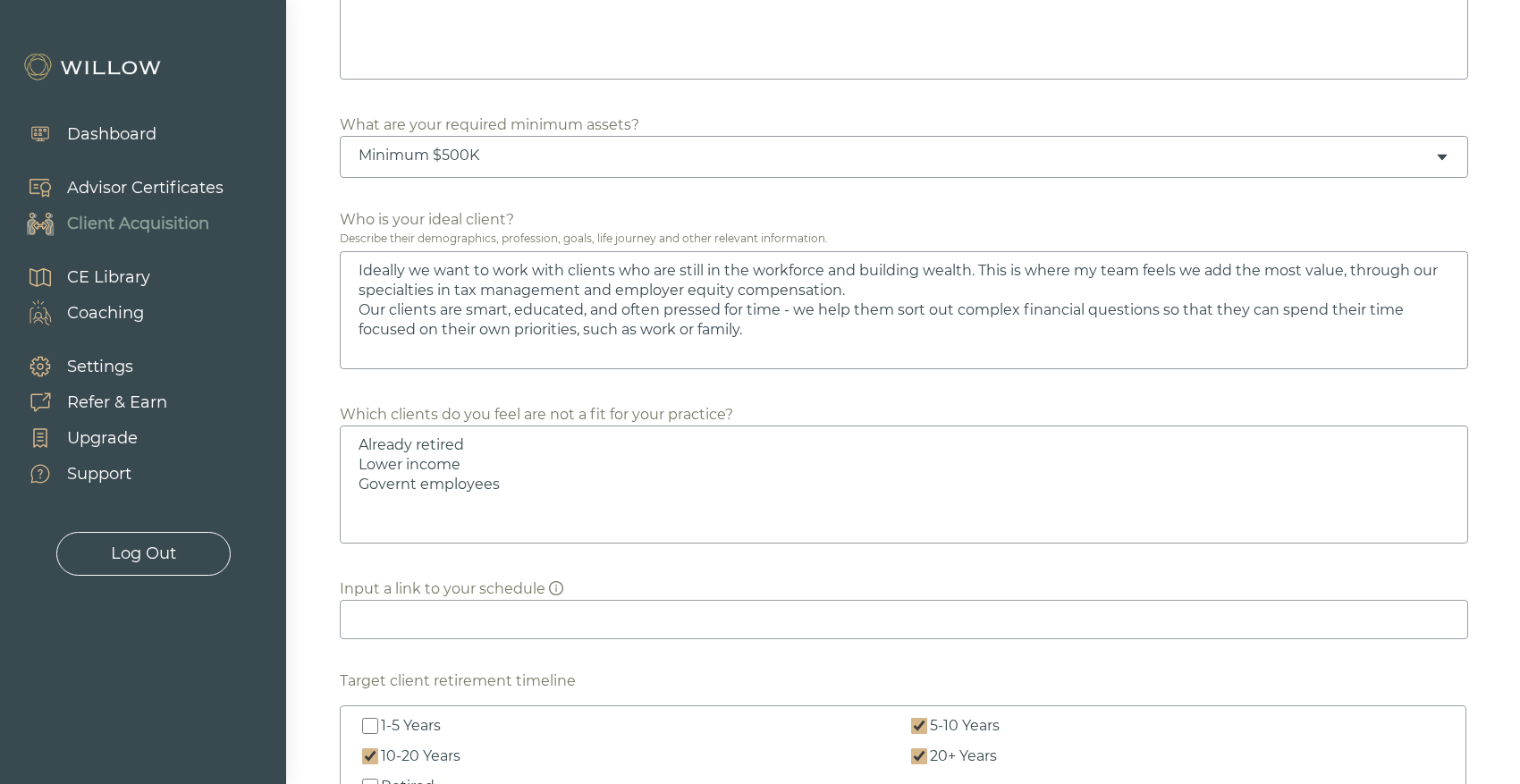 type on "Ideally we want to work with clients who are still in the workforce and building wealth. This is where my team feels we add the most value, through our specialties in tax management and employer equity compensation.
Our clients are smart, educated, and often pressed for time - we help them sort out complex financial questions so that they can spend their time focused on their own priorities, such as work or family." 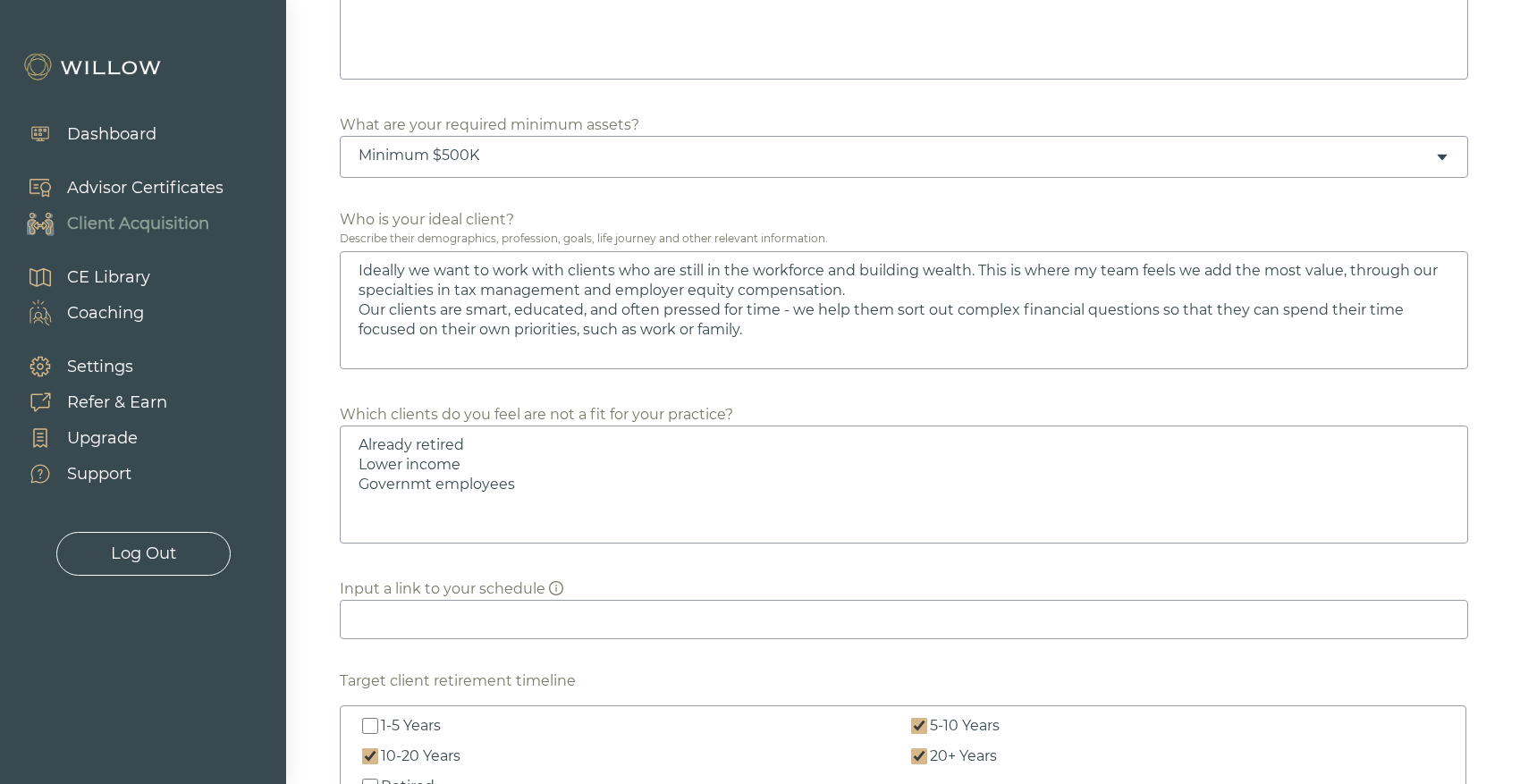 type on "Ideally we want to work with clients who are still in the workforce and building wealth. This is where my team feels we add the most value, through our specialties in tax management and employer equity compensation.
Our clients are smart, educated, and often pressed for time - we help them sort out complex financial questions so that they can spend their time focused on their own priorities, such as work or family." 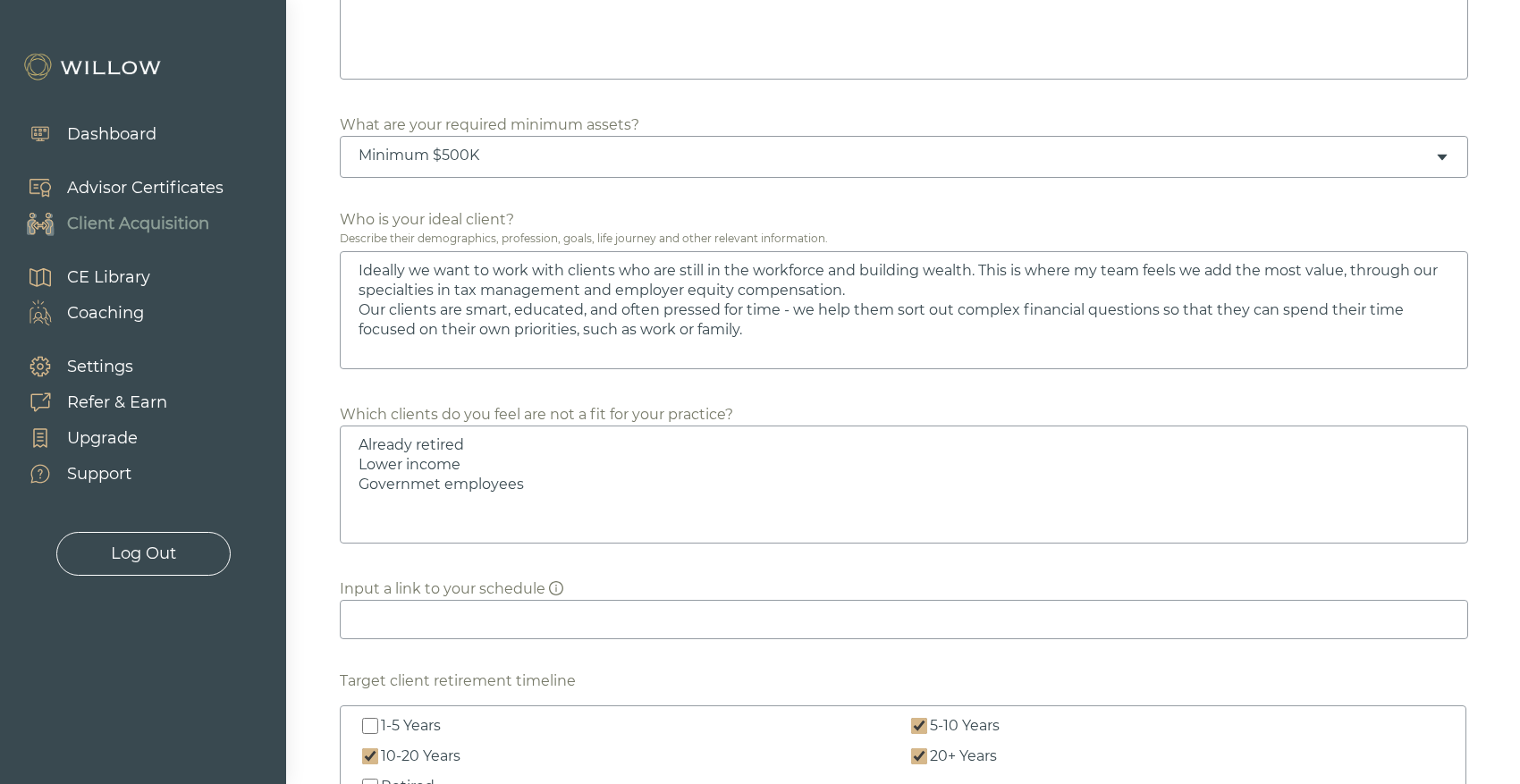 type on "Ideally we want to work with clients who are still in the workforce and building wealth. This is where my team feels we add the most value, through our specialties in tax management and employer equity compensation.
Our clients are smart, educated, and often pressed for time - we help them sort out complex financial questions so that they can spend their time focused on their own priorities, such as work or family." 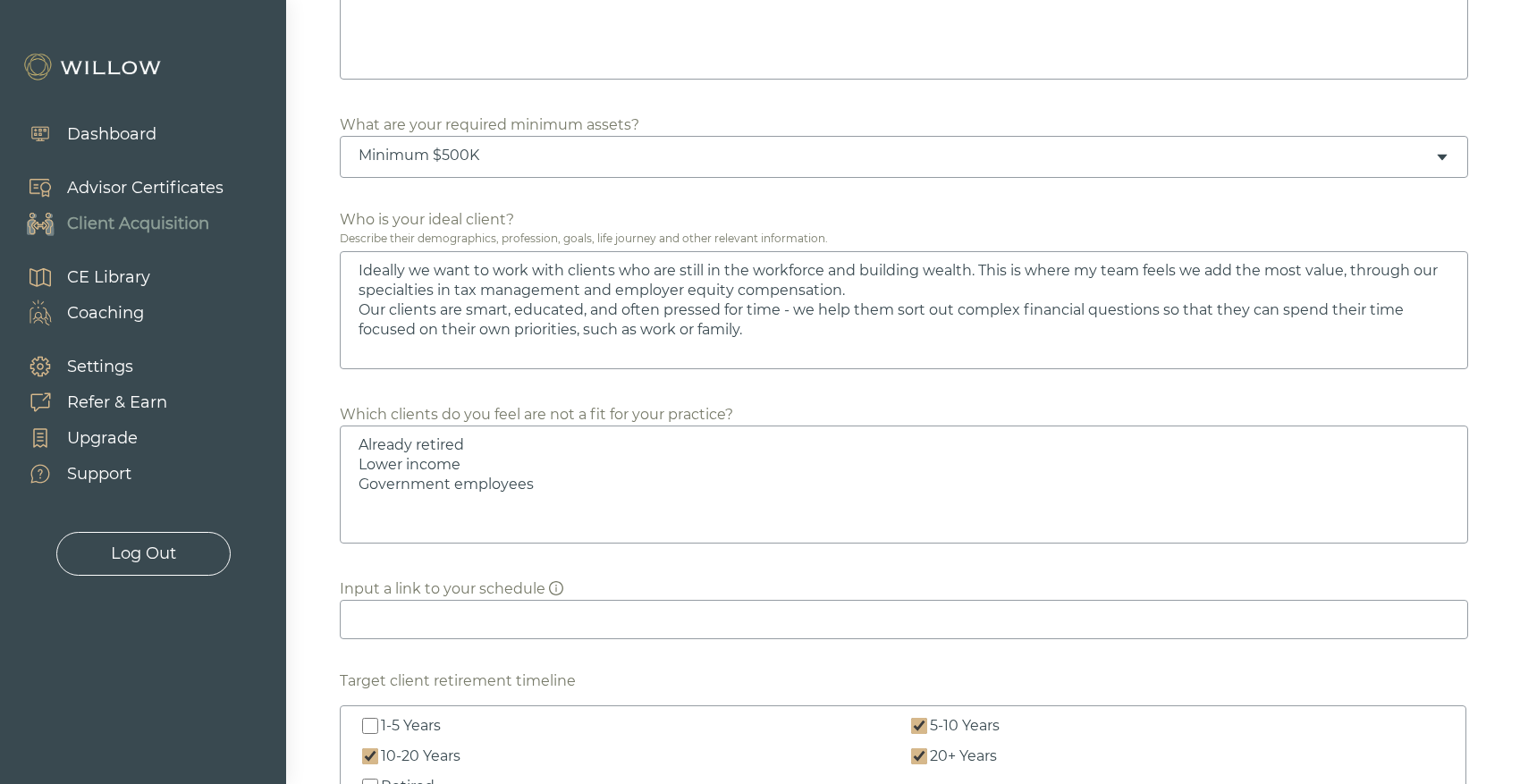 type on "Ideally we want to work with clients who are still in the workforce and building wealth. This is where my team feels we add the most value, through our specialties in tax management and employer equity compensation.
Our clients are smart, educated, and often pressed for time - we help them sort out complex financial questions so that they can spend their time focused on their own priorities, such as work or family." 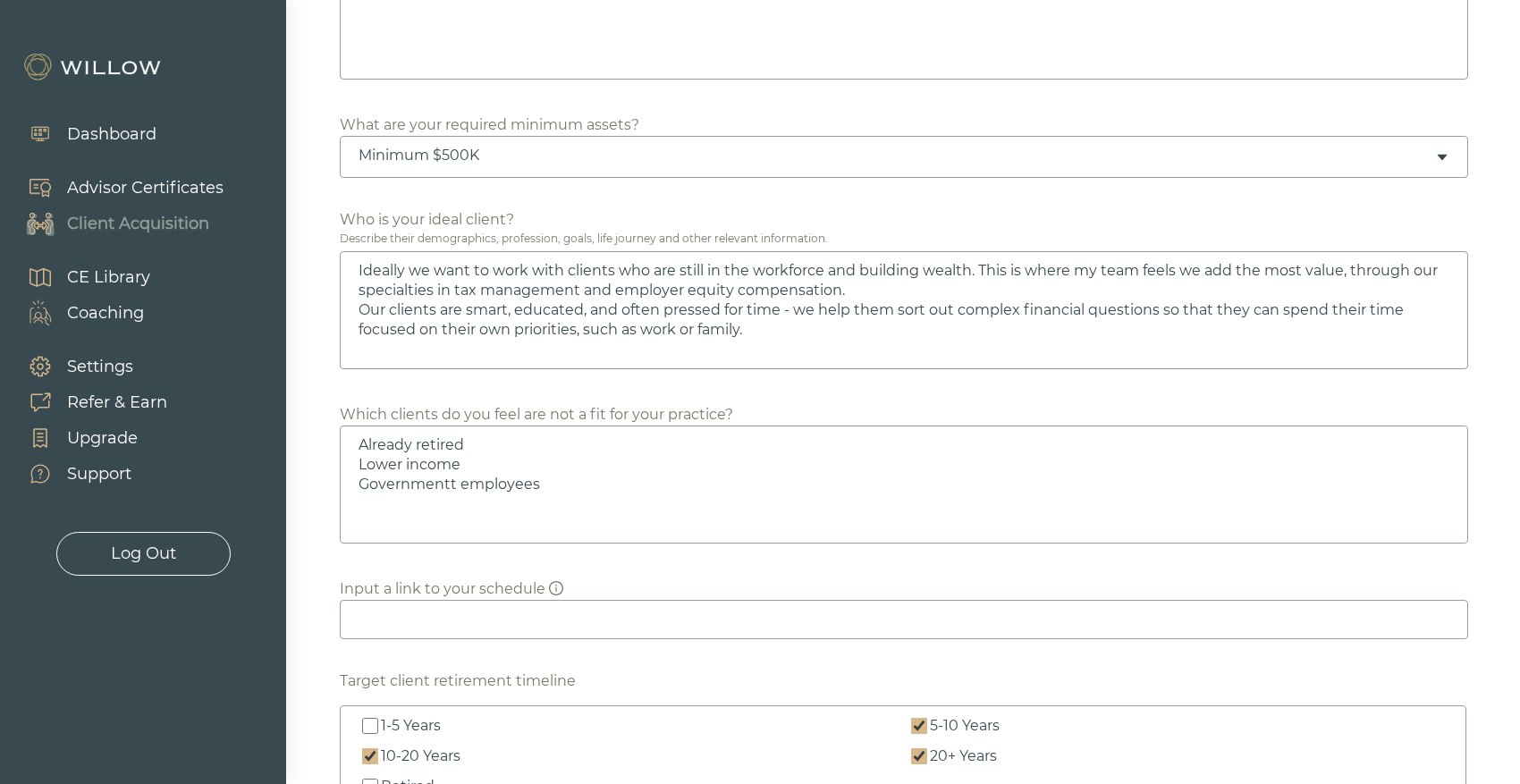 type on "Ideally we want to work with clients who are still in the workforce and building wealth. This is where my team feels we add the most value, through our specialties in tax management and employer equity compensation.
Our clients are smart, educated, and often pressed for time - we help them sort out complex financial questions so that they can spend their time focused on their own priorities, such as work or family." 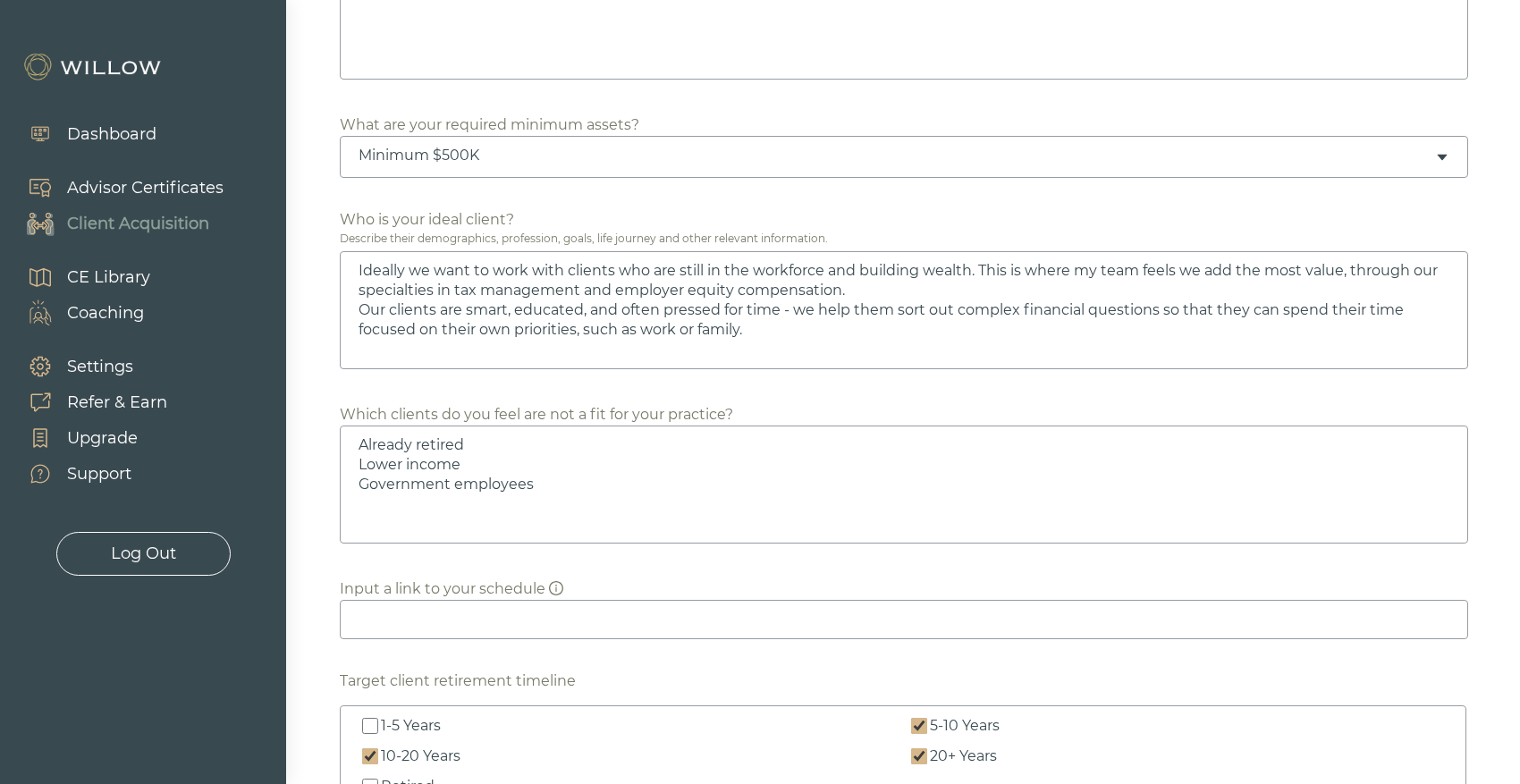 type on "Ideally we want to work with clients who are still in the workforce and building wealth. This is where my team feels we add the most value, through our specialties in tax management and employer equity compensation.
Our clients are smart, educated, and often pressed for time - we help them sort out complex financial questions so that they can spend their time focused on their own priorities, such as work or family." 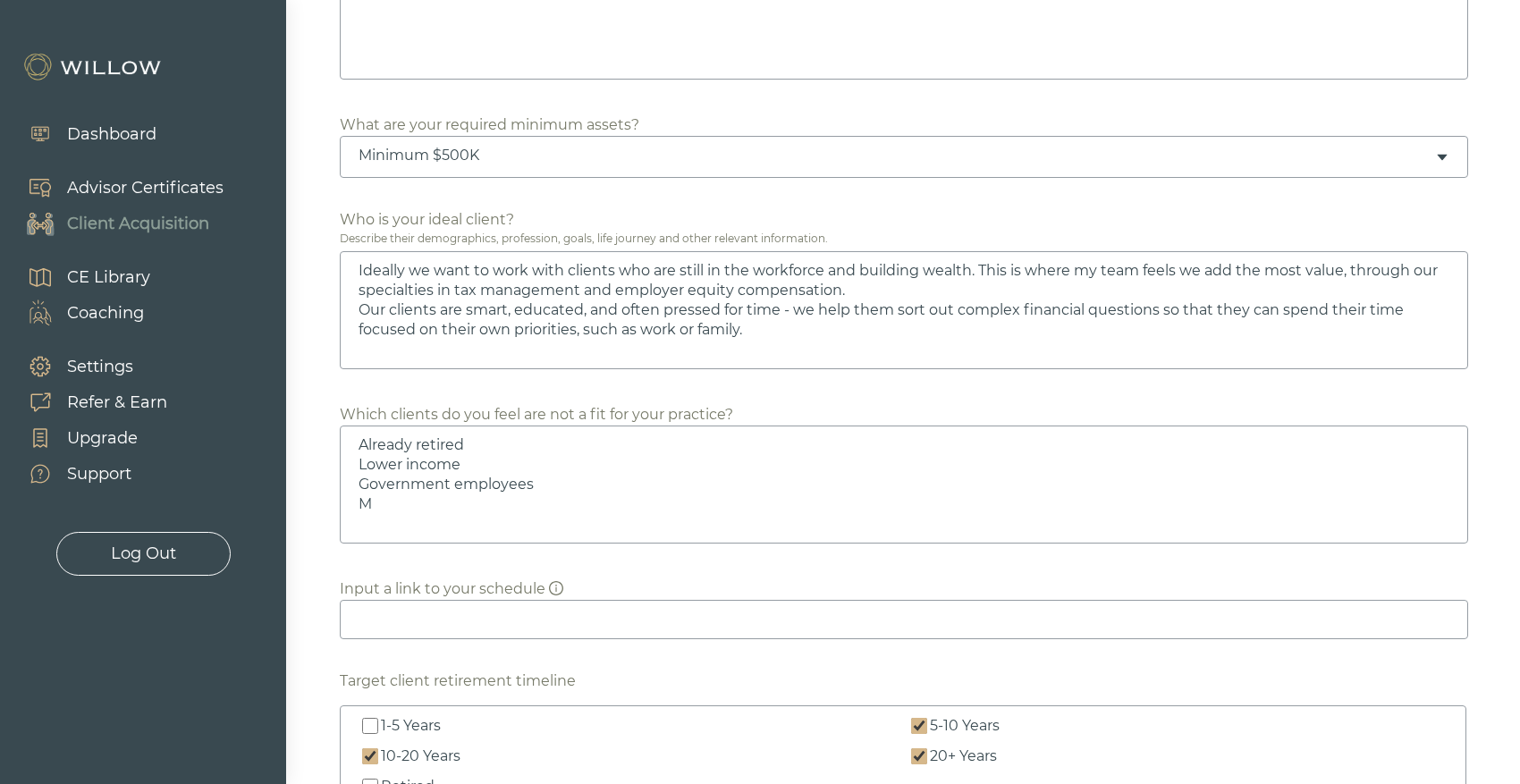 type on "Ideally we want to work with clients who are still in the workforce and building wealth. This is where my team feels we add the most value, through our specialties in tax management and employer equity compensation.
Our clients are smart, educated, and often pressed for time - we help them sort out complex financial questions so that they can spend their time focused on their own priorities, such as work or family." 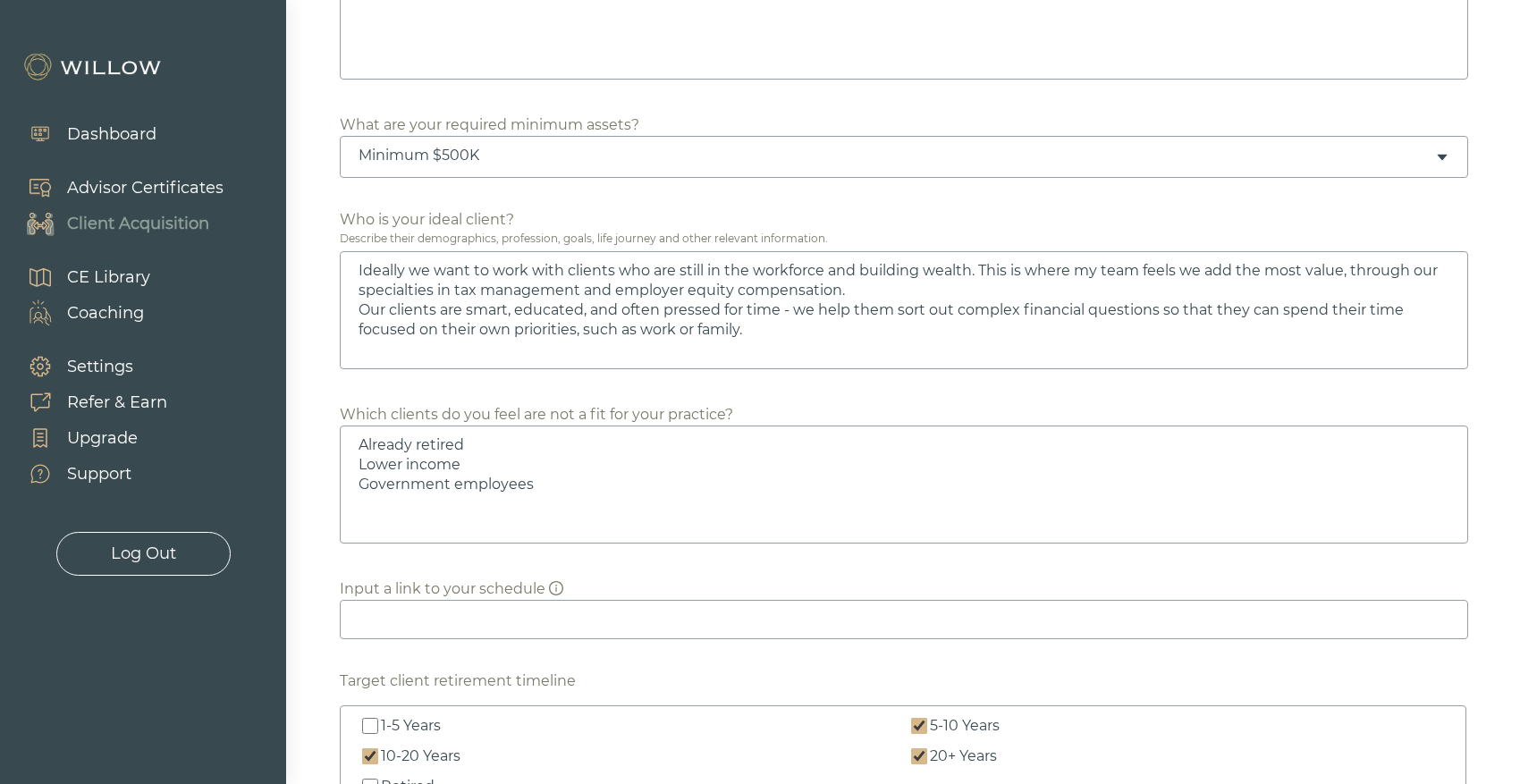 type on "Ideally we want to work with clients who are still in the workforce and building wealth. This is where my team feels we add the most value, through our specialties in tax management and employer equity compensation.
Our clients are smart, educated, and often pressed for time - we help them sort out complex financial questions so that they can spend their time focused on their own priorities, such as work or family." 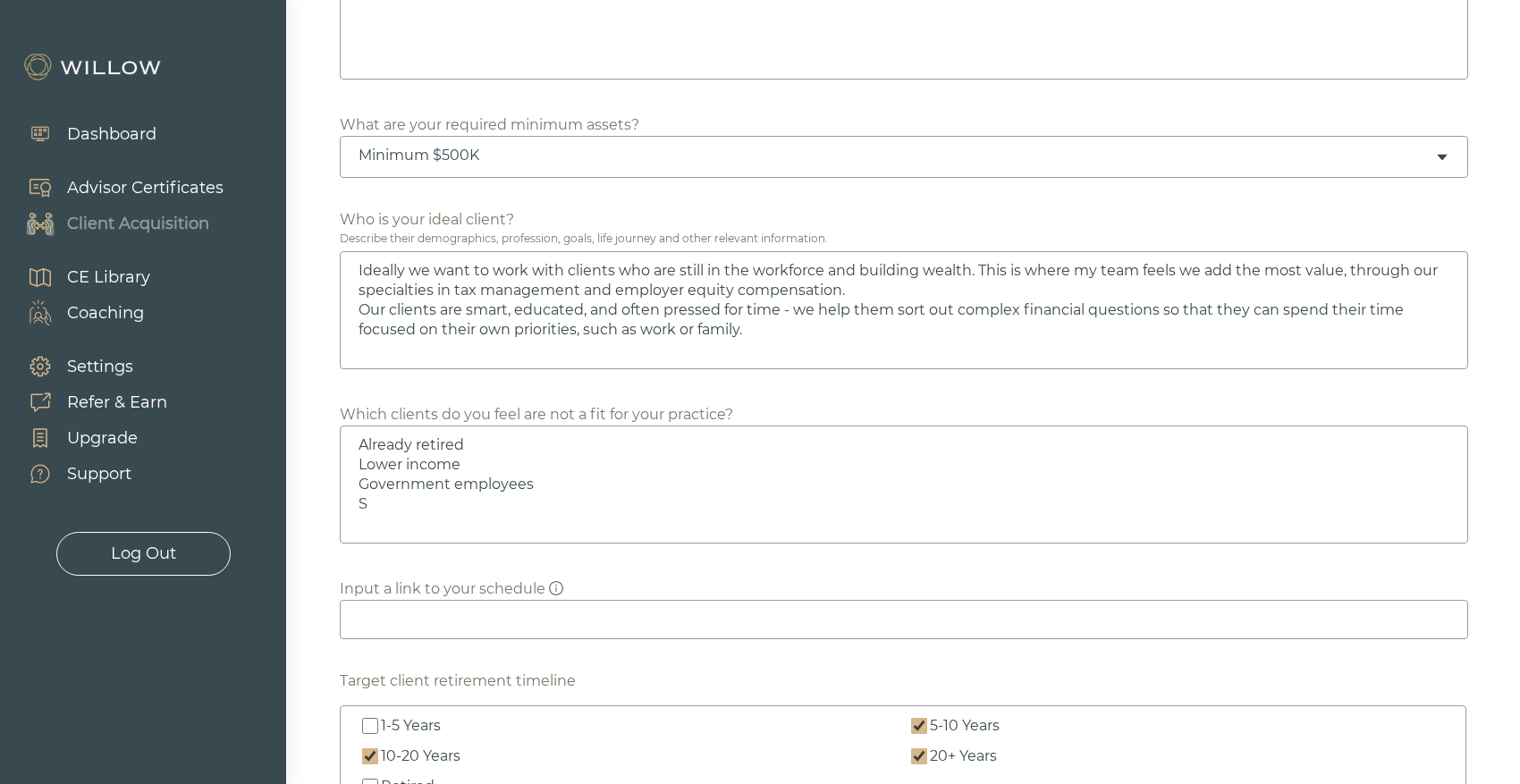 type on "Ideally we want to work with clients who are still in the workforce and building wealth. This is where my team feels we add the most value, through our specialties in tax management and employer equity compensation.
Our clients are smart, educated, and often pressed for time - we help them sort out complex financial questions so that they can spend their time focused on their own priorities, such as work or family." 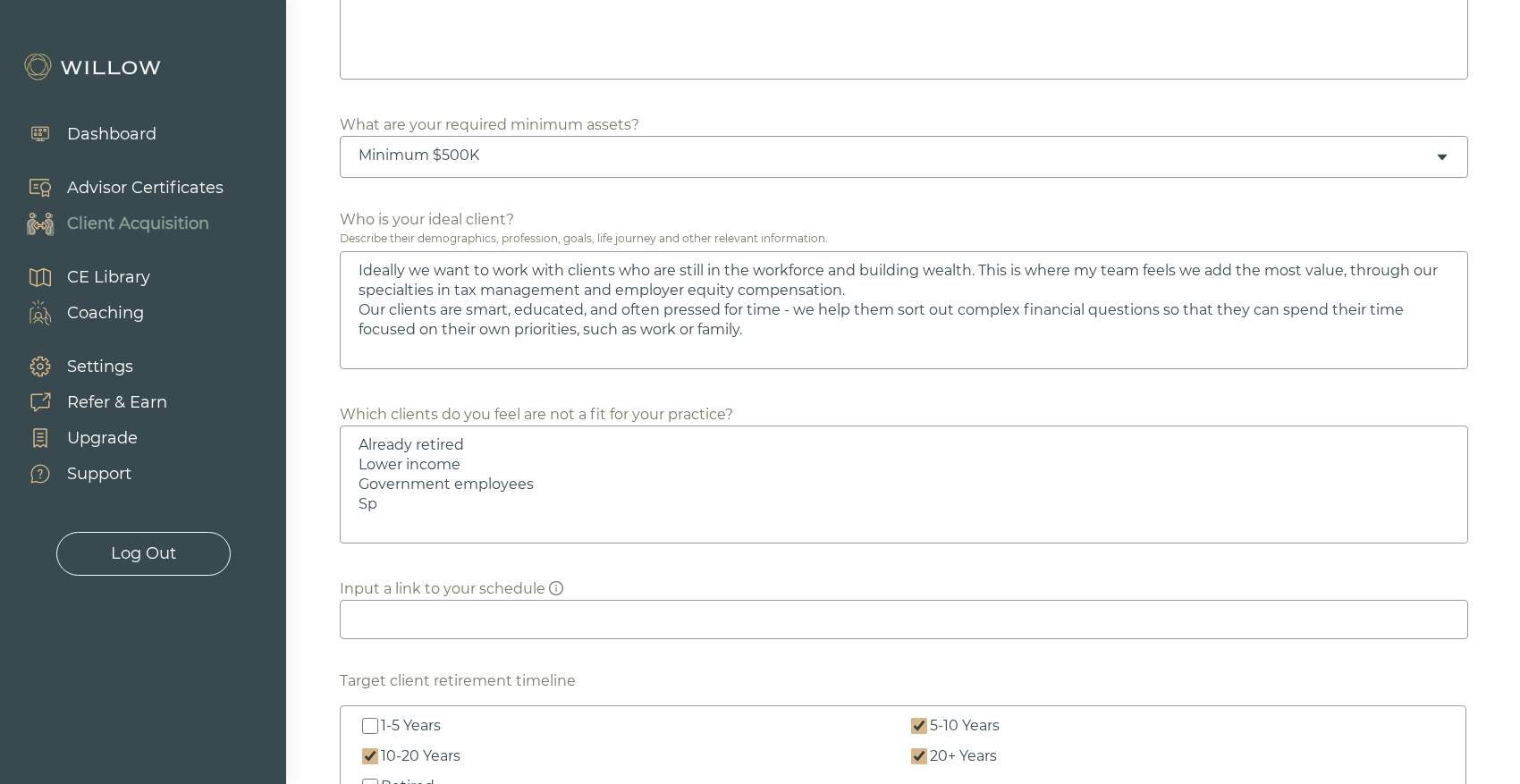 type on "Ideally we want to work with clients who are still in the workforce and building wealth. This is where my team feels we add the most value, through our specialties in tax management and employer equity compensation.
Our clients are smart, educated, and often pressed for time - we help them sort out complex financial questions so that they can spend their time focused on their own priorities, such as work or family." 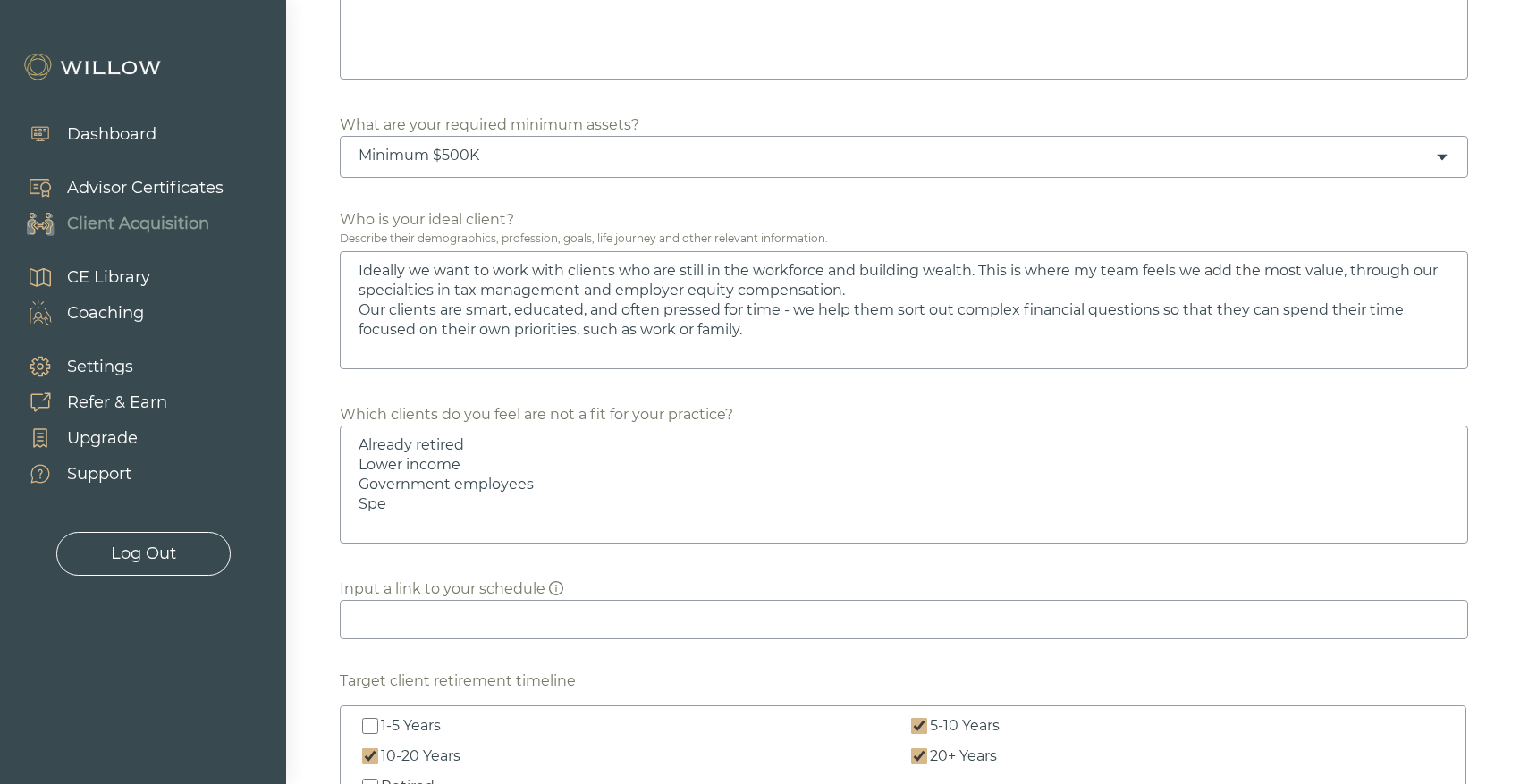type on "Ideally we want to work with clients who are still in the workforce and building wealth. This is where my team feels we add the most value, through our specialties in tax management and employer equity compensation.
Our clients are smart, educated, and often pressed for time - we help them sort out complex financial questions so that they can spend their time focused on their own priorities, such as work or family." 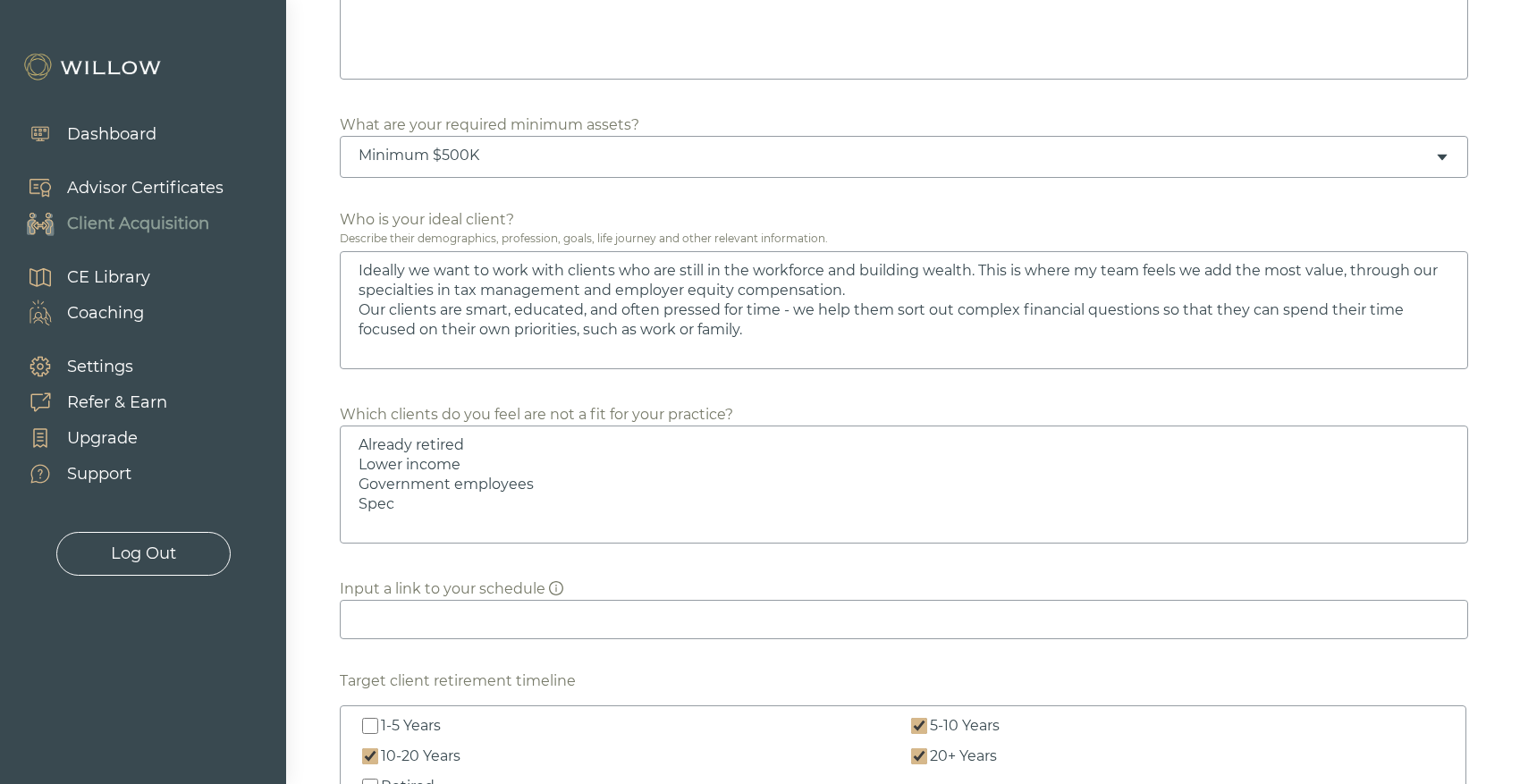 type on "Ideally we want to work with clients who are still in the workforce and building wealth. This is where my team feels we add the most value, through our specialties in tax management and employer equity compensation.
Our clients are smart, educated, and often pressed for time - we help them sort out complex financial questions so that they can spend their time focused on their own priorities, such as work or family." 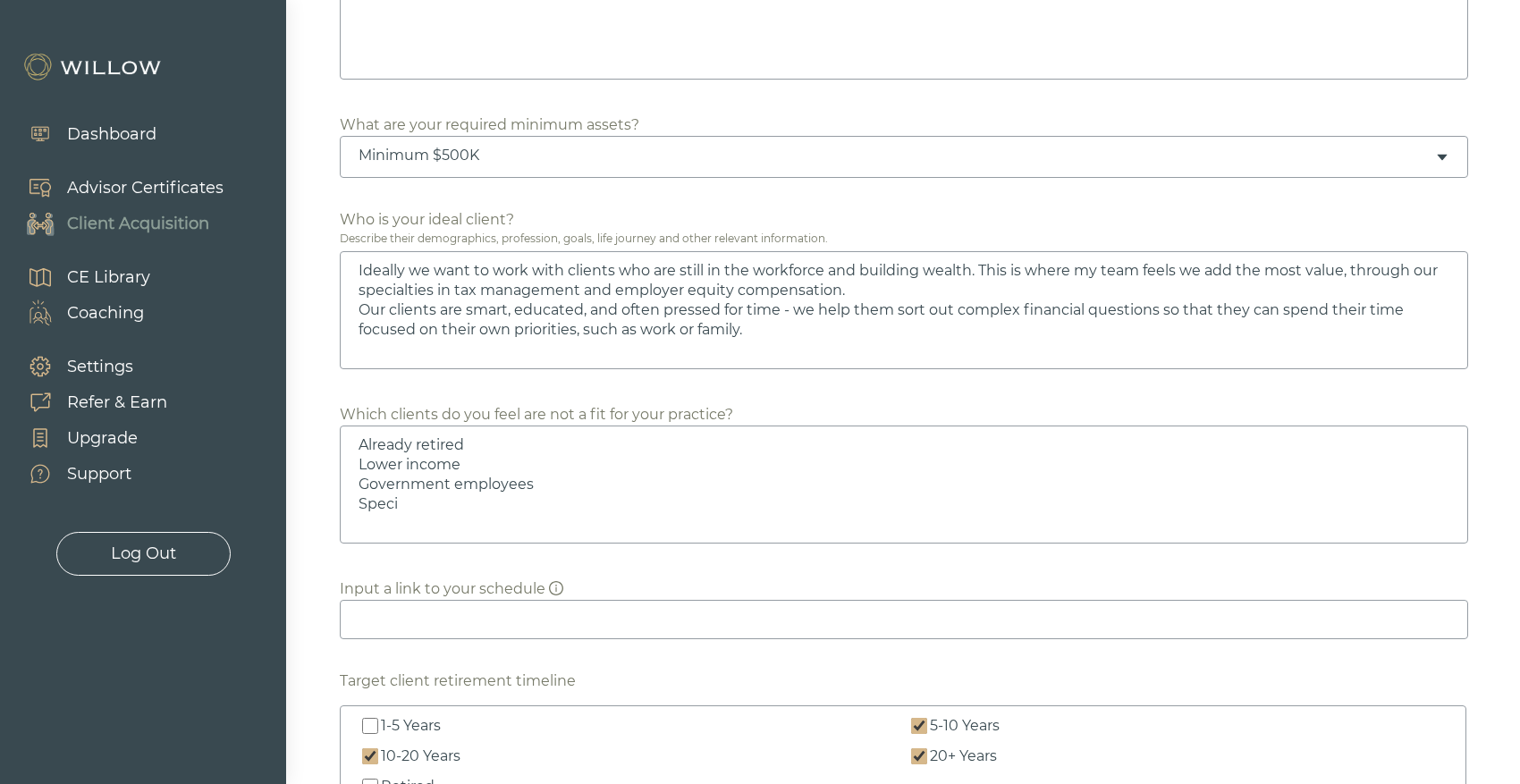 type on "Ideally we want to work with clients who are still in the workforce and building wealth. This is where my team feels we add the most value, through our specialties in tax management and employer equity compensation.
Our clients are smart, educated, and often pressed for time - we help them sort out complex financial questions so that they can spend their time focused on their own priorities, such as work or family." 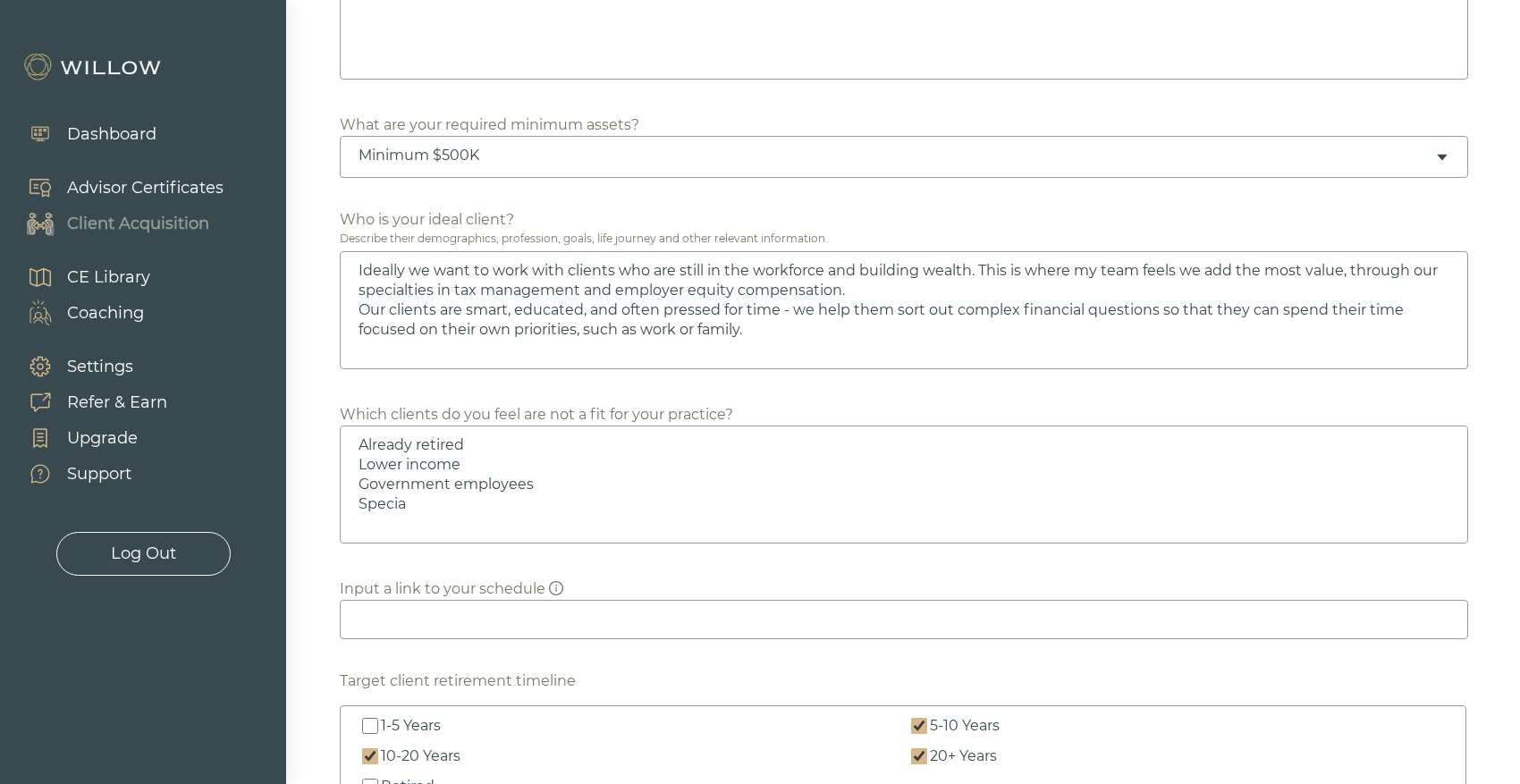 type on "Ideally we want to work with clients who are still in the workforce and building wealth. This is where my team feels we add the most value, through our specialties in tax management and employer equity compensation.
Our clients are smart, educated, and often pressed for time - we help them sort out complex financial questions so that they can spend their time focused on their own priorities, such as work or family." 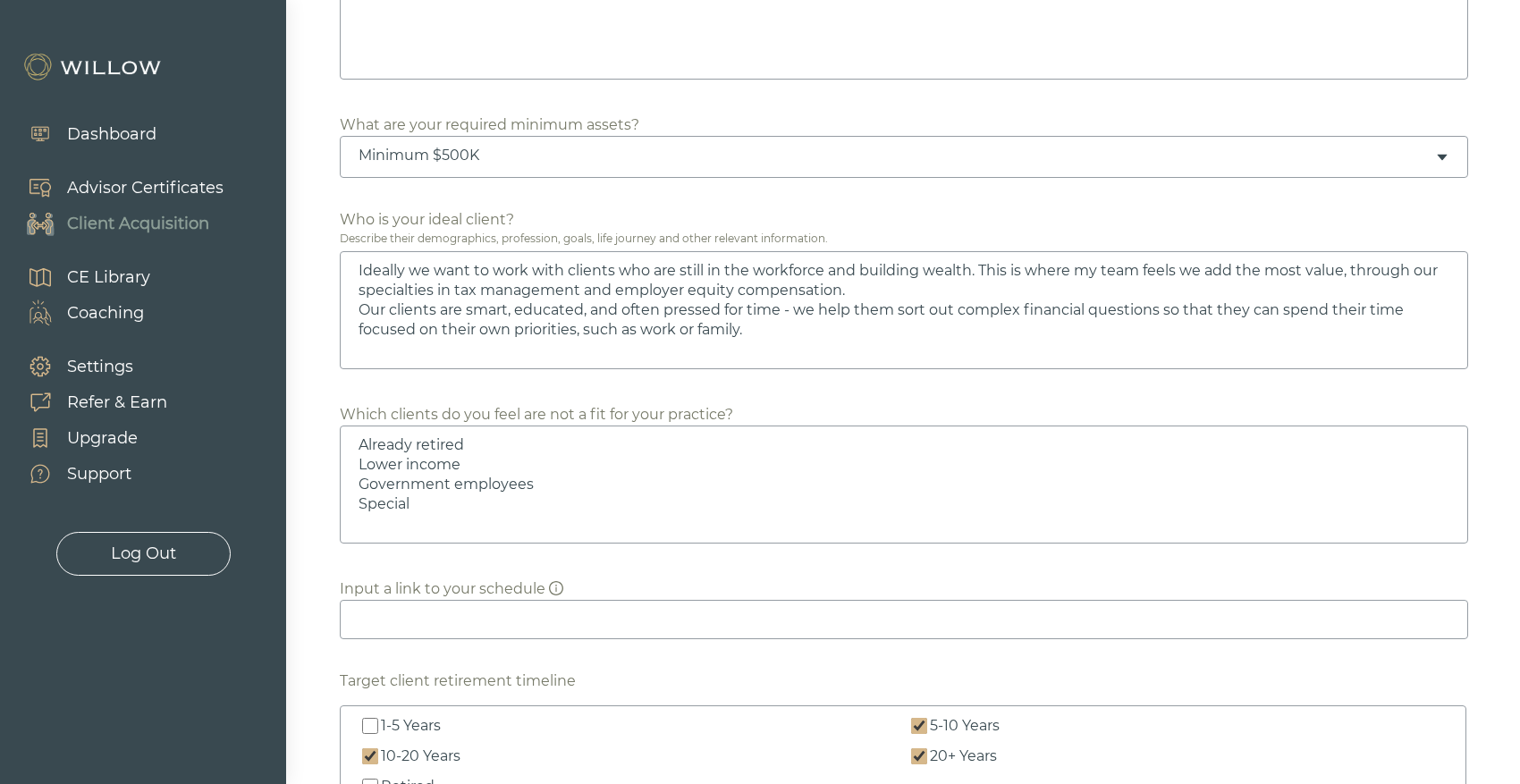 type on "Ideally we want to work with clients who are still in the workforce and building wealth. This is where my team feels we add the most value, through our specialties in tax management and employer equity compensation.
Our clients are smart, educated, and often pressed for time - we help them sort out complex financial questions so that they can spend their time focused on their own priorities, such as work or family." 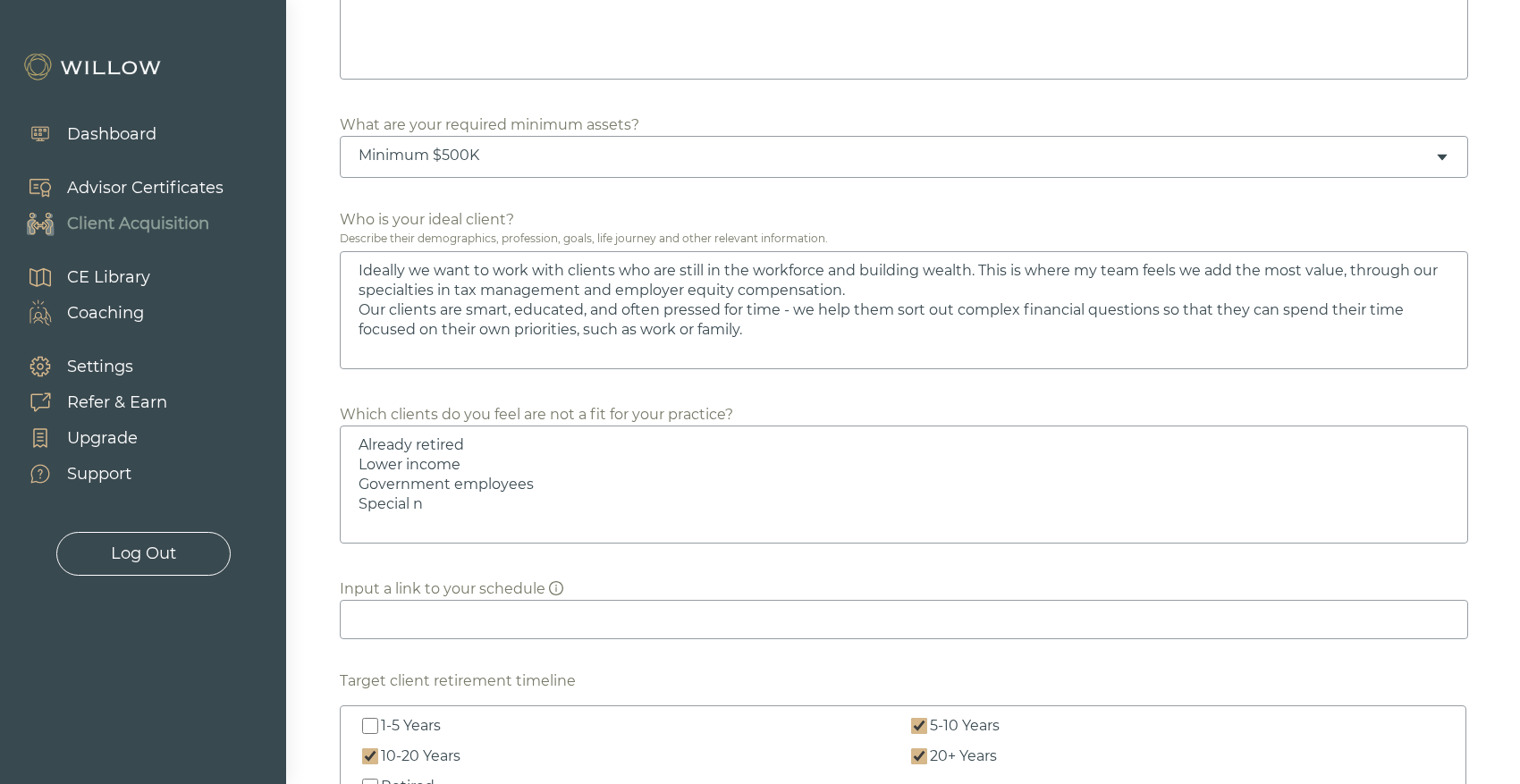 type on "Ideally we want to work with clients who are still in the workforce and building wealth. This is where my team feels we add the most value, through our specialties in tax management and employer equity compensation.
Our clients are smart, educated, and often pressed for time - we help them sort out complex financial questions so that they can spend their time focused on their own priorities, such as work or family." 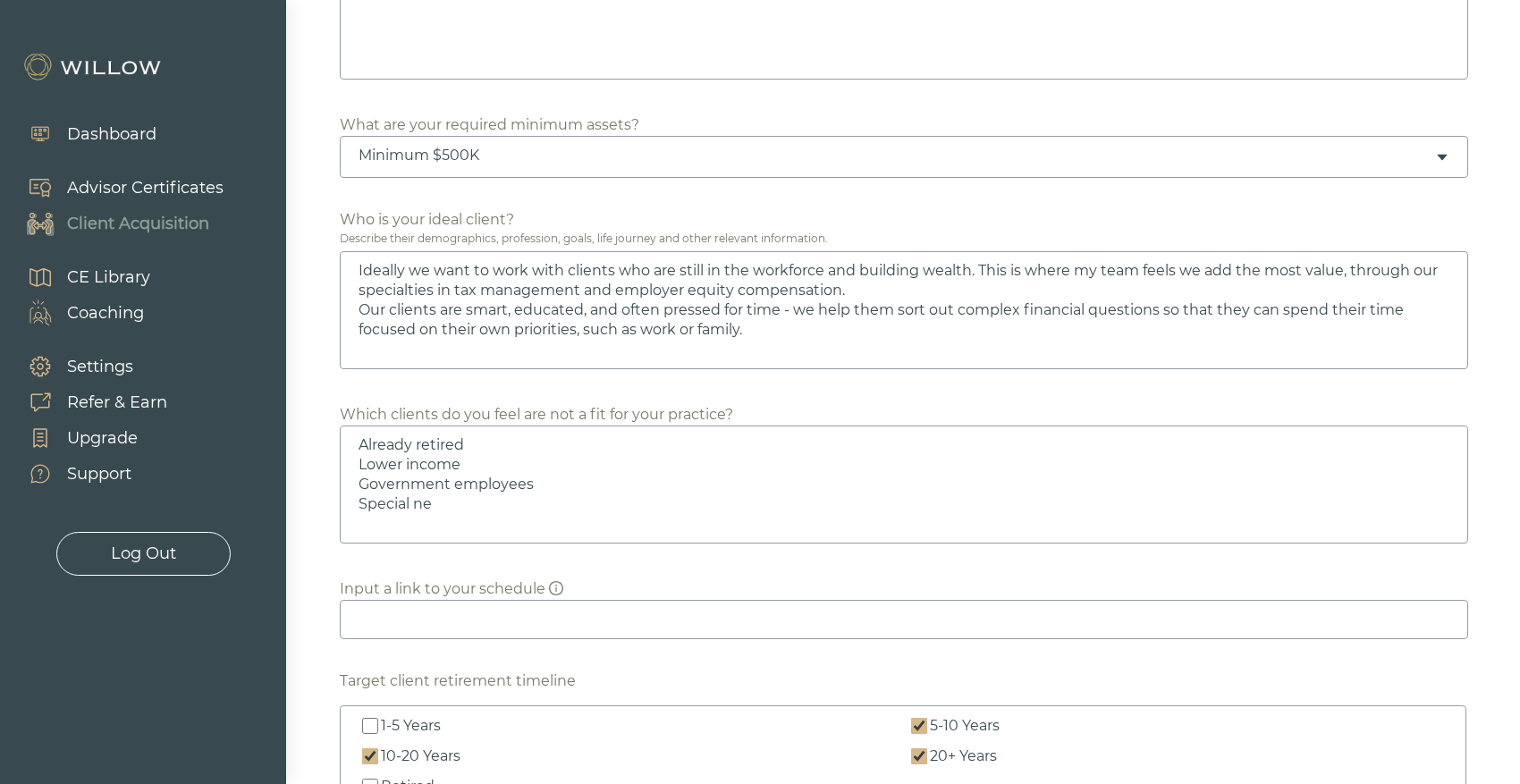 type on "Ideally we want to work with clients who are still in the workforce and building wealth. This is where my team feels we add the most value, through our specialties in tax management and employer equity compensation.
Our clients are smart, educated, and often pressed for time - we help them sort out complex financial questions so that they can spend their time focused on their own priorities, such as work or family." 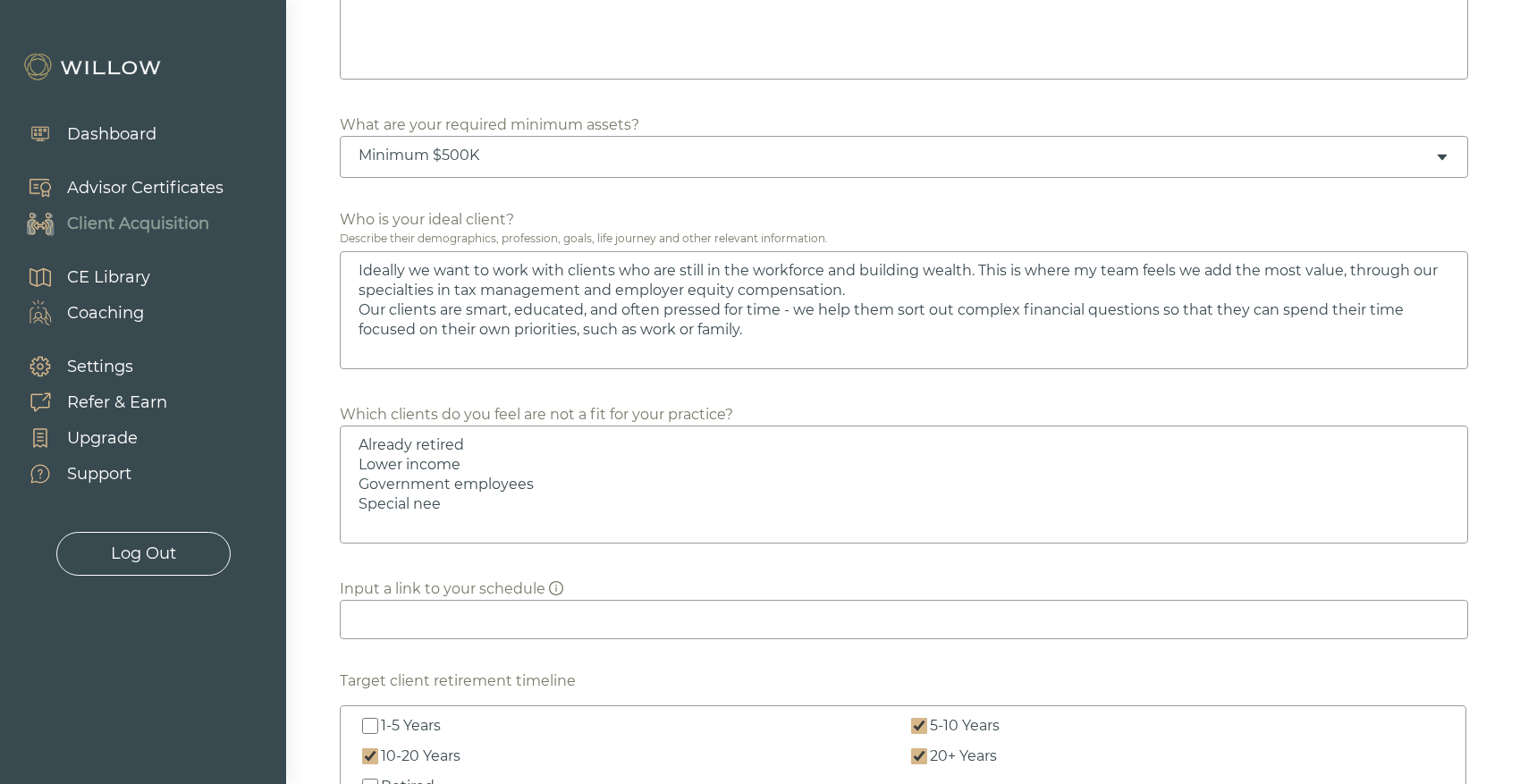 type on "Ideally we want to work with clients who are still in the workforce and building wealth. This is where my team feels we add the most value, through our specialties in tax management and employer equity compensation.
Our clients are smart, educated, and often pressed for time - we help them sort out complex financial questions so that they can spend their time focused on their own priorities, such as work or family." 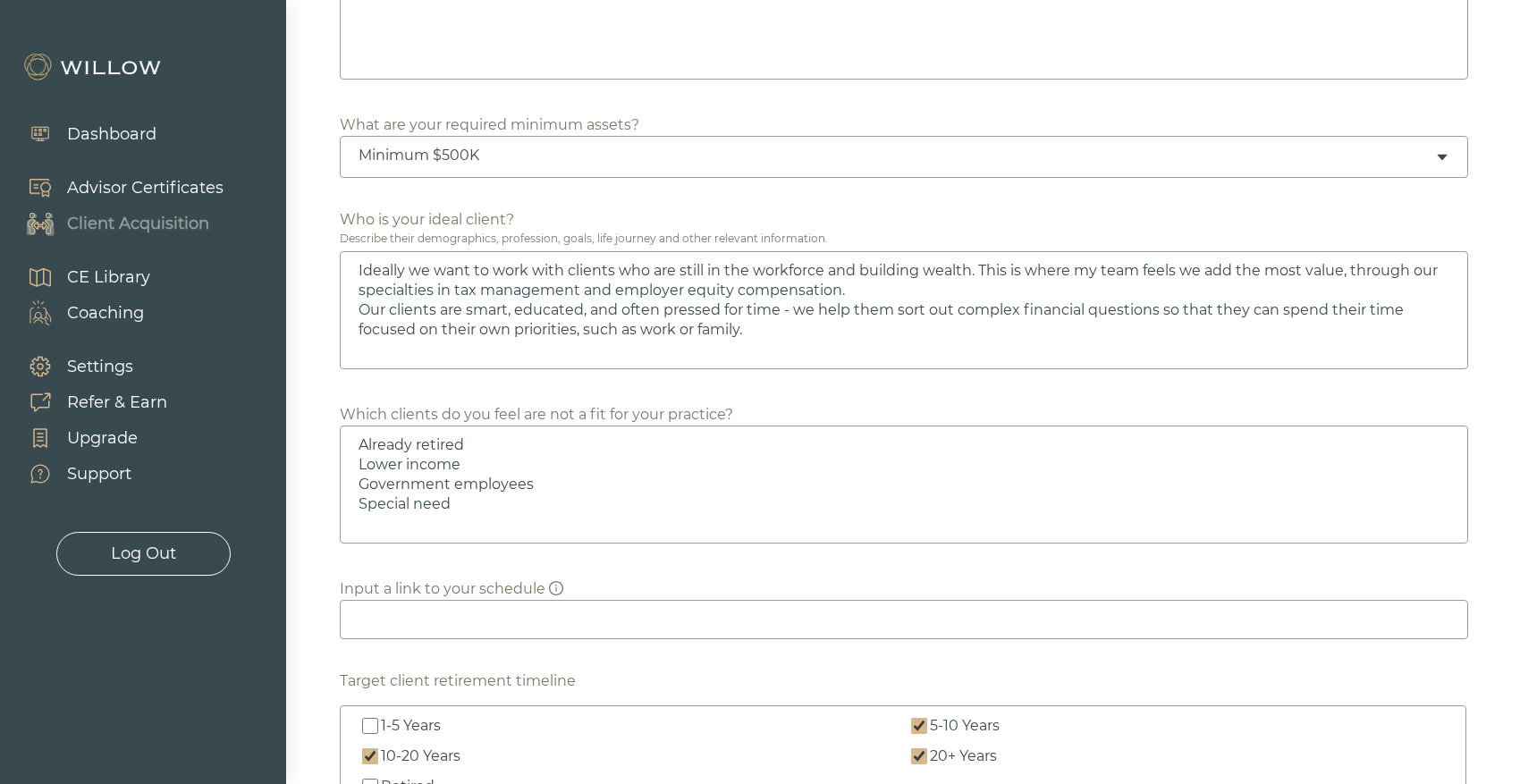 type on "Ideally we want to work with clients who are still in the workforce and building wealth. This is where my team feels we add the most value, through our specialties in tax management and employer equity compensation.
Our clients are smart, educated, and often pressed for time - we help them sort out complex financial questions so that they can spend their time focused on their own priorities, such as work or family." 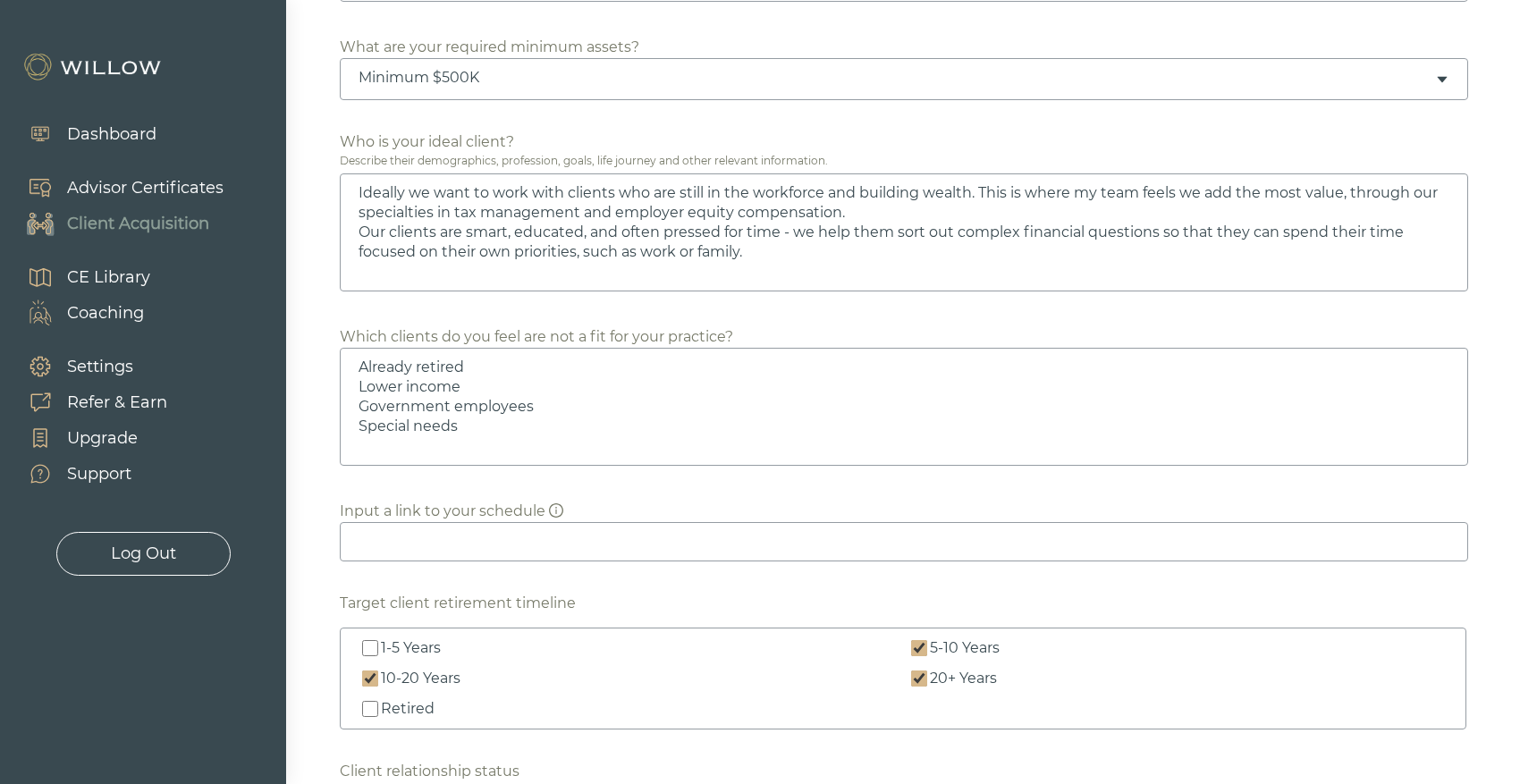 scroll, scrollTop: 1185, scrollLeft: 0, axis: vertical 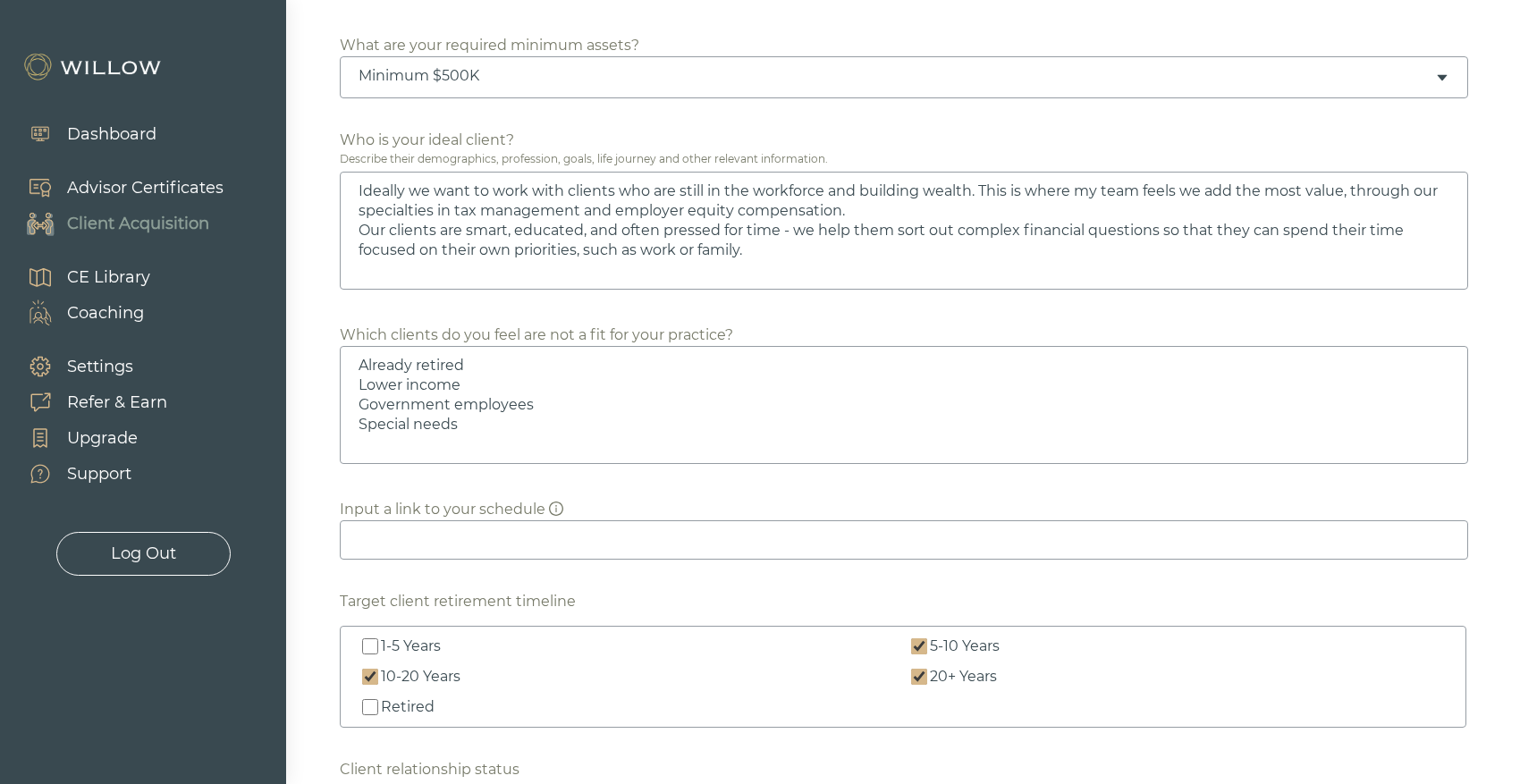 type on "Already retired
Lower income
Government employees
Special needs" 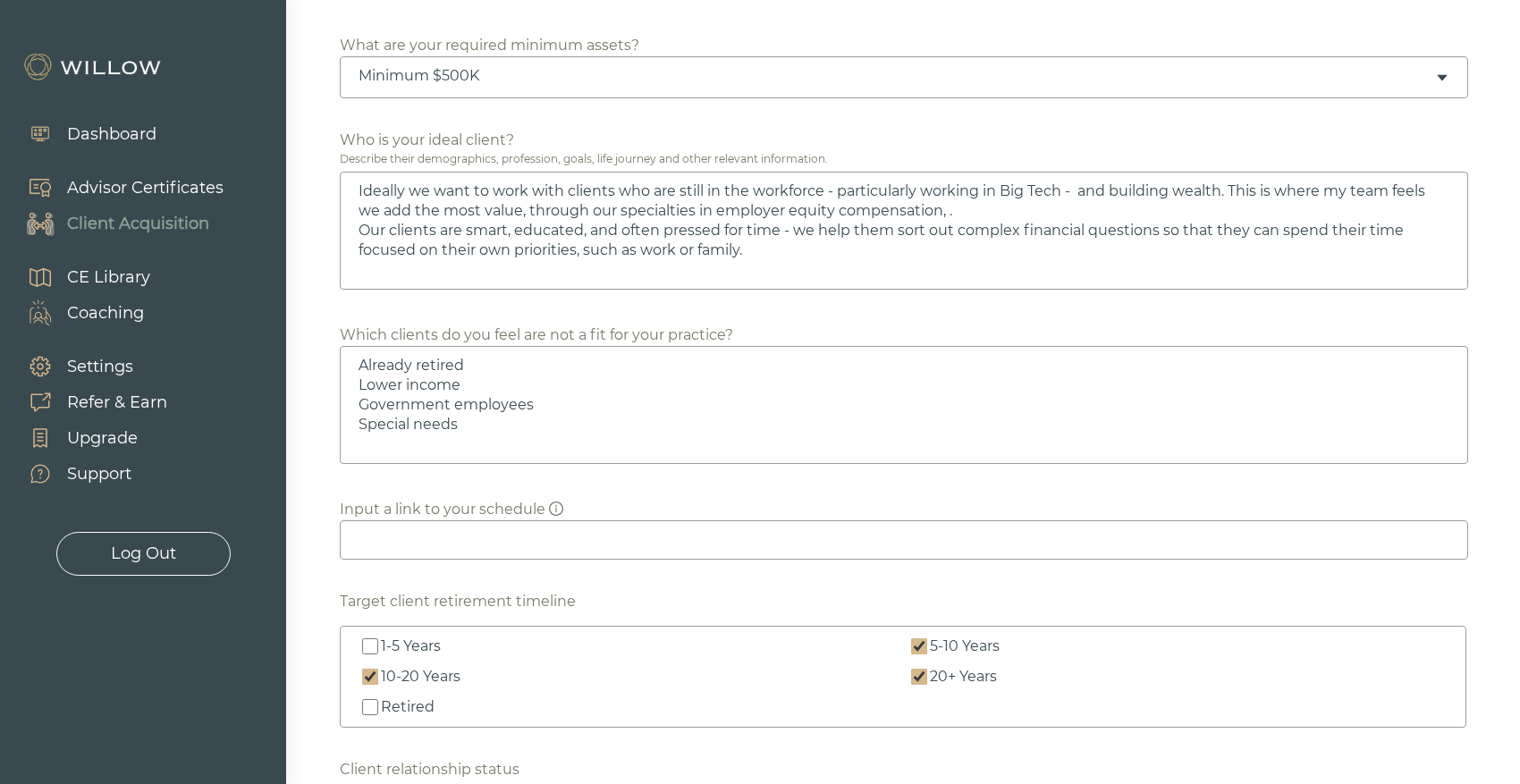paste on "tax management and" 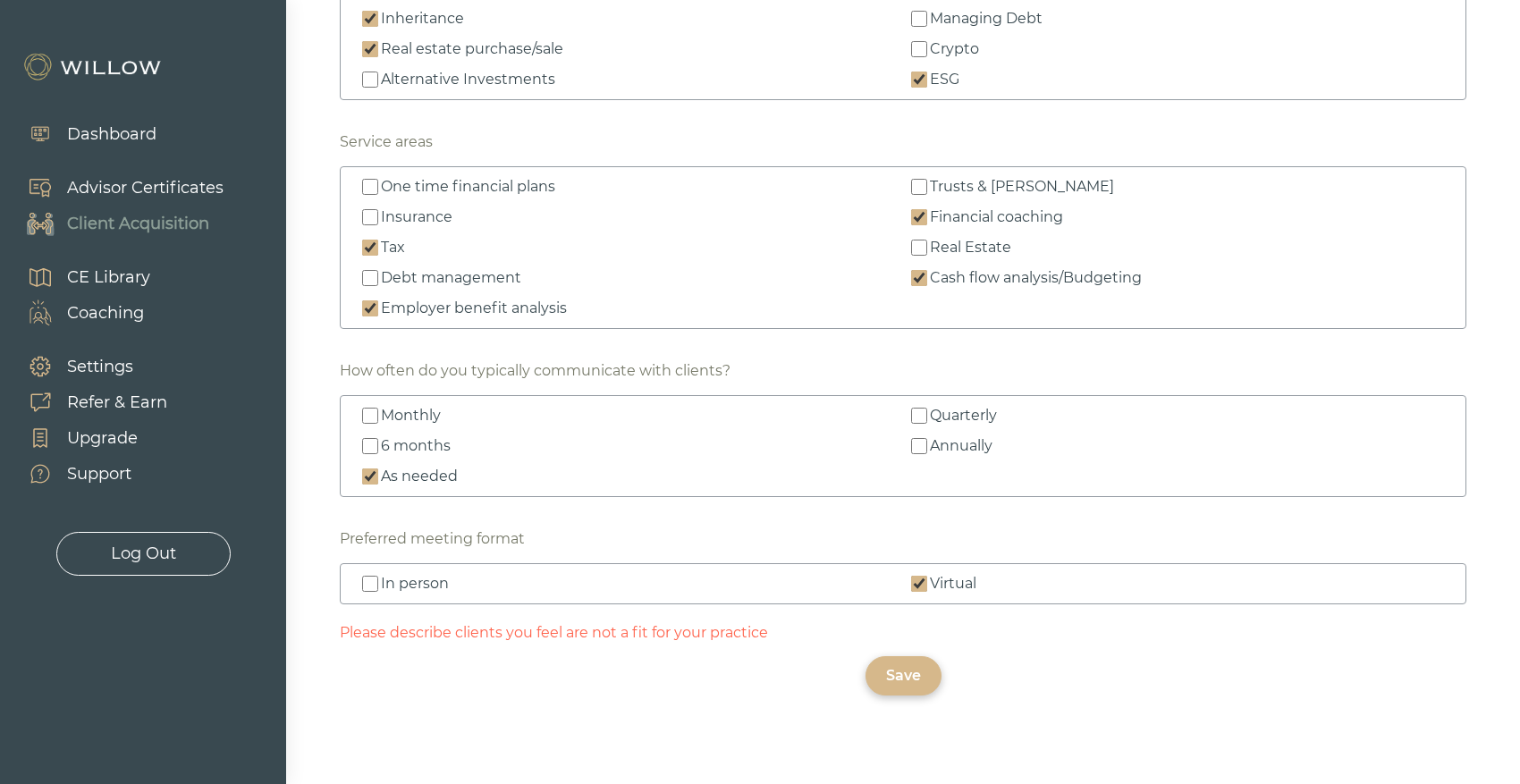 scroll, scrollTop: 2574, scrollLeft: 0, axis: vertical 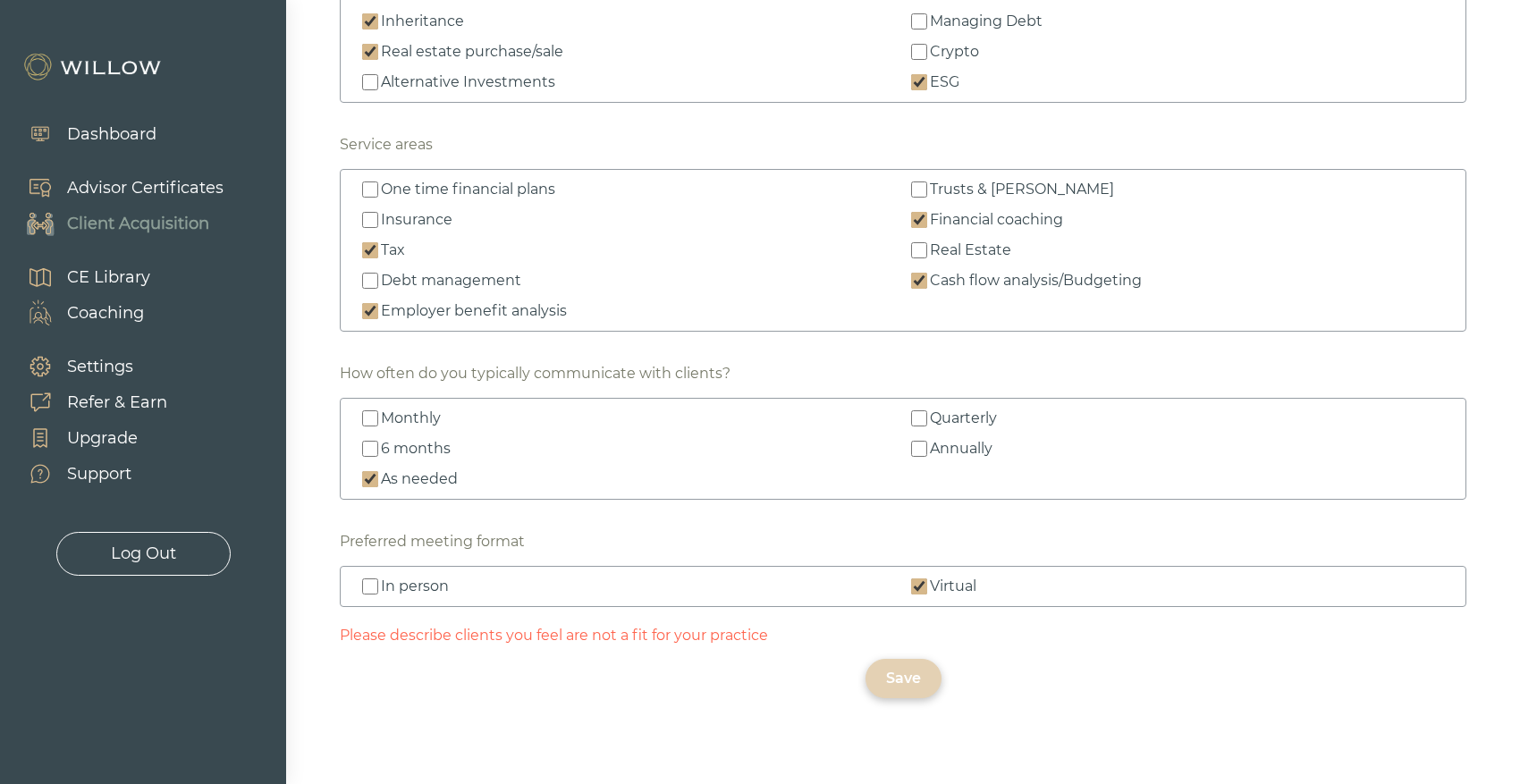 type on "Ideally we want to work with clients who are still in the workforce - particularly working in Big Tech -  and building wealth. This is where my team feels we add the most value, through our specialties in employer equity compensation, tax management and charitable planning.
Our clients are smart, educated, and often pressed for time - we help them sort out complex financial questions so that they can spend their time focused on their own priorities, such as work or family." 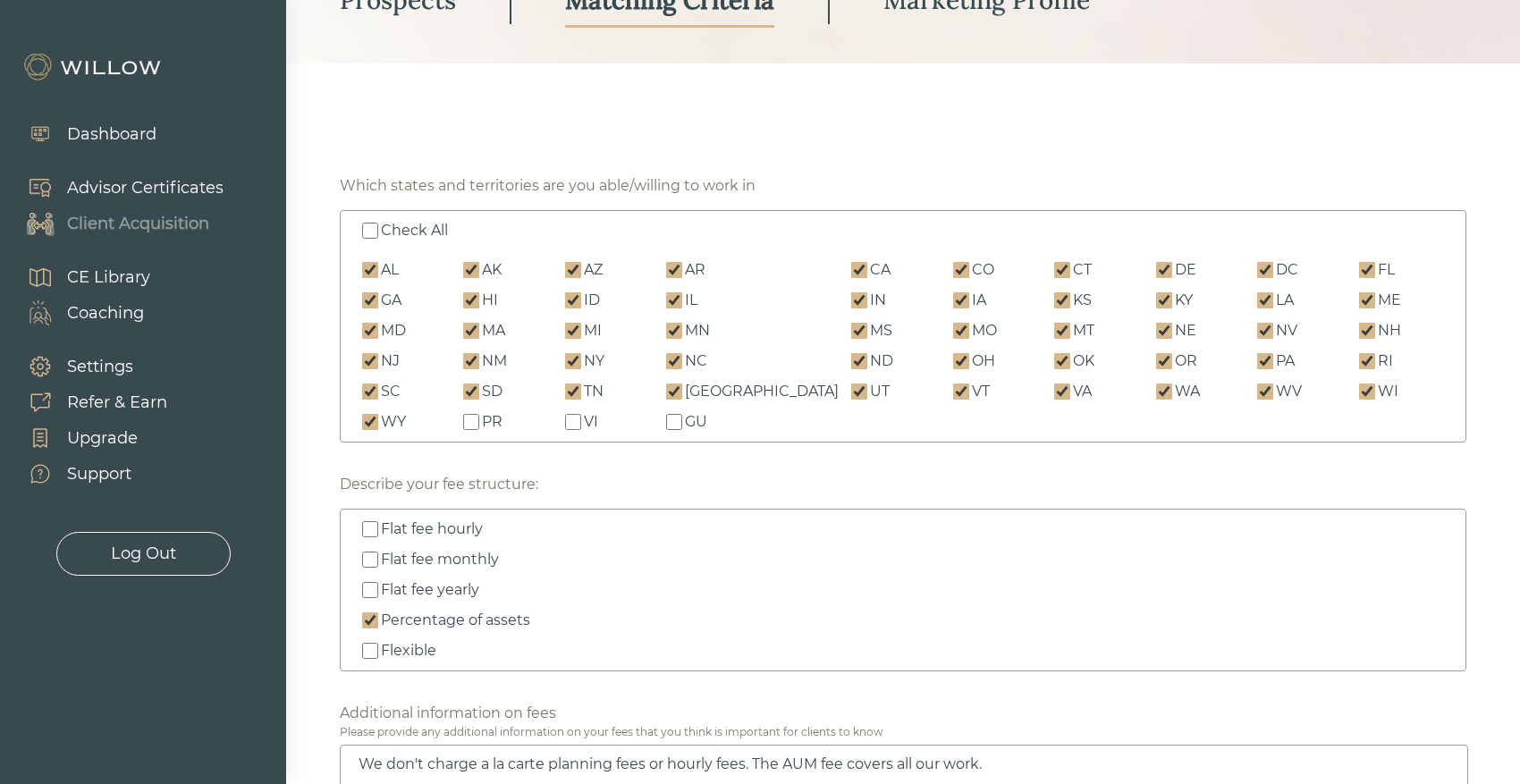 scroll, scrollTop: 335, scrollLeft: 0, axis: vertical 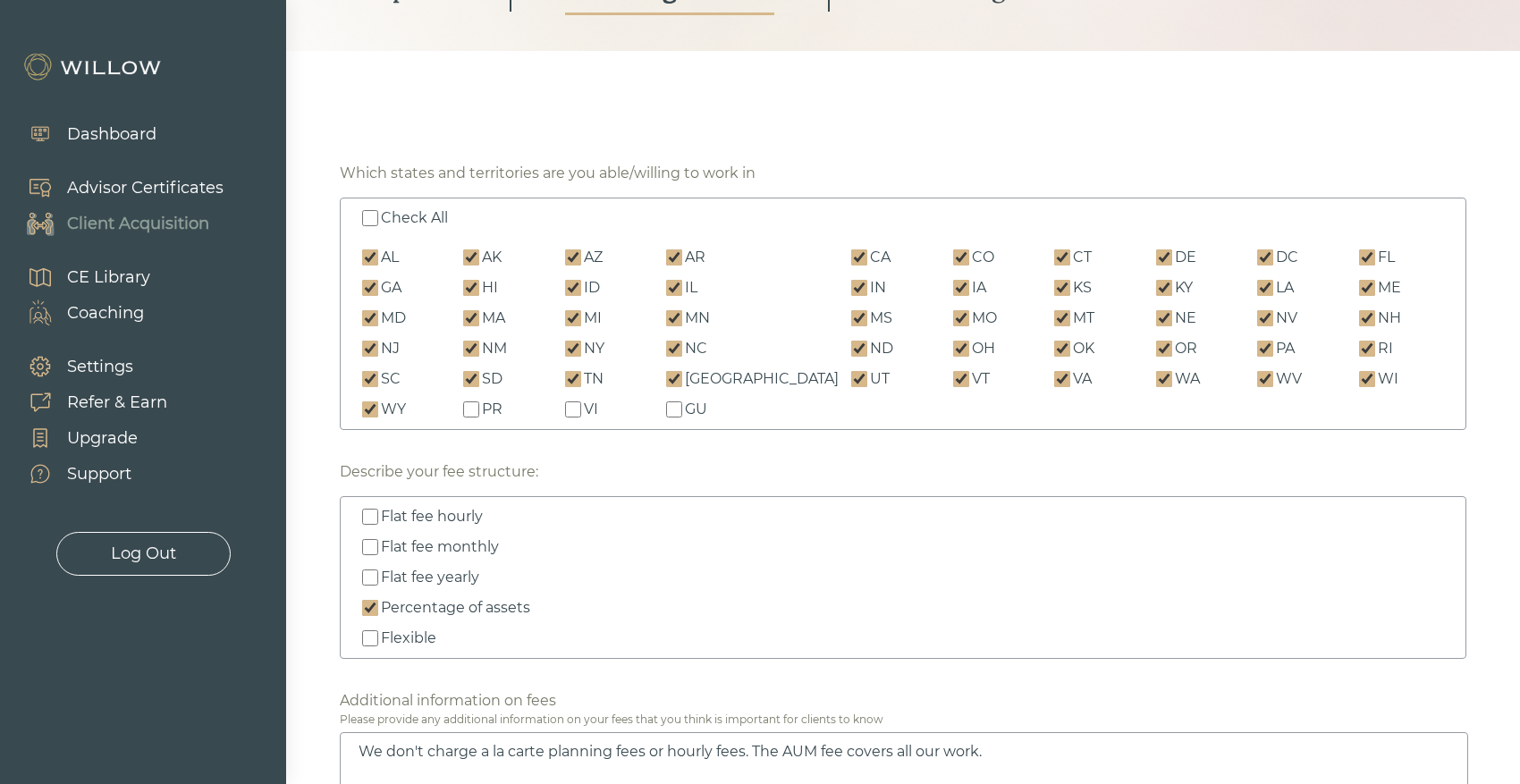 click on "AL" at bounding box center (370, 257) 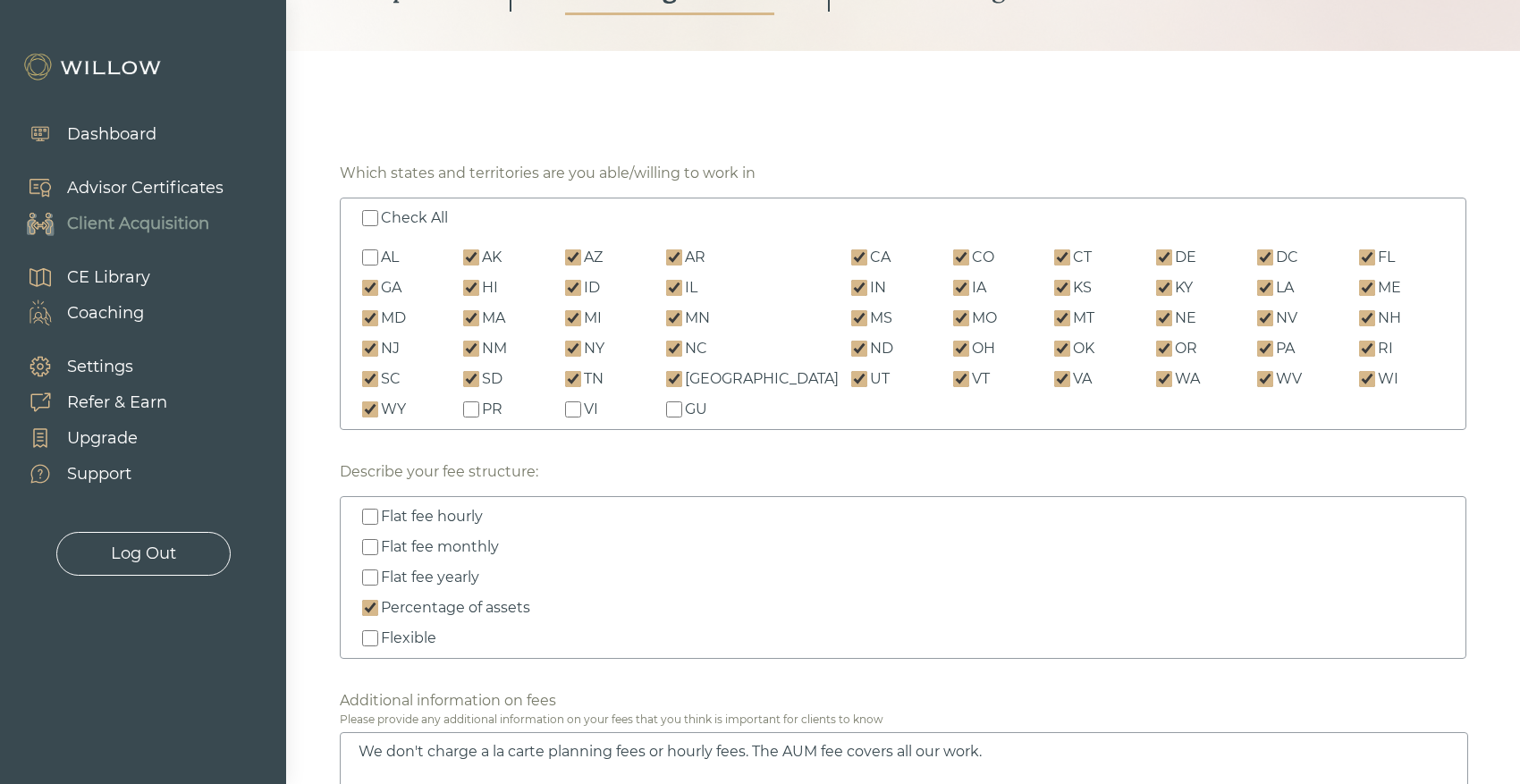 checkbox on "false" 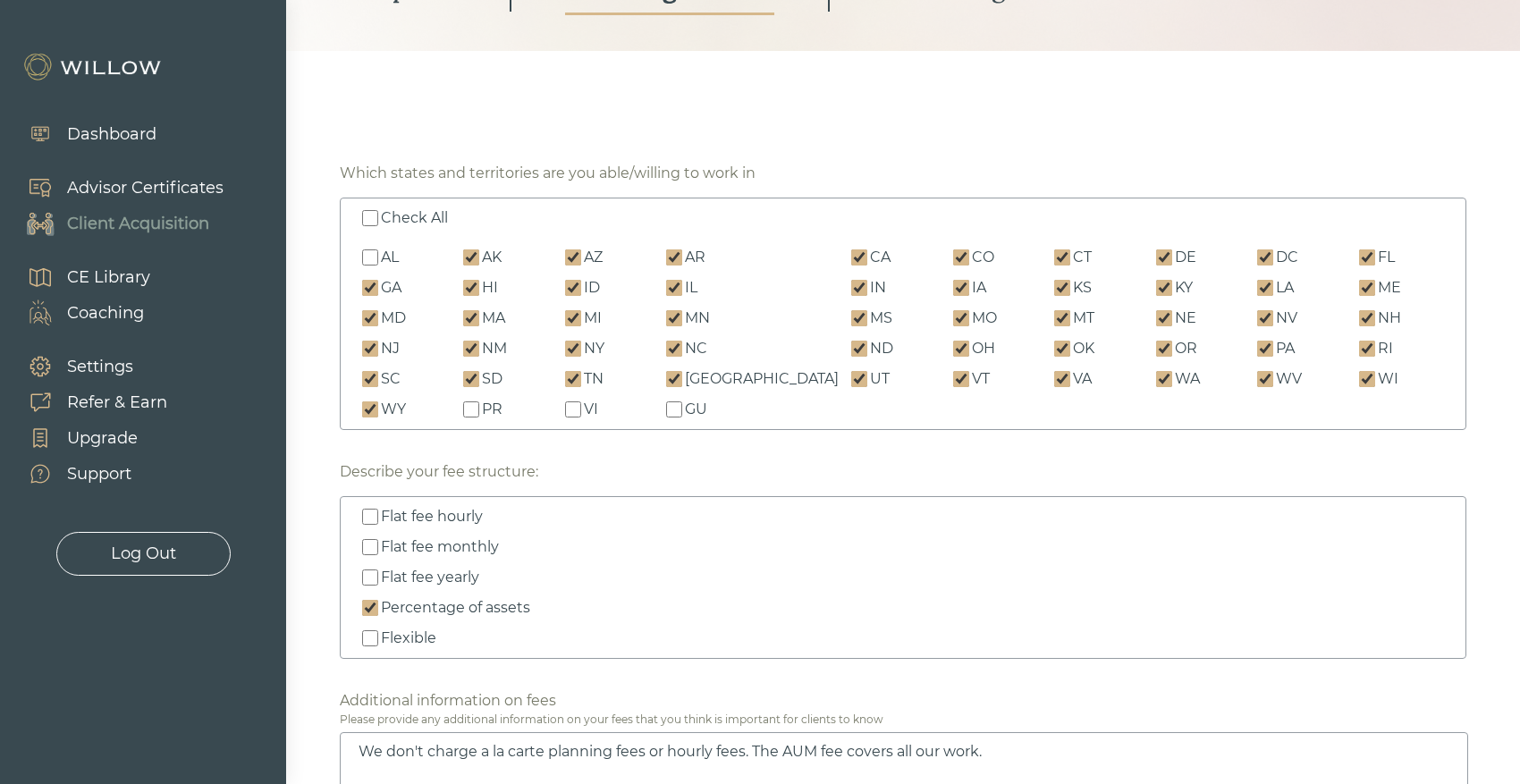 click on "MS" at bounding box center [859, 318] 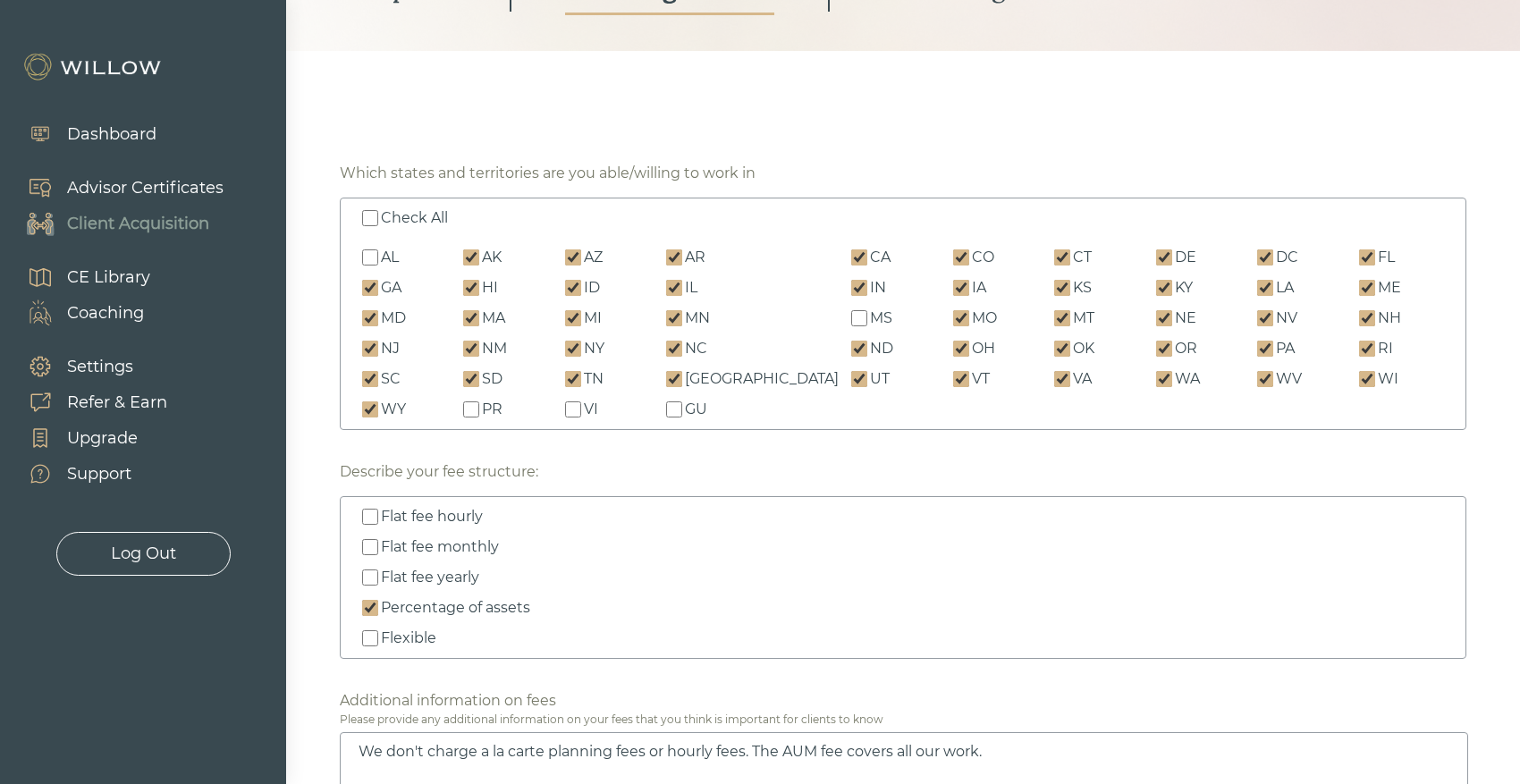 checkbox on "false" 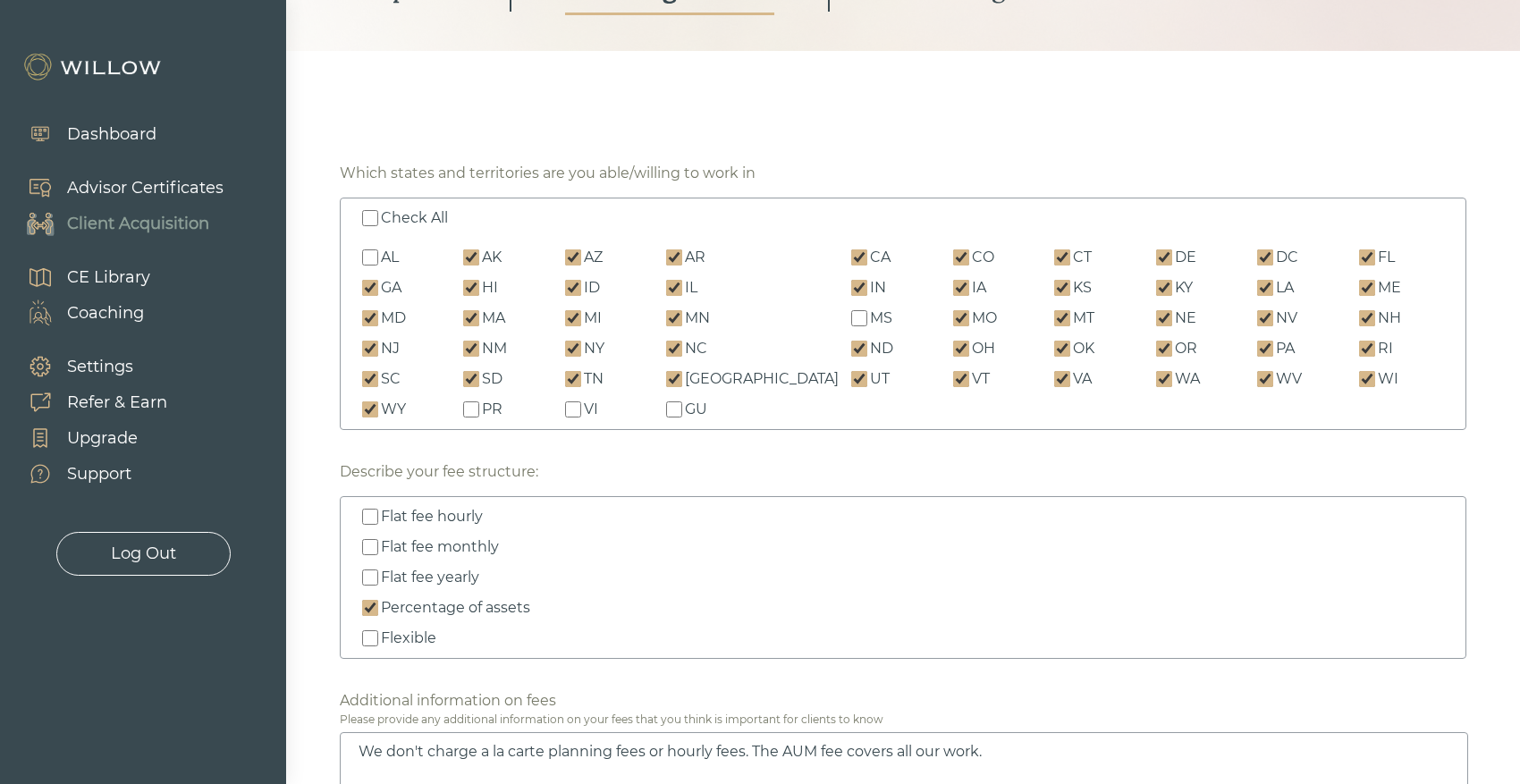 click on "LA" at bounding box center [1265, 288] 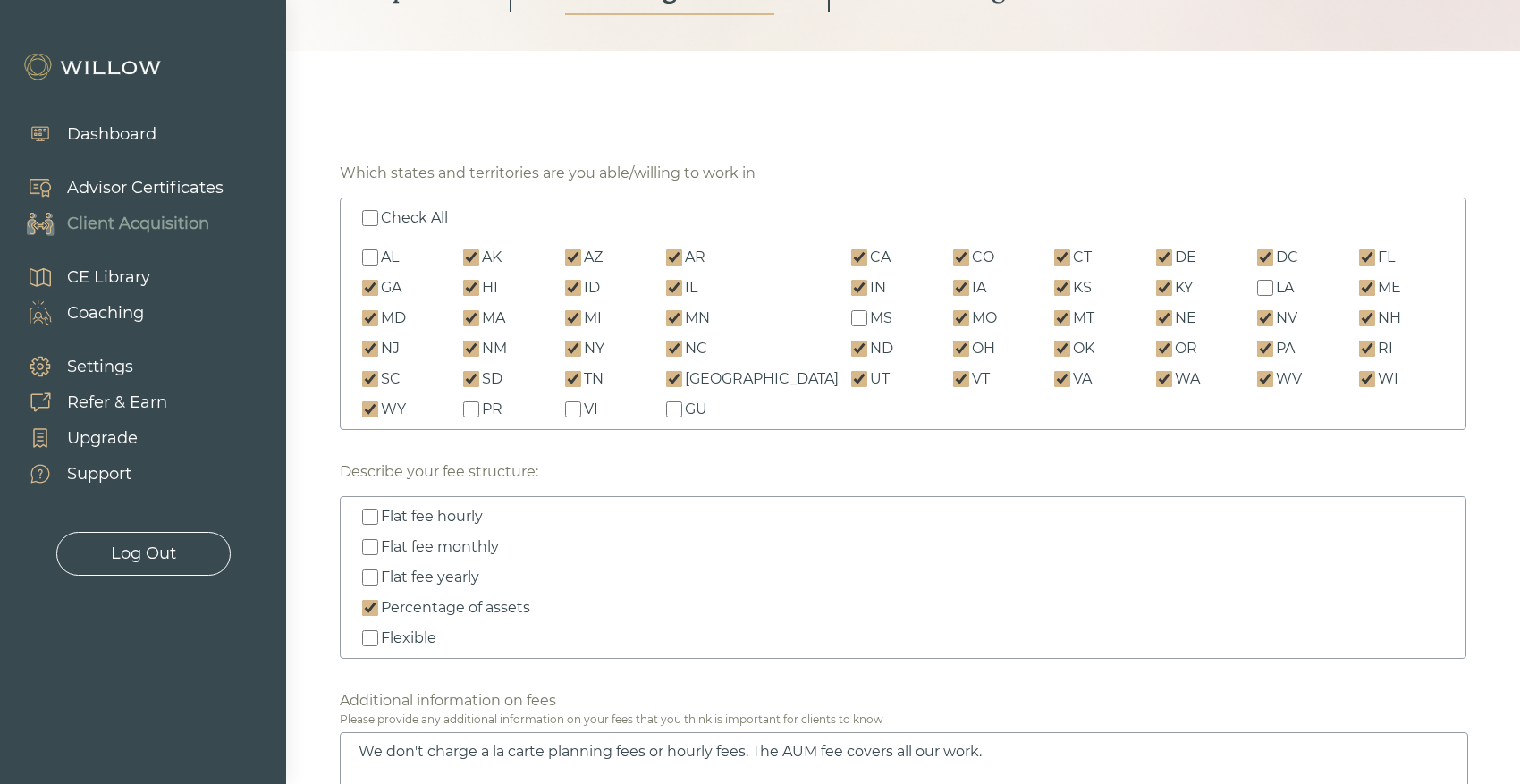 checkbox on "false" 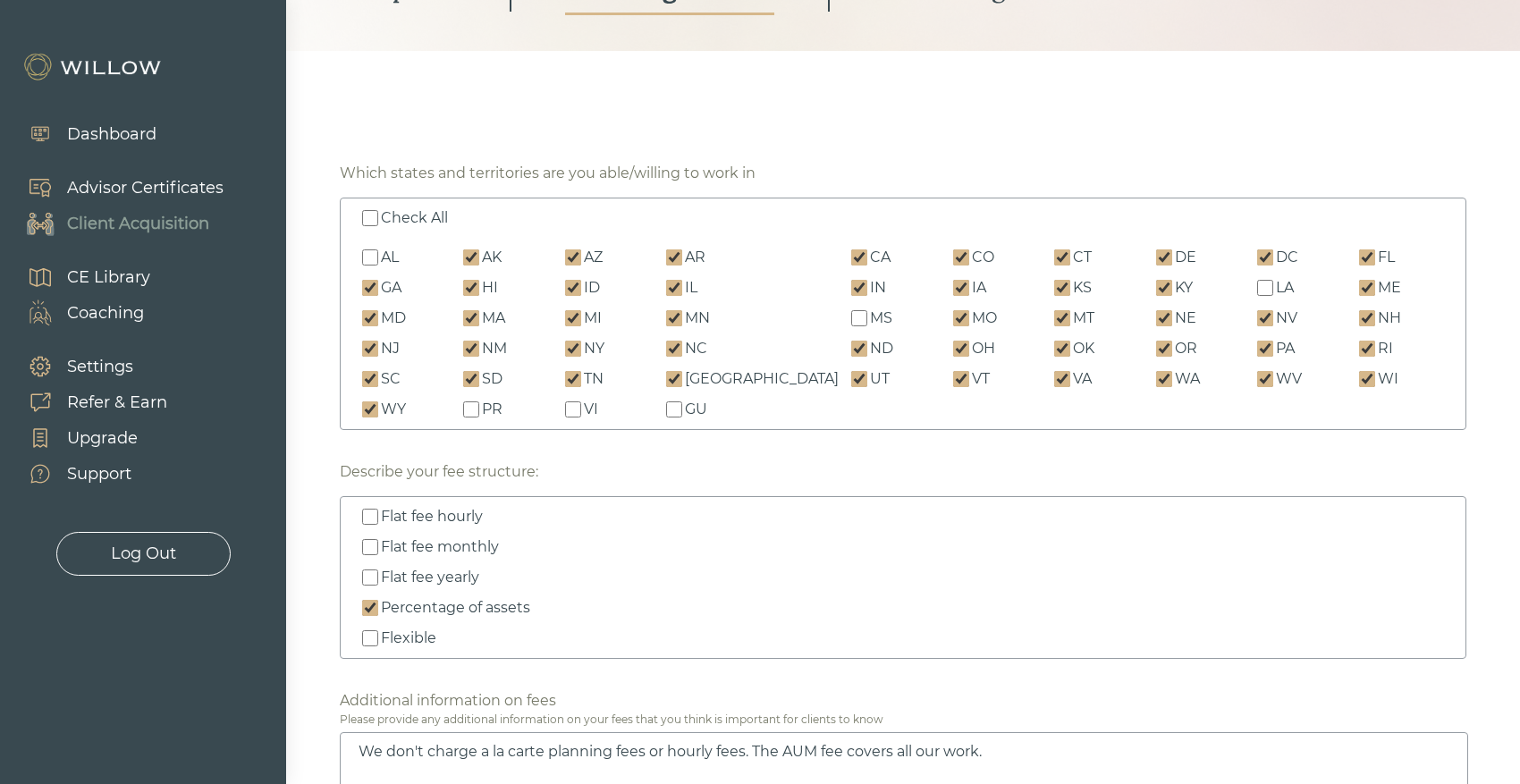 click on "KS" at bounding box center (1062, 288) 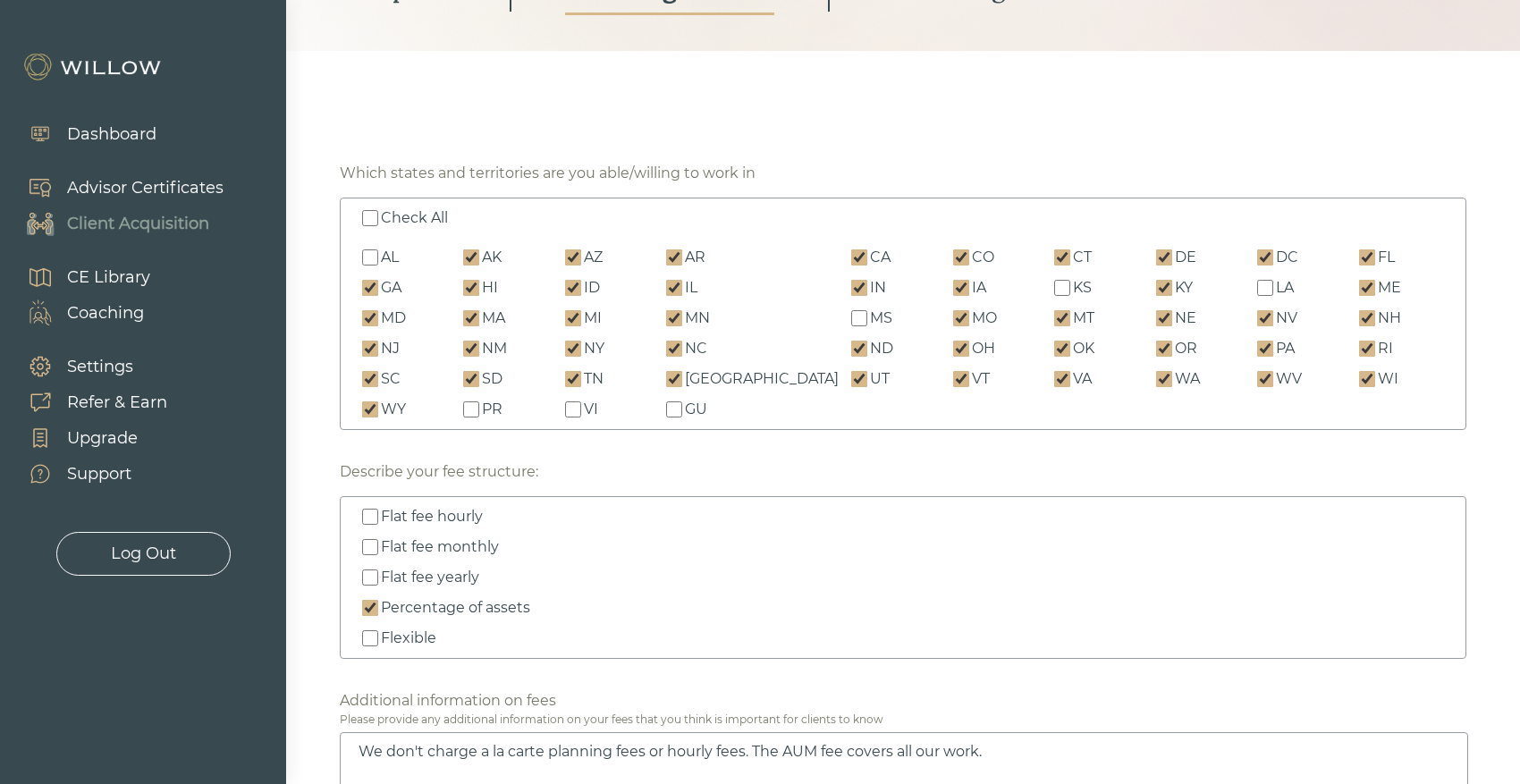 click on "KY" at bounding box center [1164, 288] 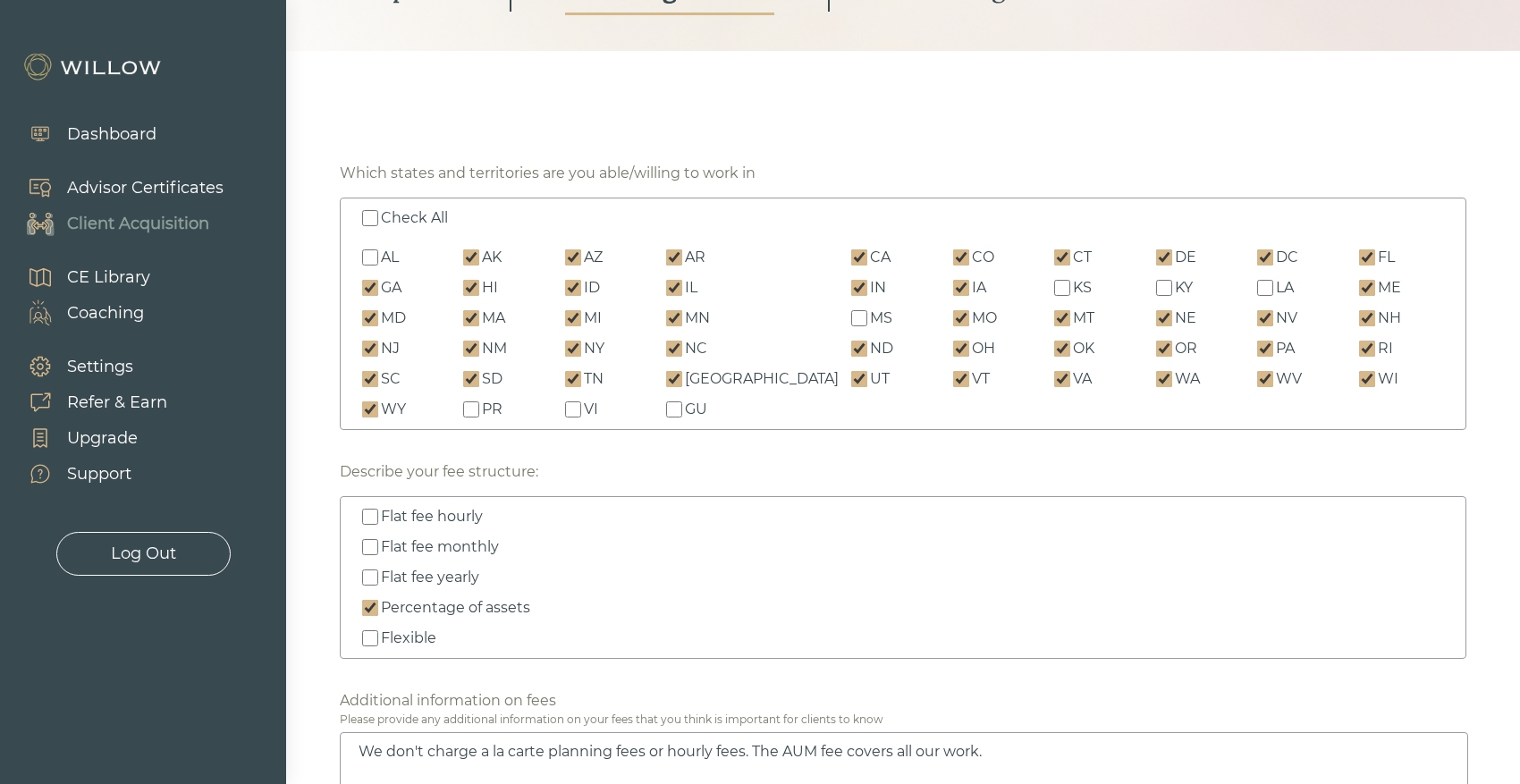 checkbox on "false" 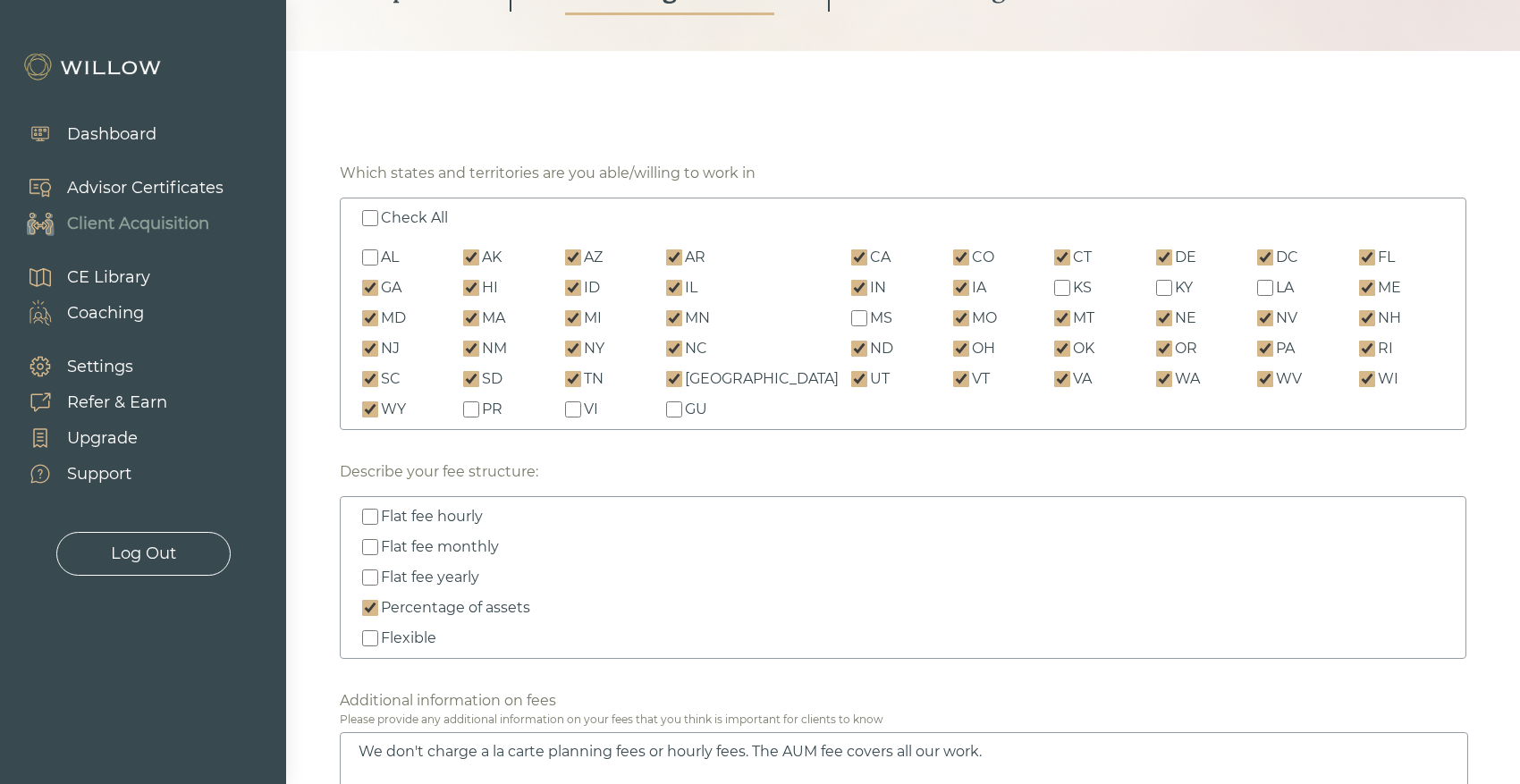 click on "FL" at bounding box center (1367, 257) 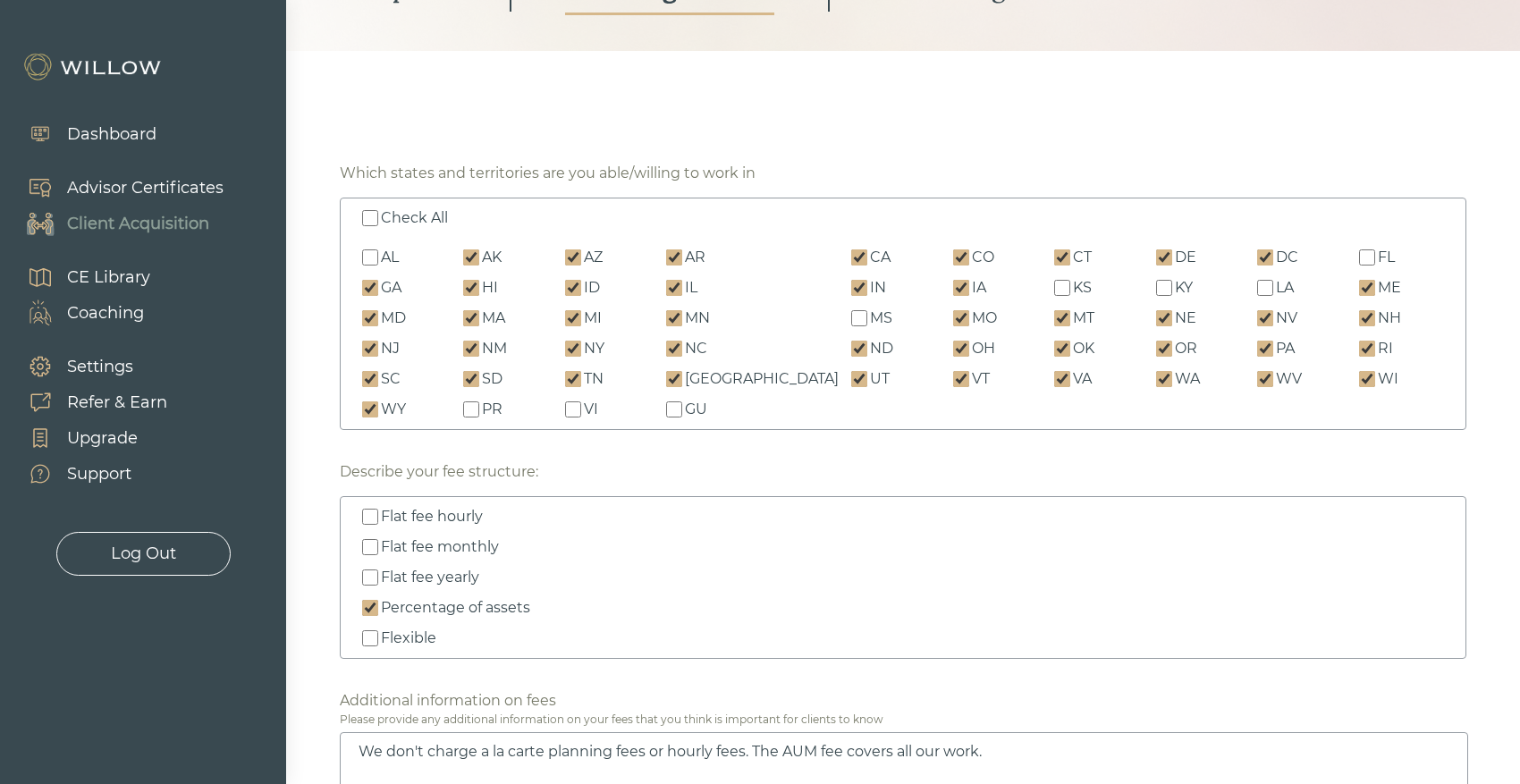 checkbox on "false" 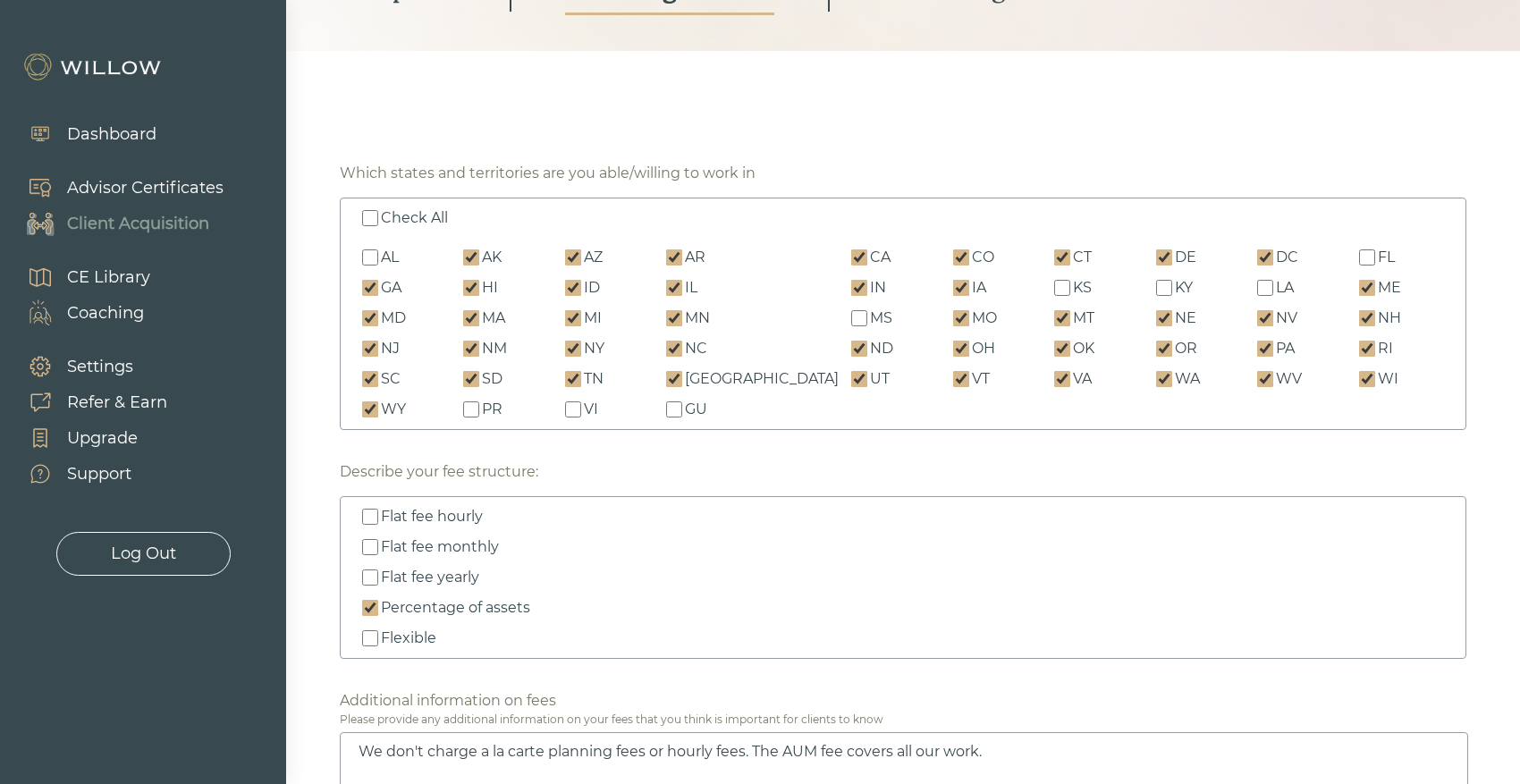 click on "WV" at bounding box center (1265, 379) 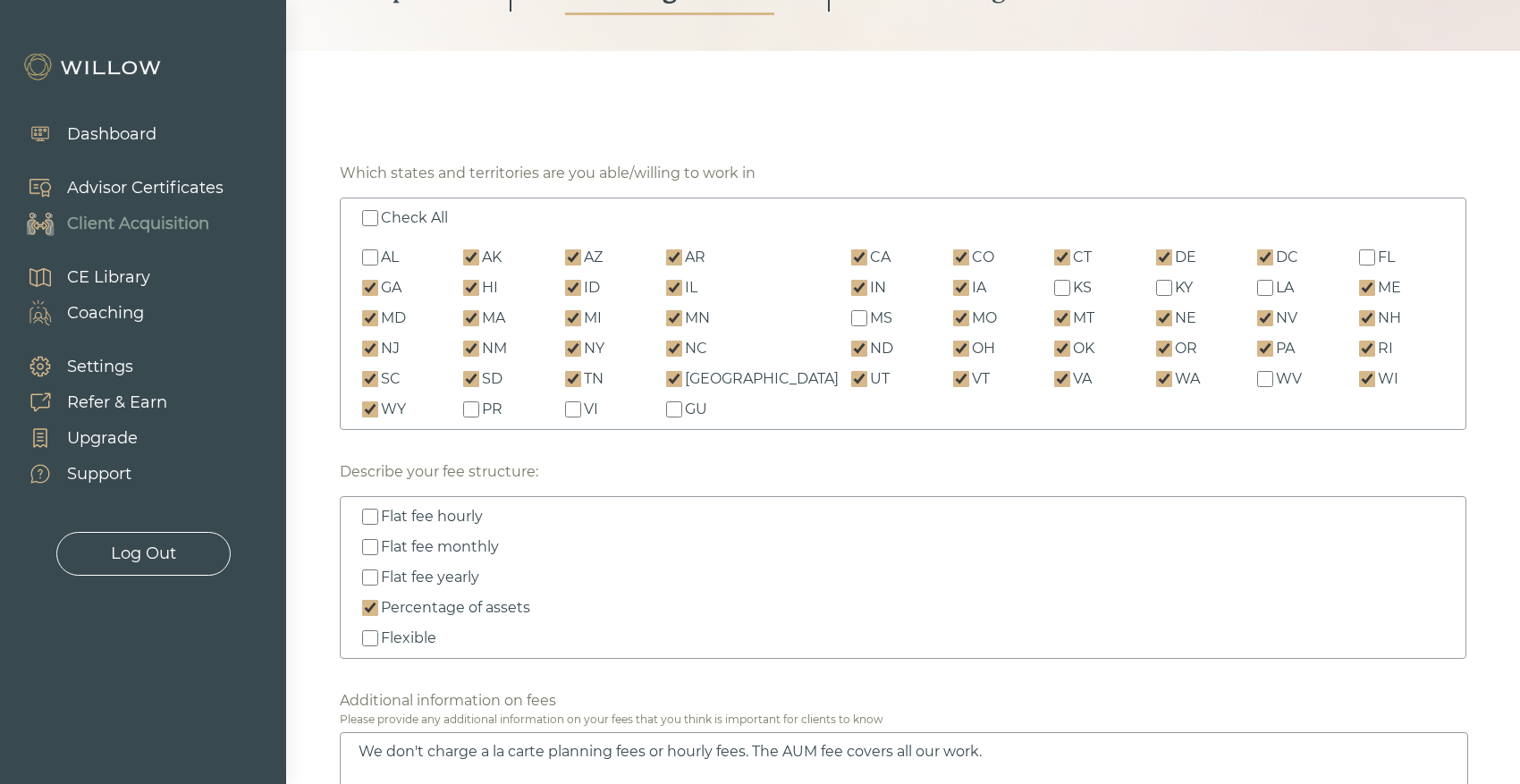 checkbox on "false" 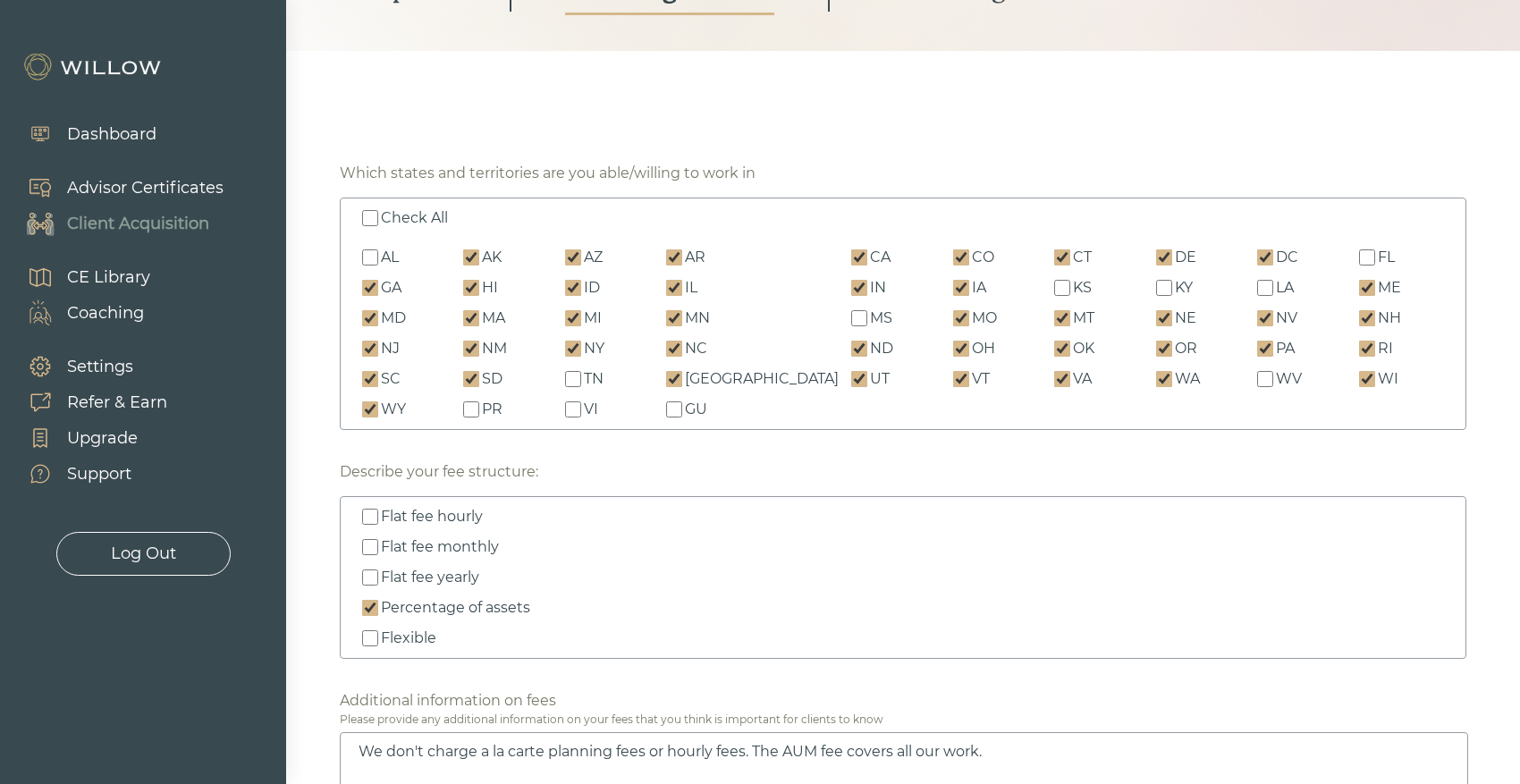 checkbox on "false" 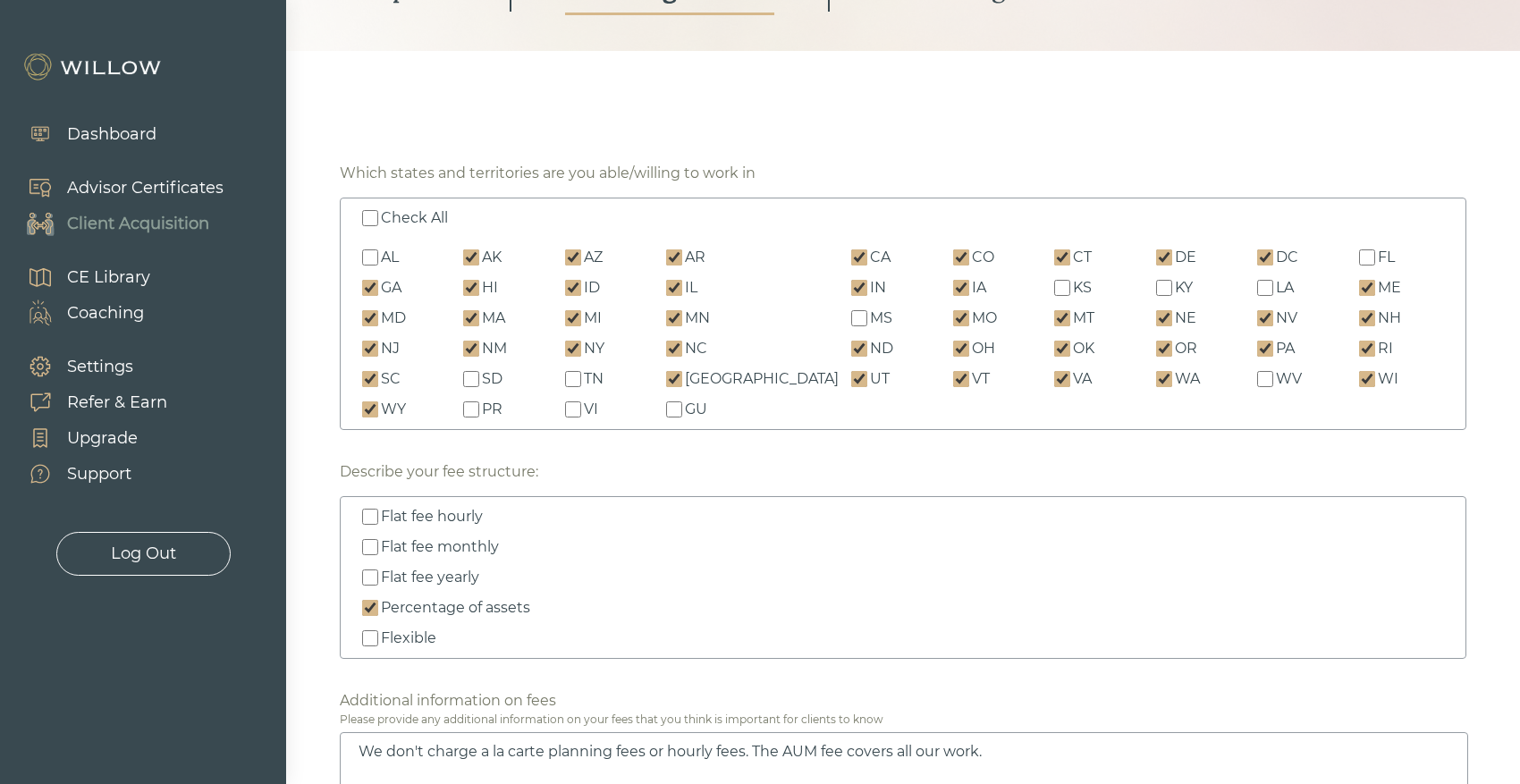 checkbox on "false" 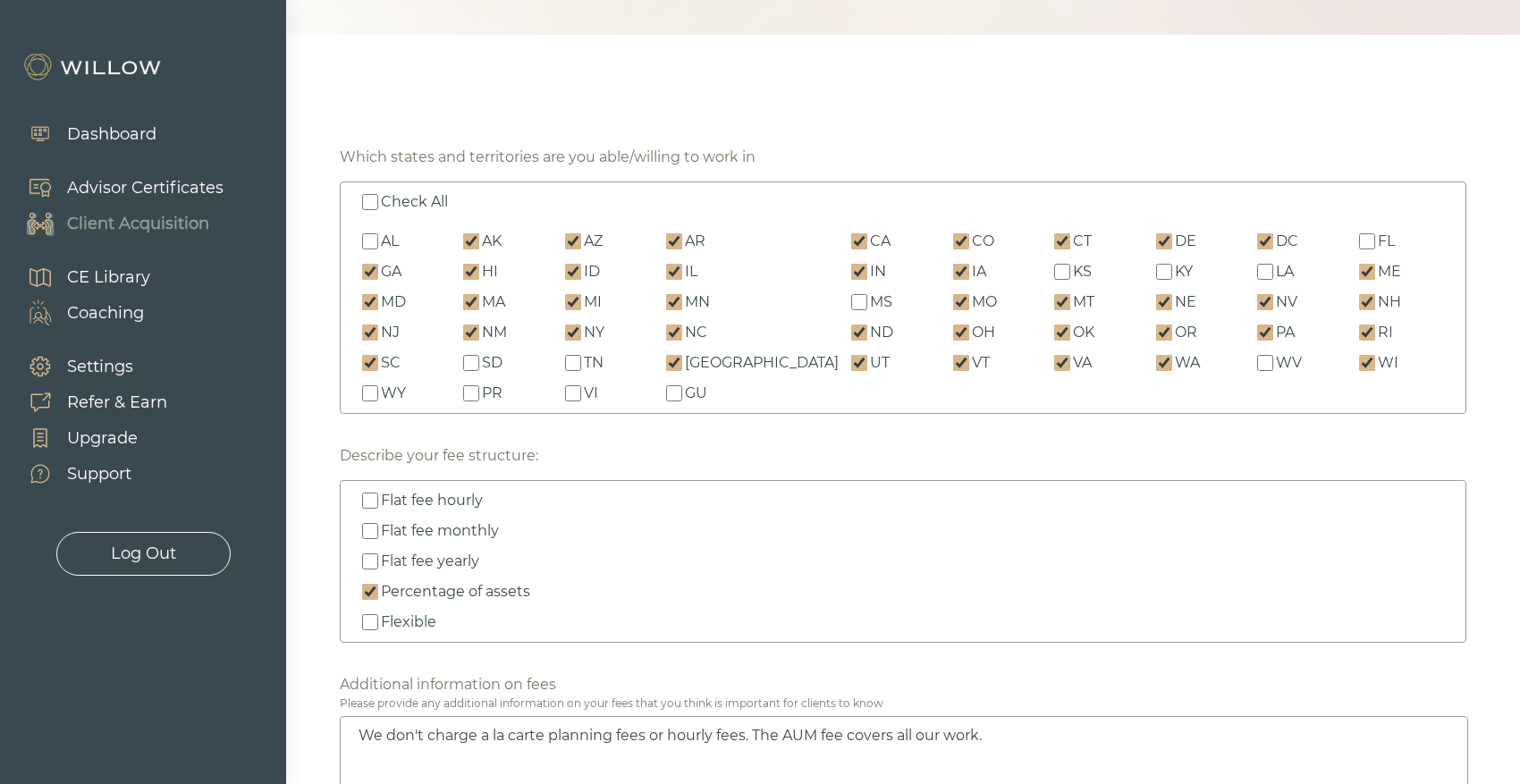scroll, scrollTop: 357, scrollLeft: 0, axis: vertical 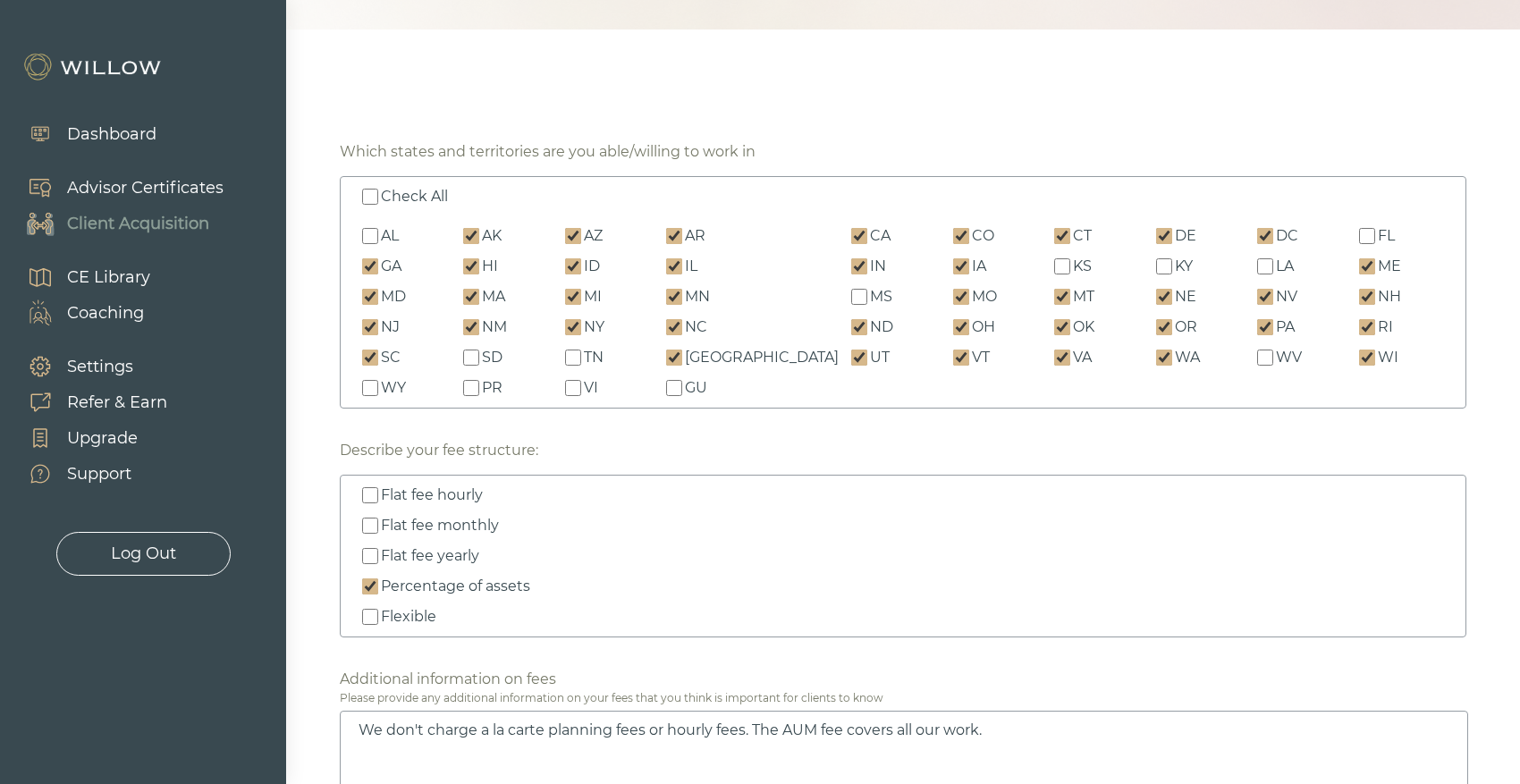 click on "AR" at bounding box center [750, 236] 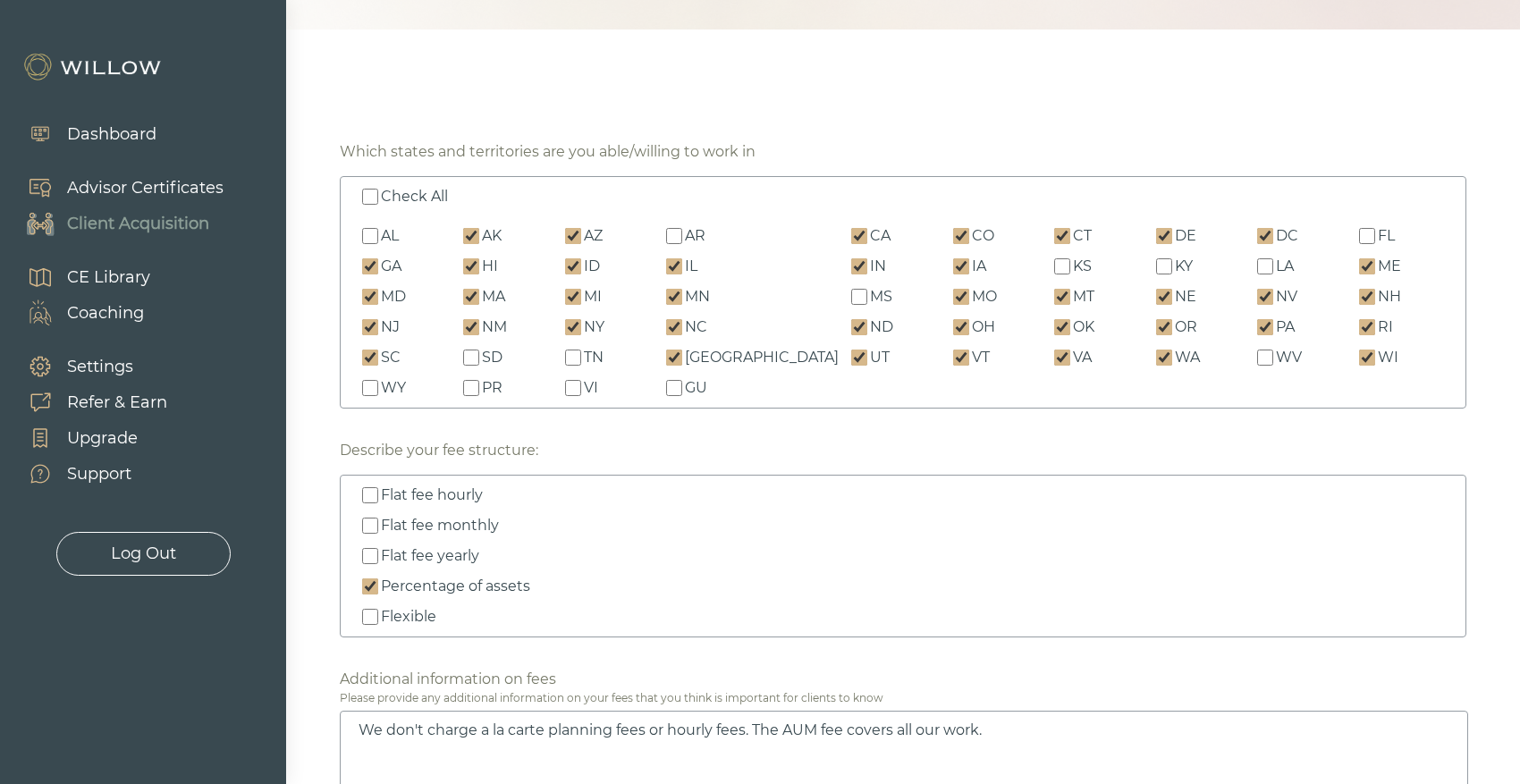 checkbox on "false" 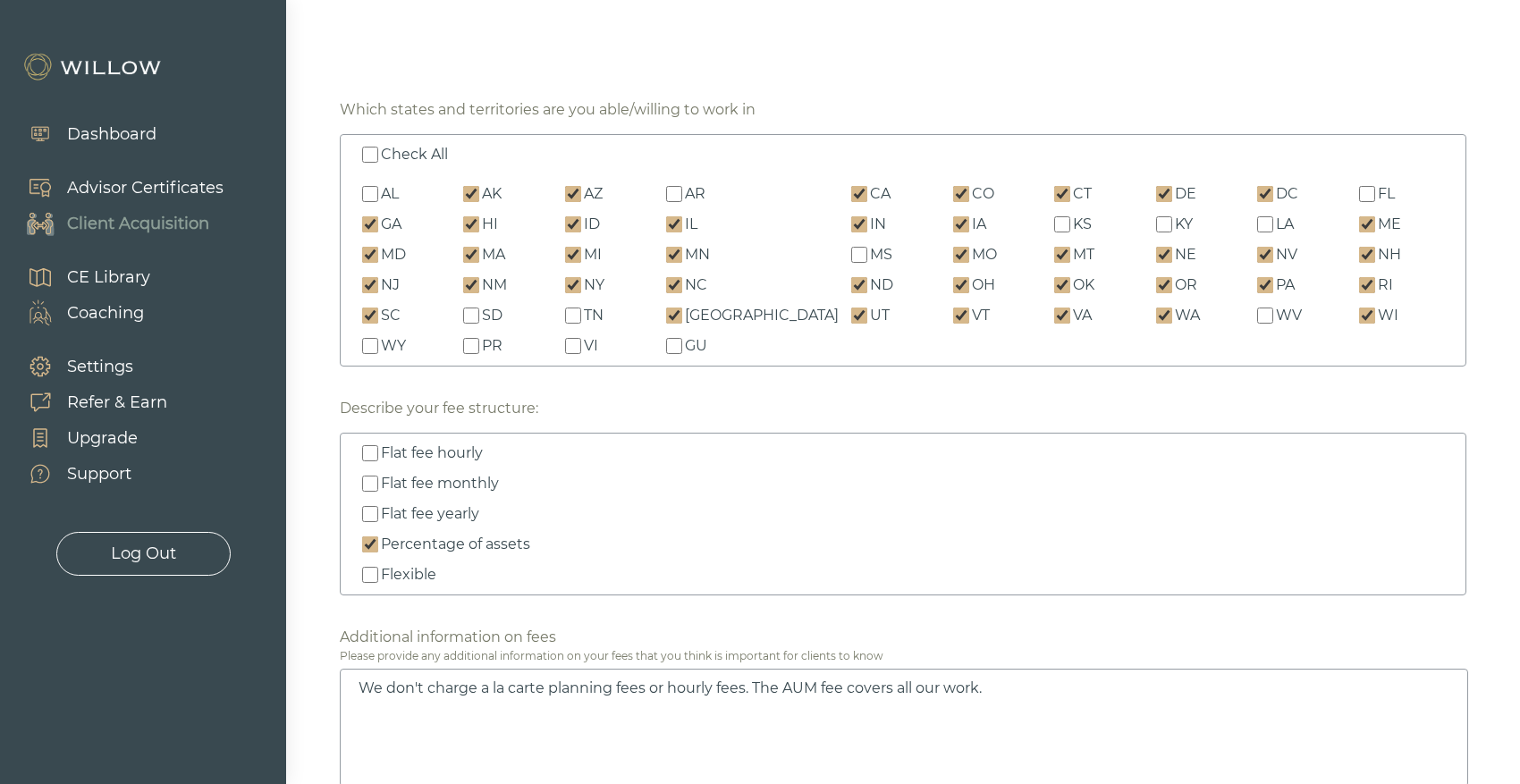 scroll, scrollTop: 386, scrollLeft: 0, axis: vertical 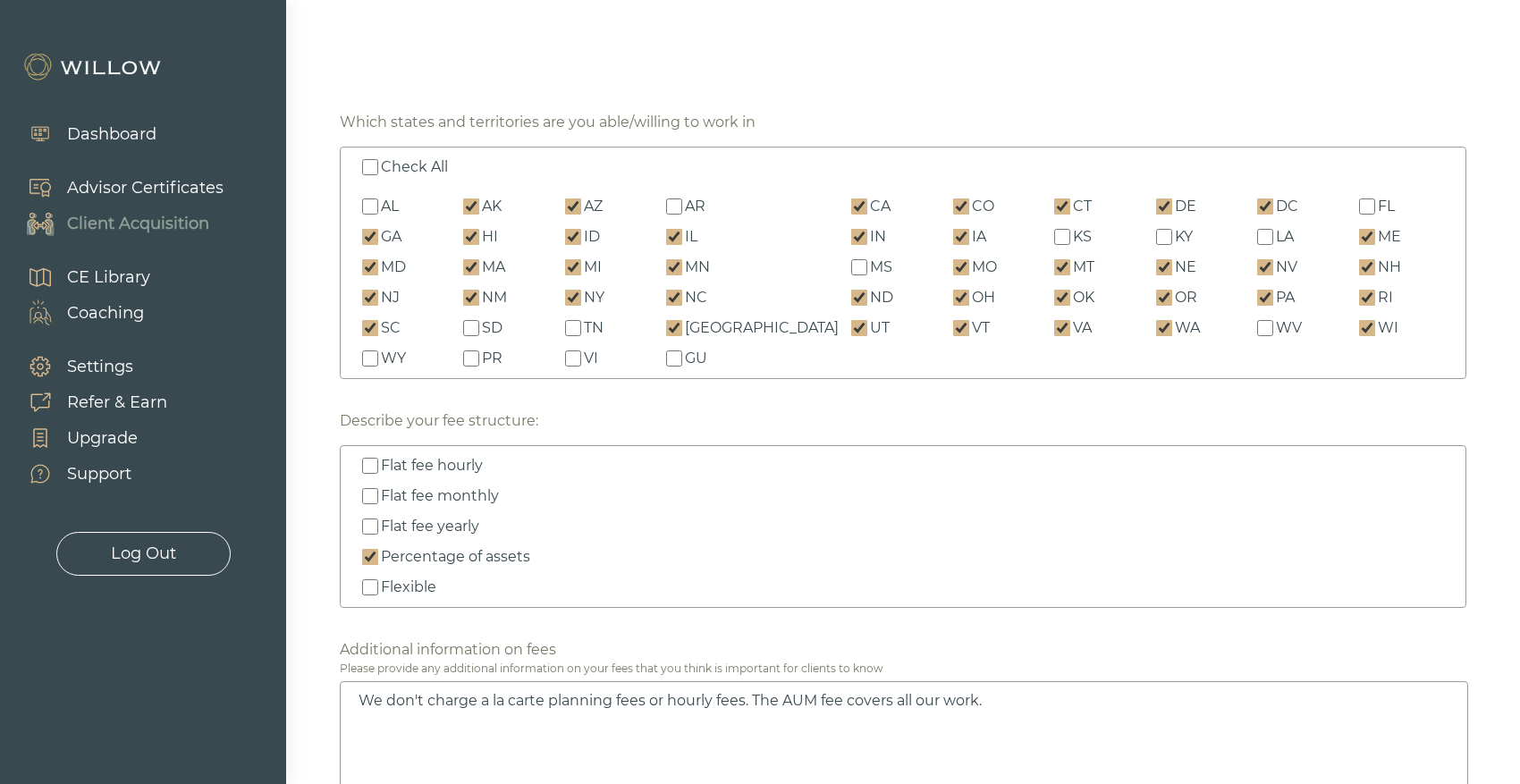 click on "OK" at bounding box center [1062, 298] 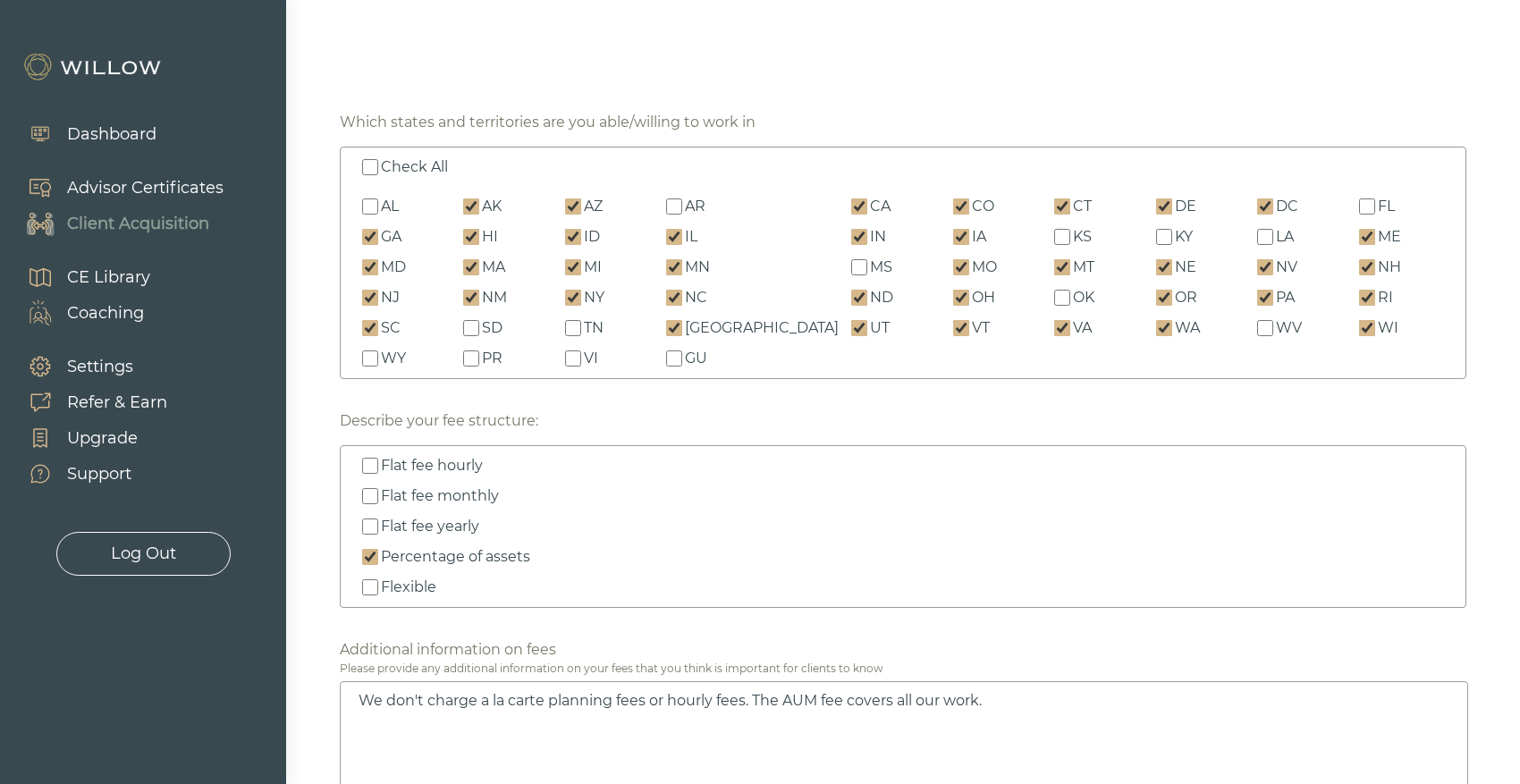 click on "ND" at bounding box center [893, 298] 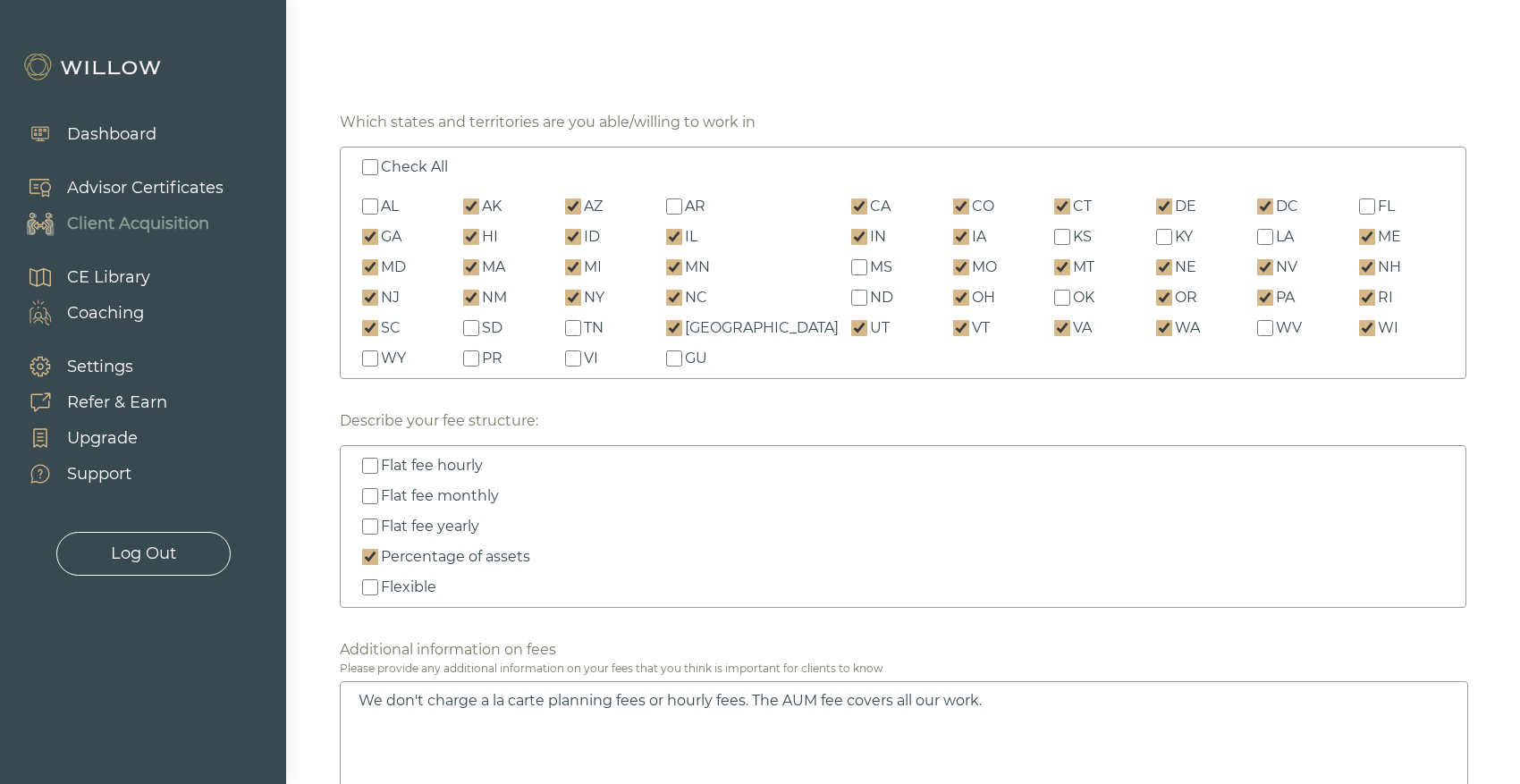 checkbox on "false" 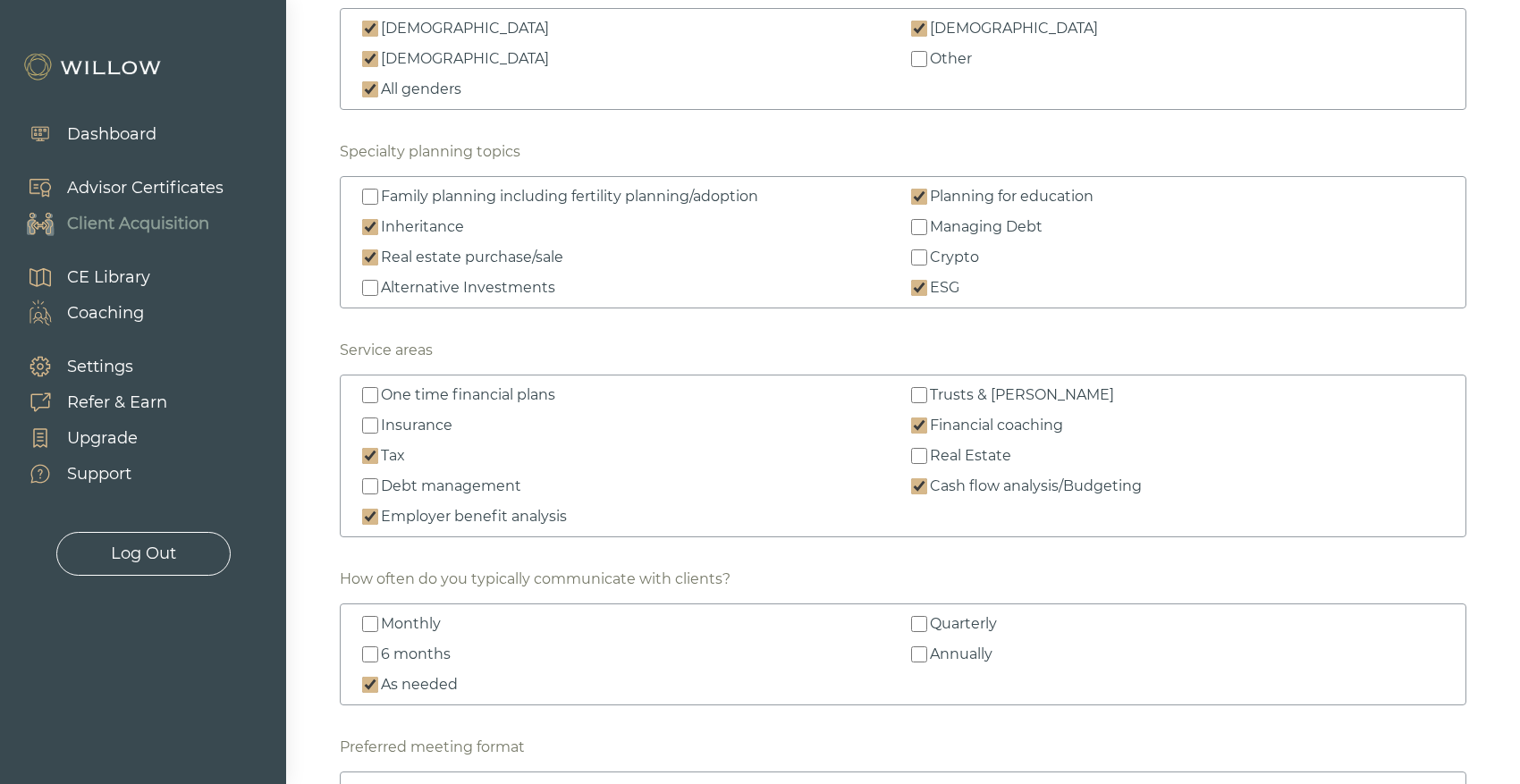 scroll, scrollTop: 2596, scrollLeft: 0, axis: vertical 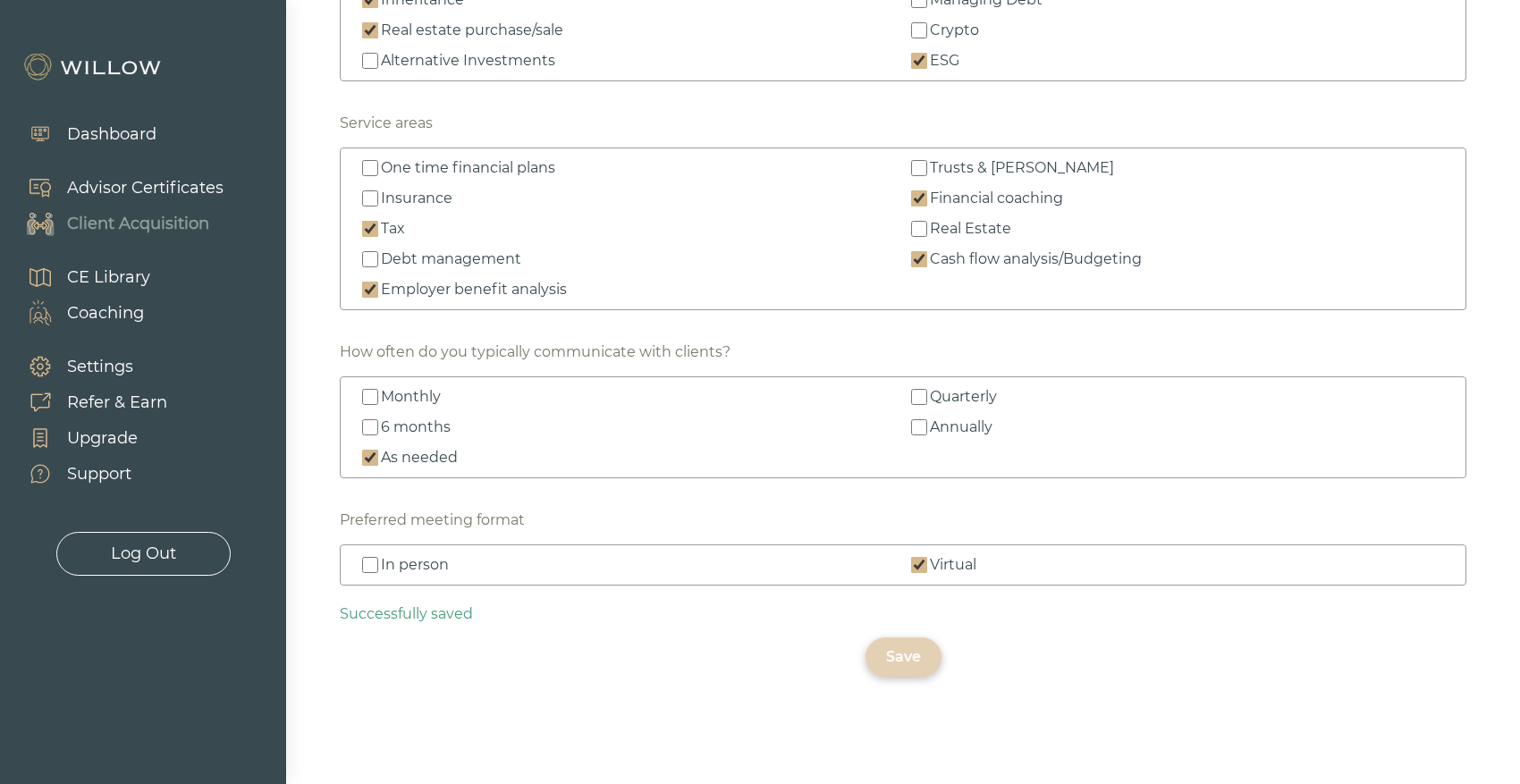 click on "Save" at bounding box center (903, 657) 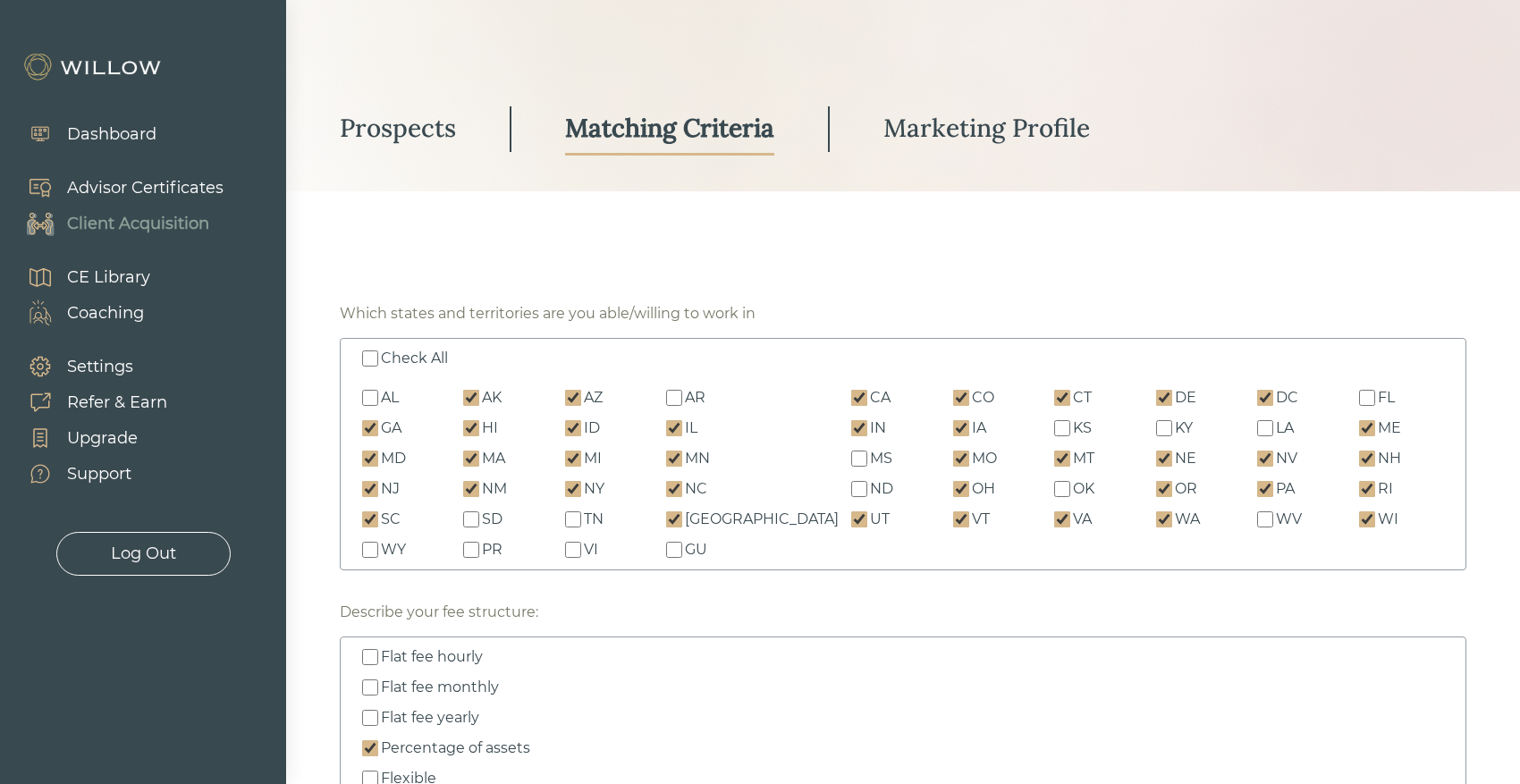 scroll, scrollTop: 0, scrollLeft: 0, axis: both 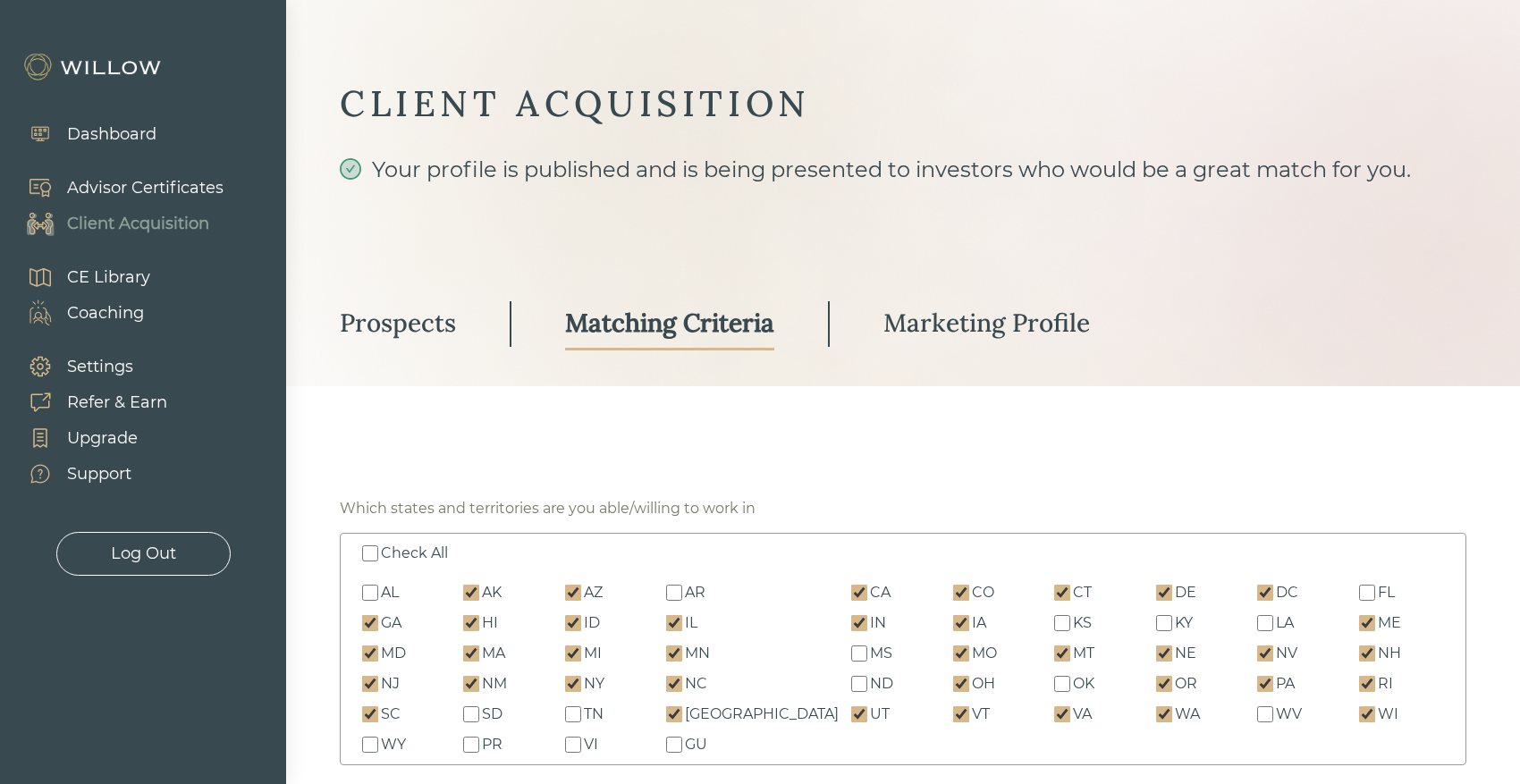 click on "Prospects" at bounding box center [398, 323] 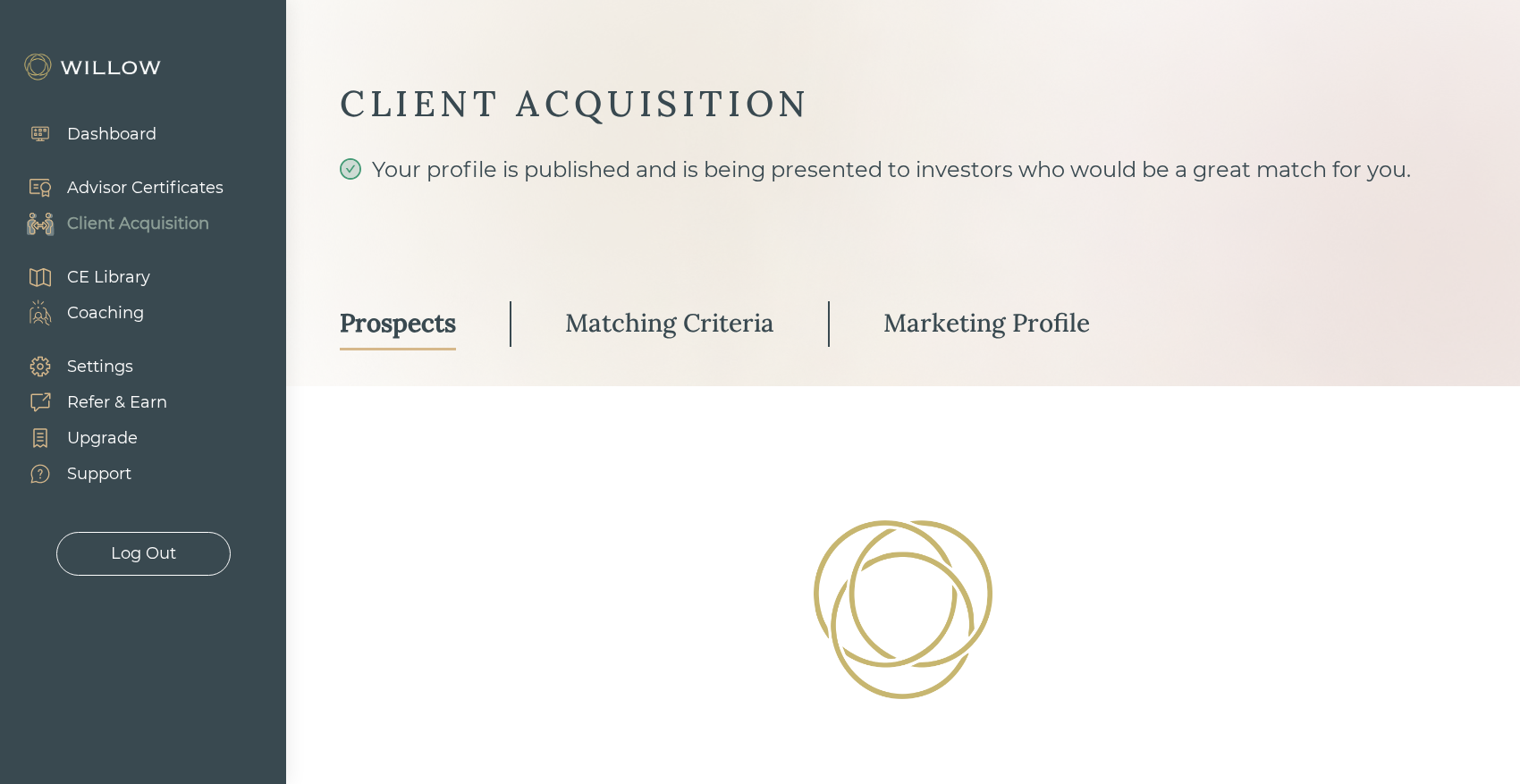select on "3" 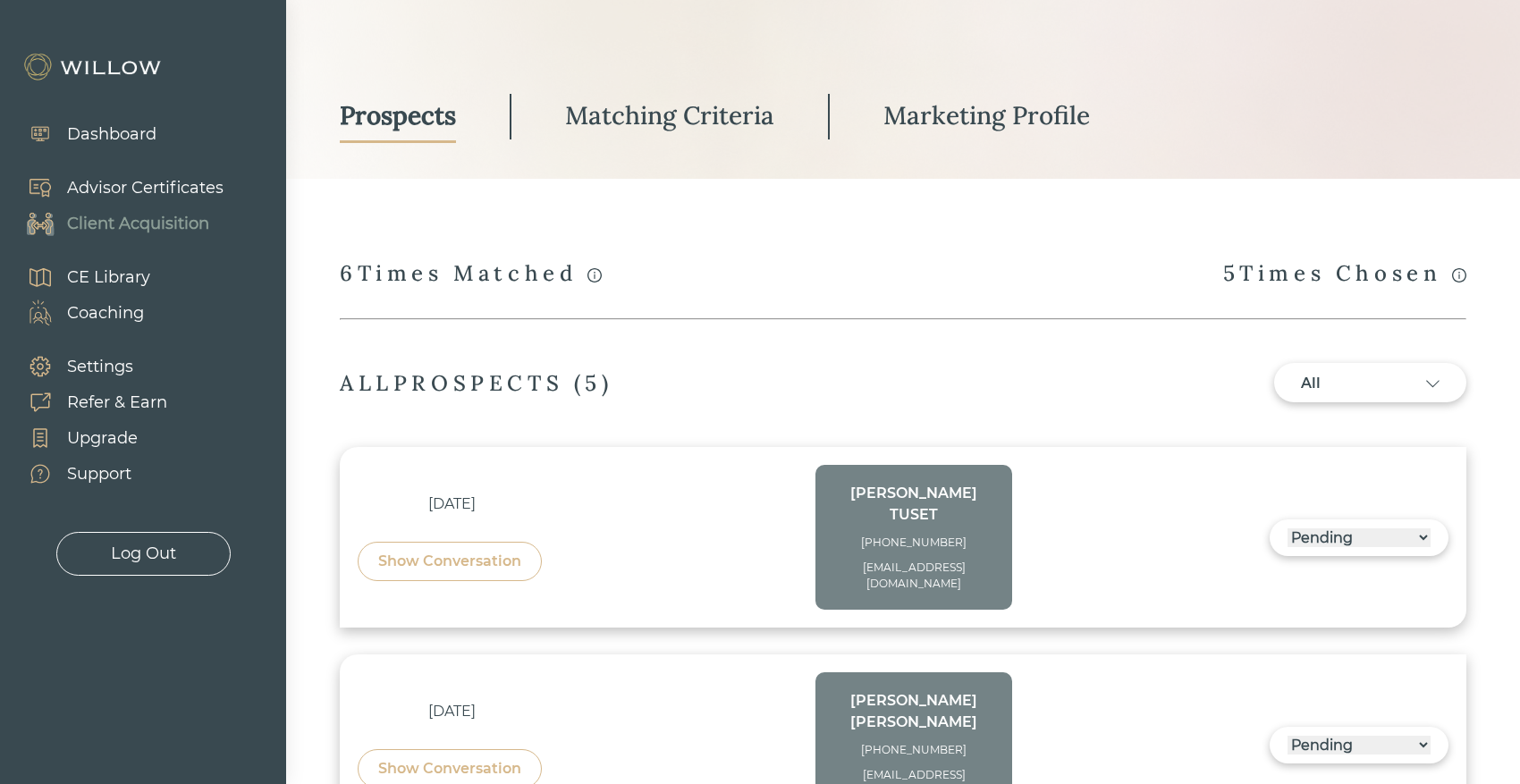 scroll, scrollTop: 211, scrollLeft: 0, axis: vertical 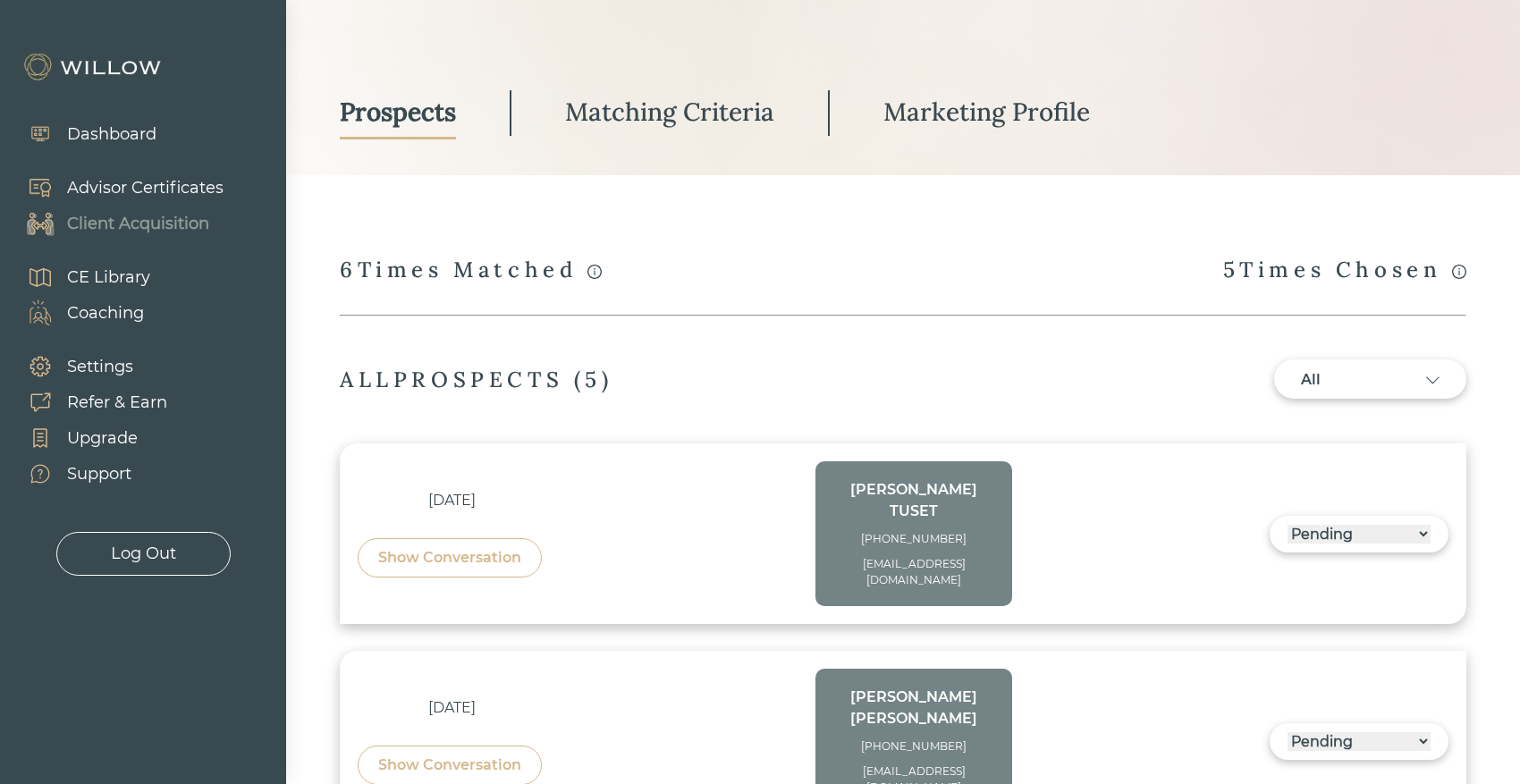 click on "[EMAIL_ADDRESS][DOMAIN_NAME]" at bounding box center (914, 572) 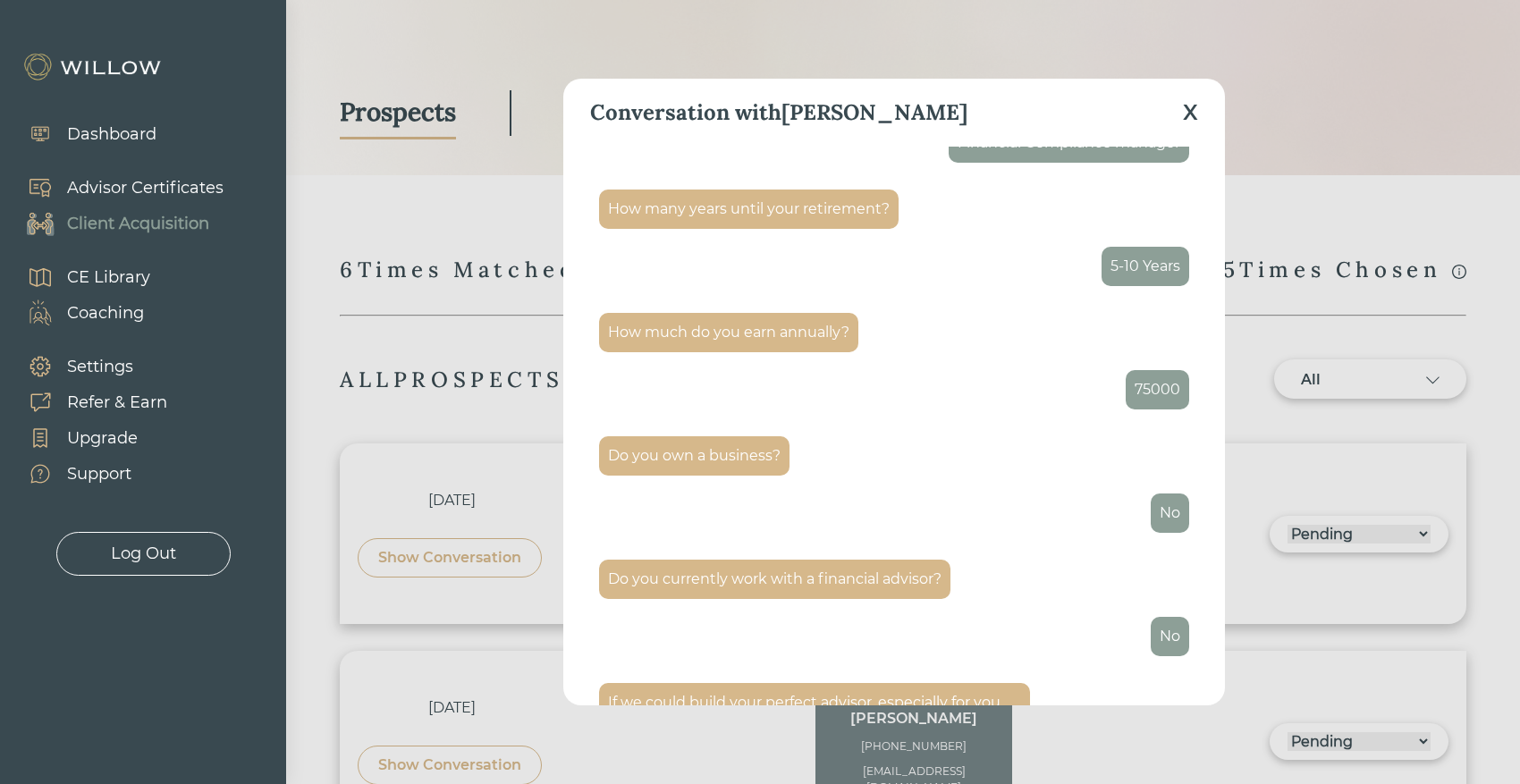 scroll, scrollTop: 1505, scrollLeft: 0, axis: vertical 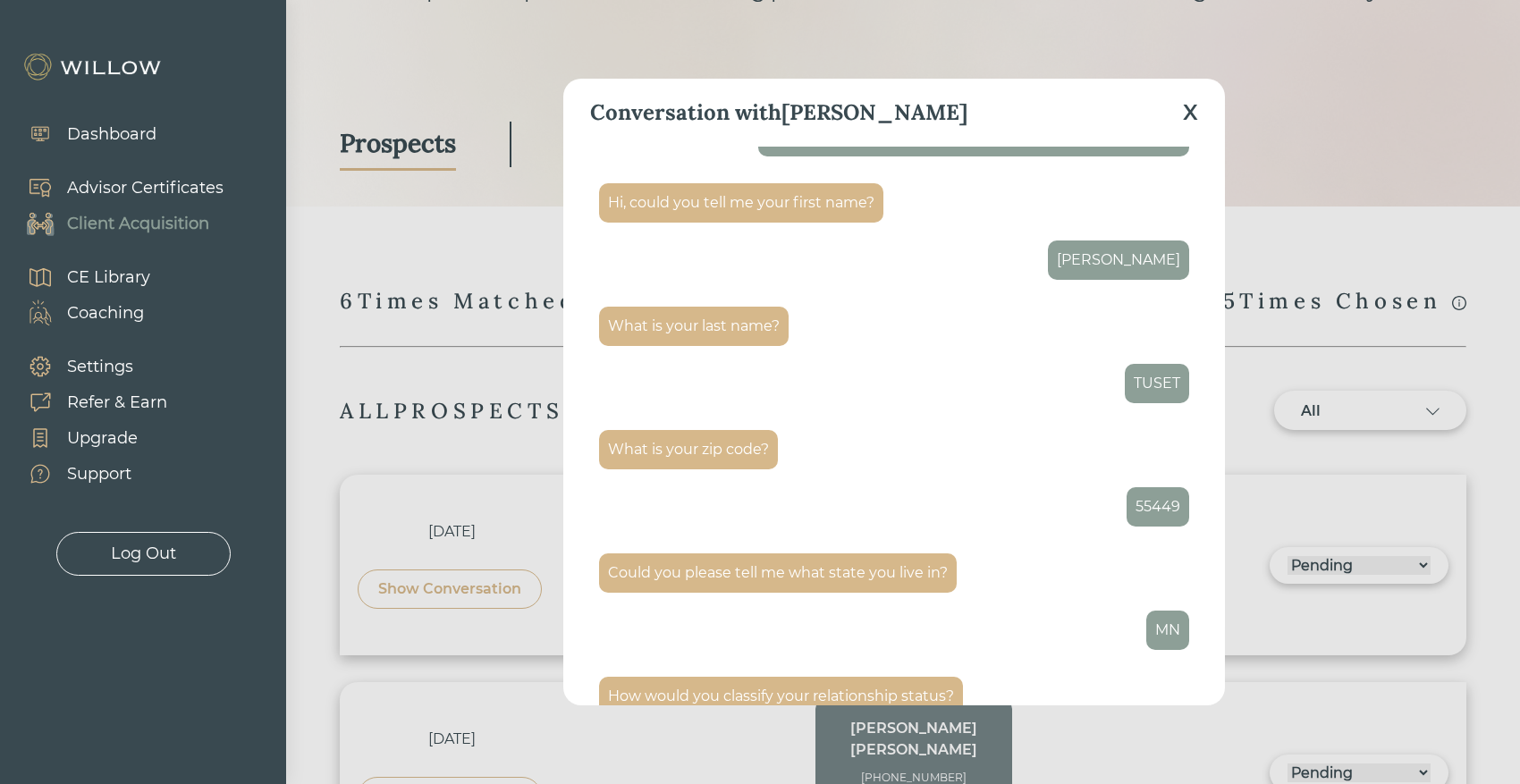 click on "X" at bounding box center [1190, 113] 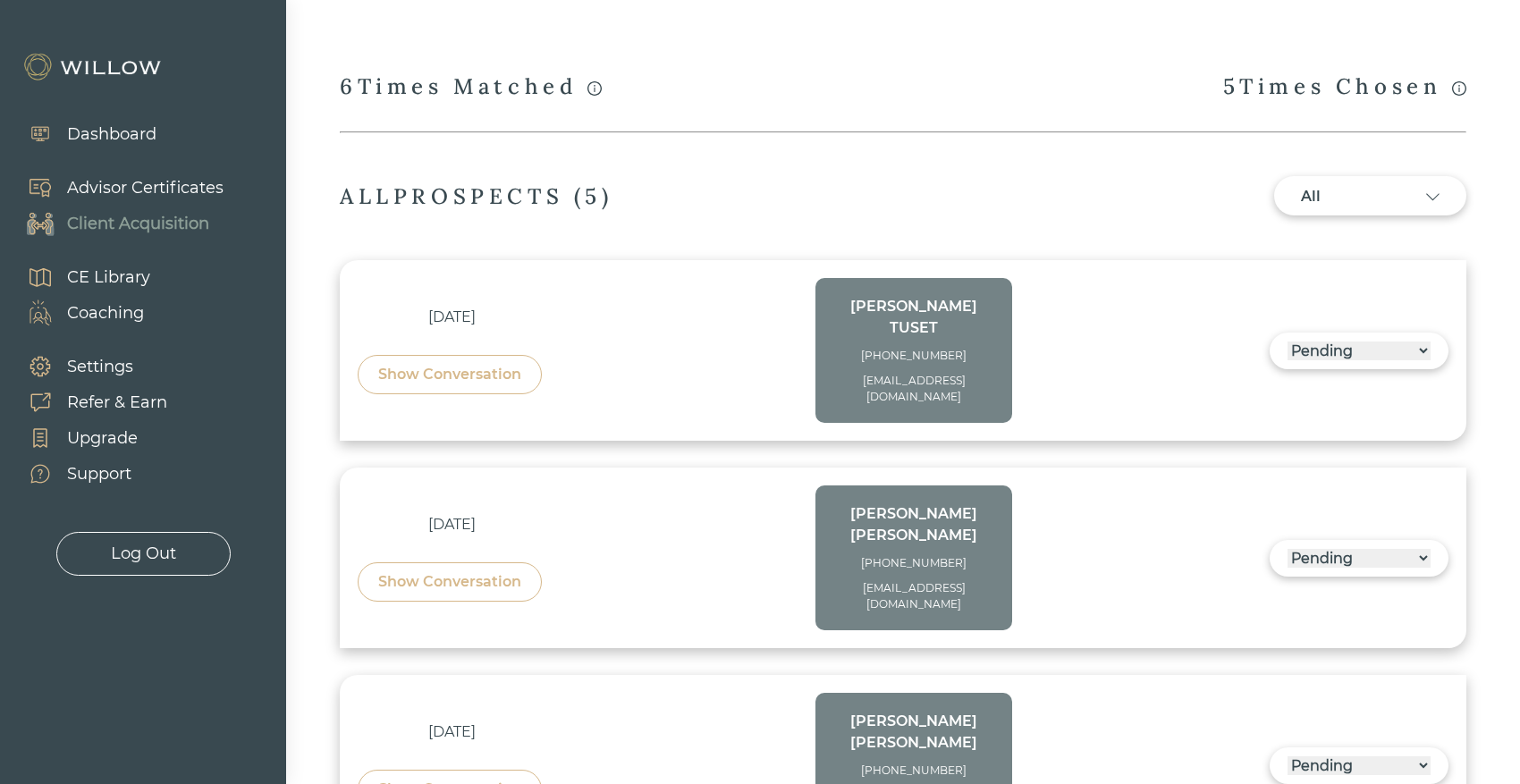 scroll, scrollTop: 0, scrollLeft: 0, axis: both 